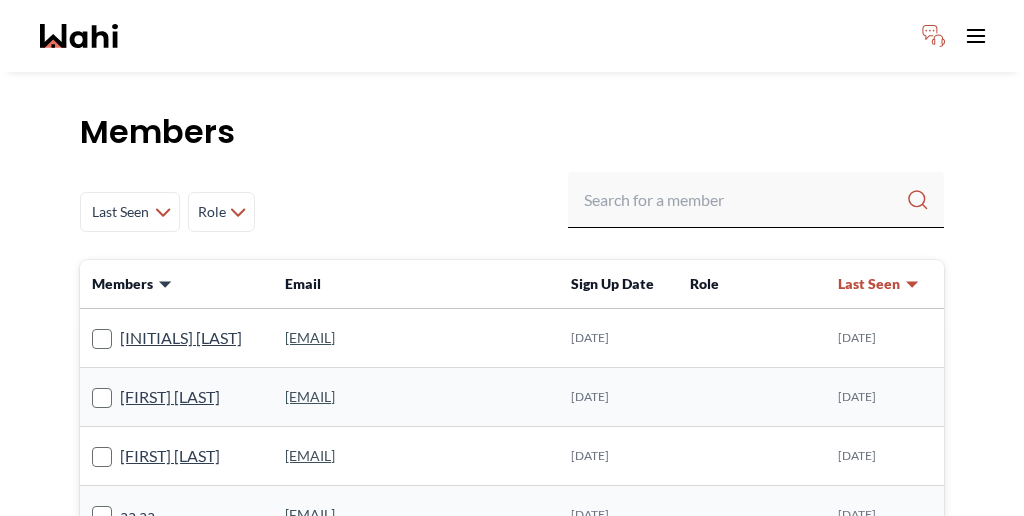 scroll, scrollTop: 0, scrollLeft: 0, axis: both 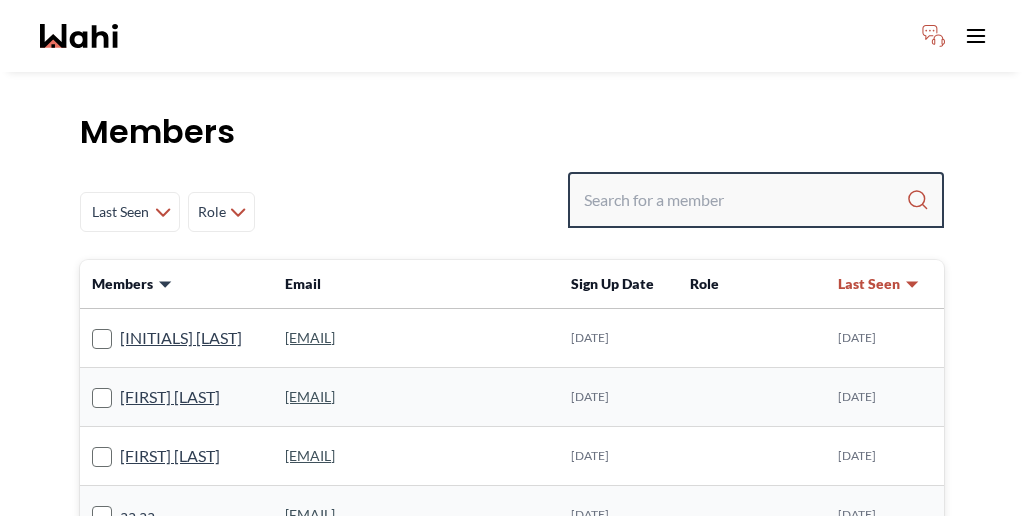 click at bounding box center [745, 200] 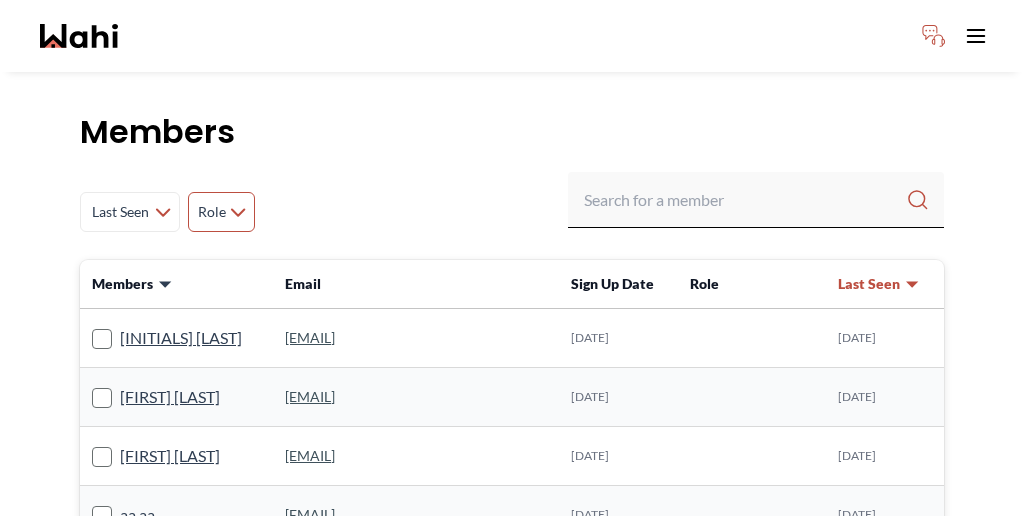 click on "Role" at bounding box center [211, 212] 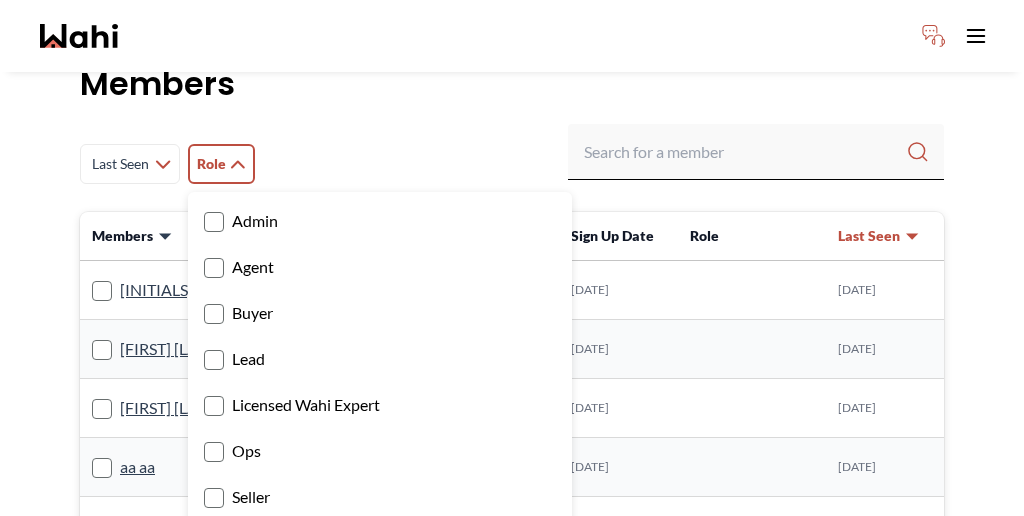 scroll, scrollTop: 63, scrollLeft: 0, axis: vertical 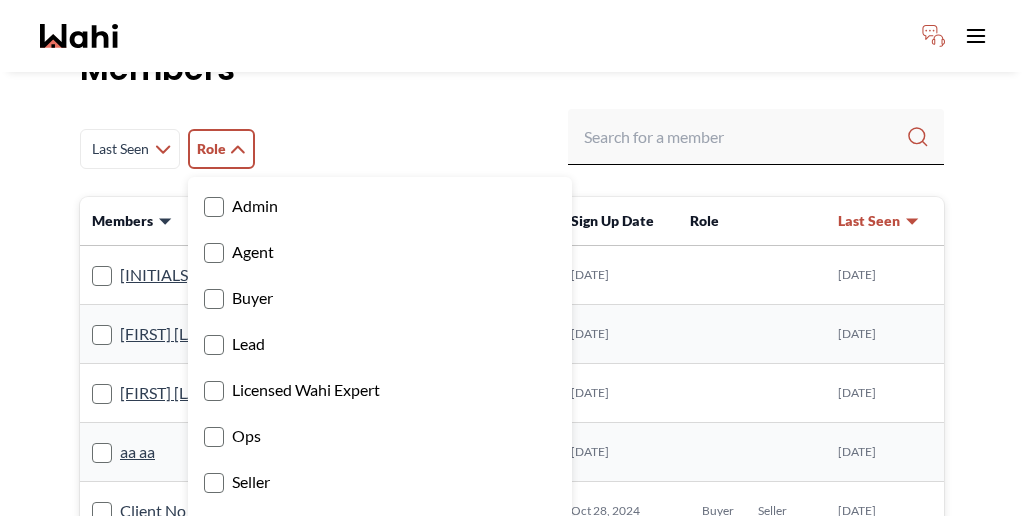 click 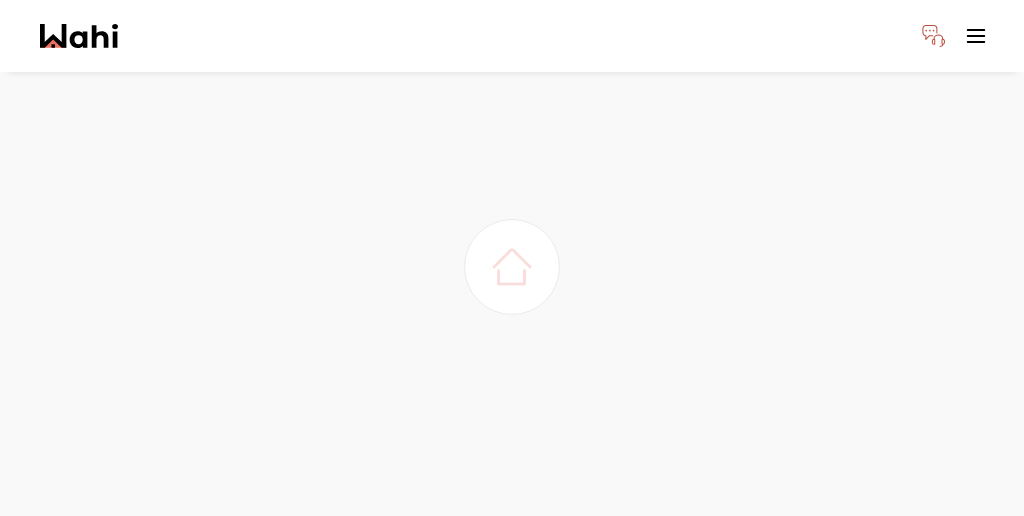 scroll, scrollTop: 54, scrollLeft: 0, axis: vertical 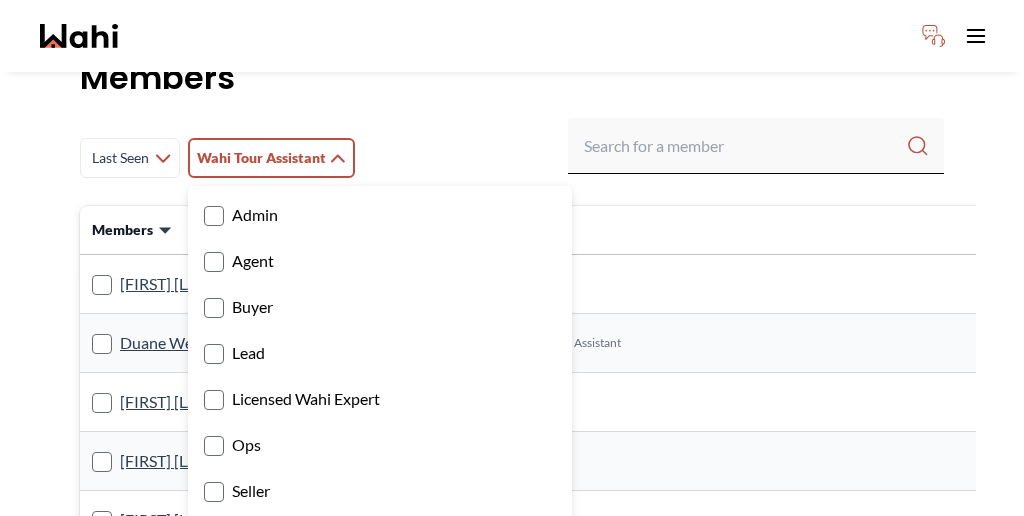 click on "Last Seen Less day than 1 day ago 1 day ago - 3 days ago 3 days ago - 1 week ago 1 week ago - 1 month ago 1 month ago - 6 months ago 6 months ago - 1 year ago More than 1 year ago Wahi Tour Assistant Admin Agent Buyer Lead Licensed Wahi Expert Ops Seller Wahi Tour Assistant Retool User" at bounding box center (512, 158) 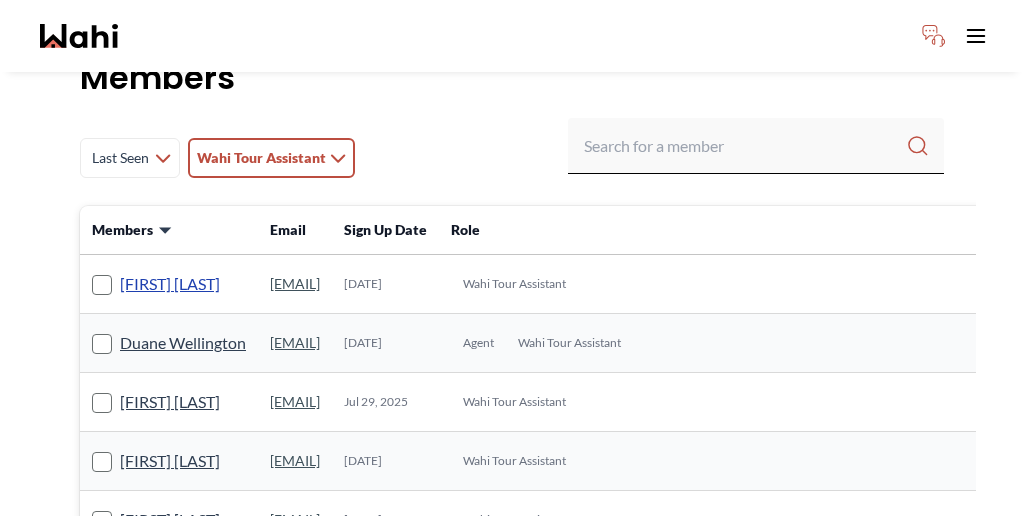 click on "[FIRST] [LAST]" at bounding box center (170, 284) 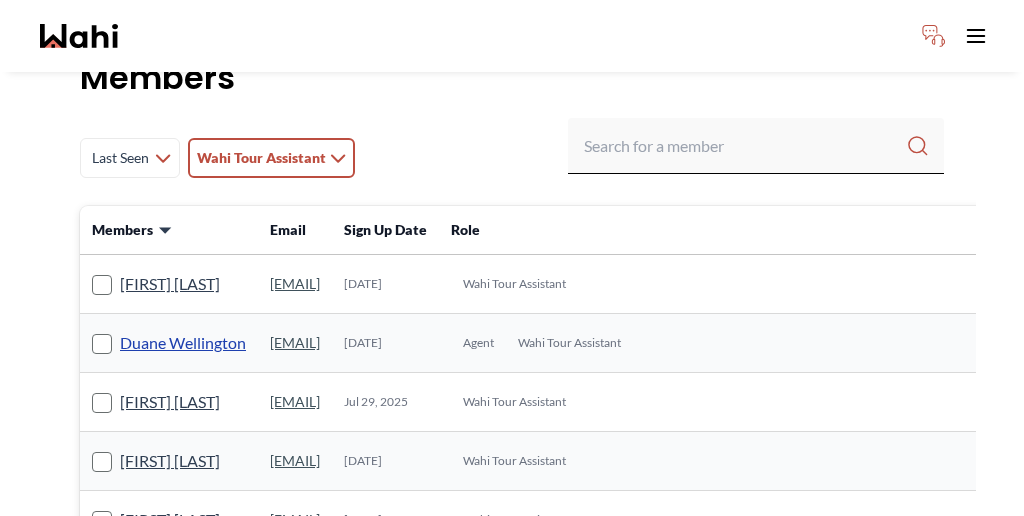 click on "Duane Wellington" at bounding box center (183, 343) 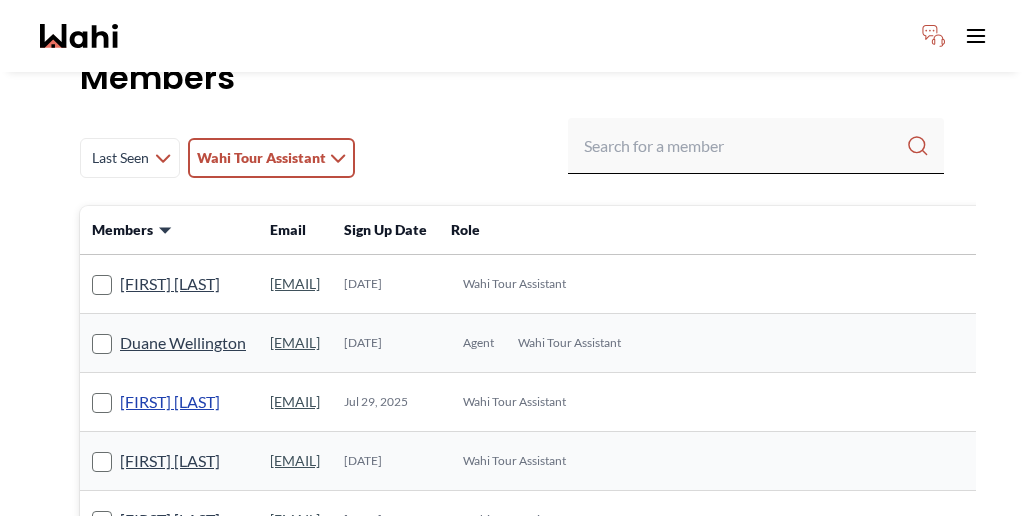 click on "[FIRST] [LAST]" at bounding box center [170, 402] 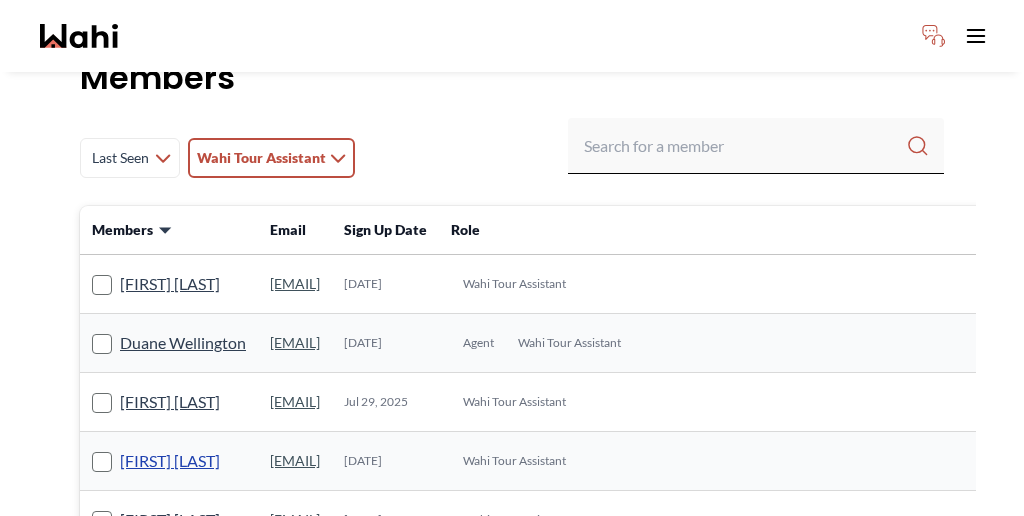 click on "[FIRST] [LAST]" at bounding box center (170, 461) 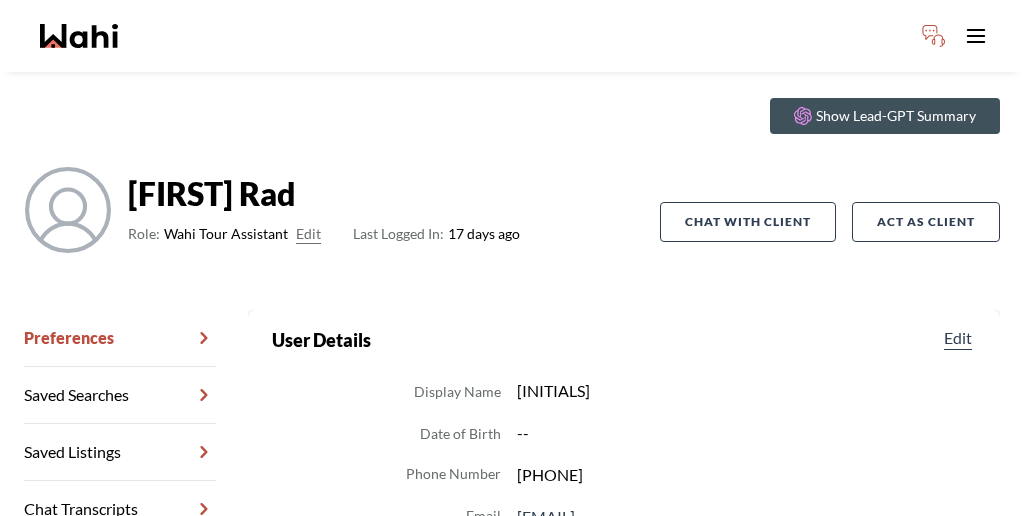 click on "Chat Transcripts" at bounding box center (120, 509) 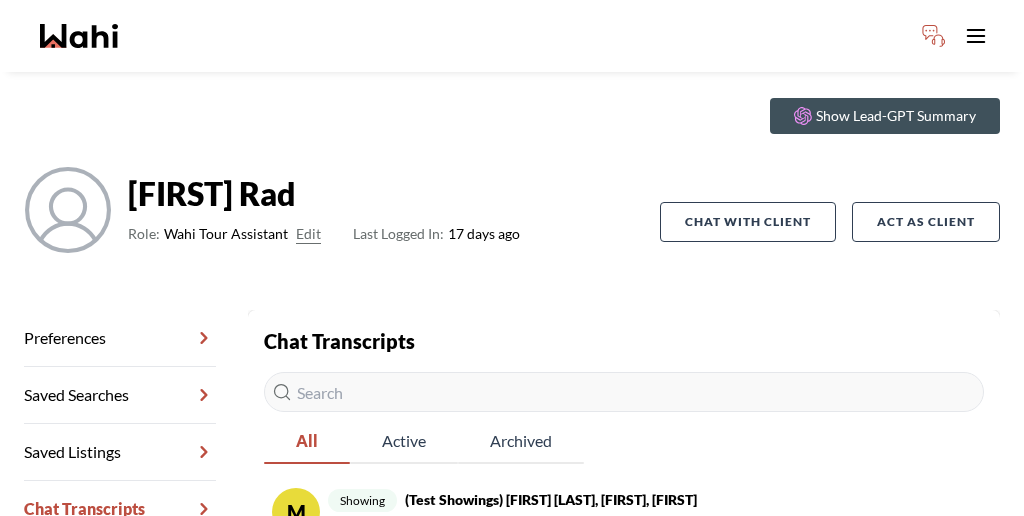 click on "Aiden Rad :  Hi" at bounding box center [602, 616] 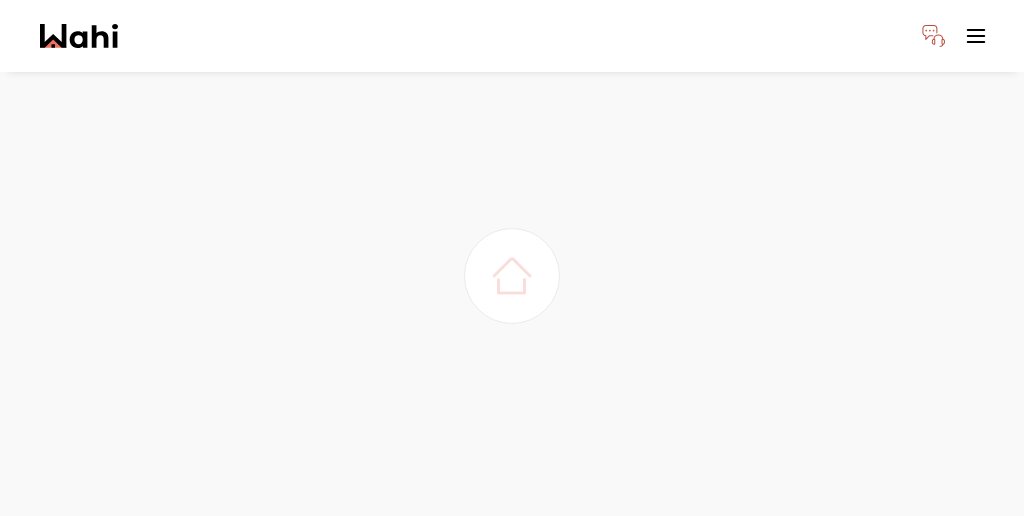 scroll, scrollTop: 0, scrollLeft: 0, axis: both 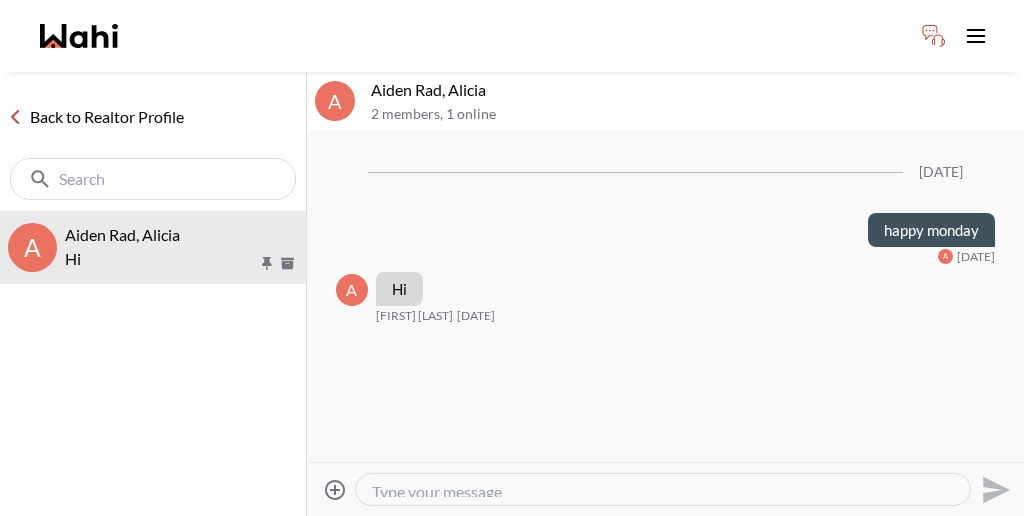 click at bounding box center (663, 489) 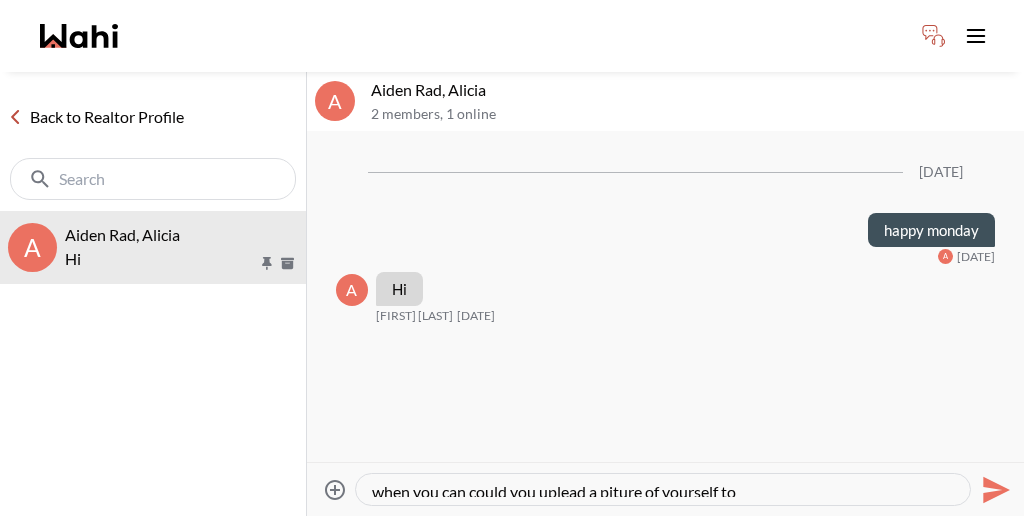 drag, startPoint x: 651, startPoint y: 473, endPoint x: 334, endPoint y: 456, distance: 317.4555 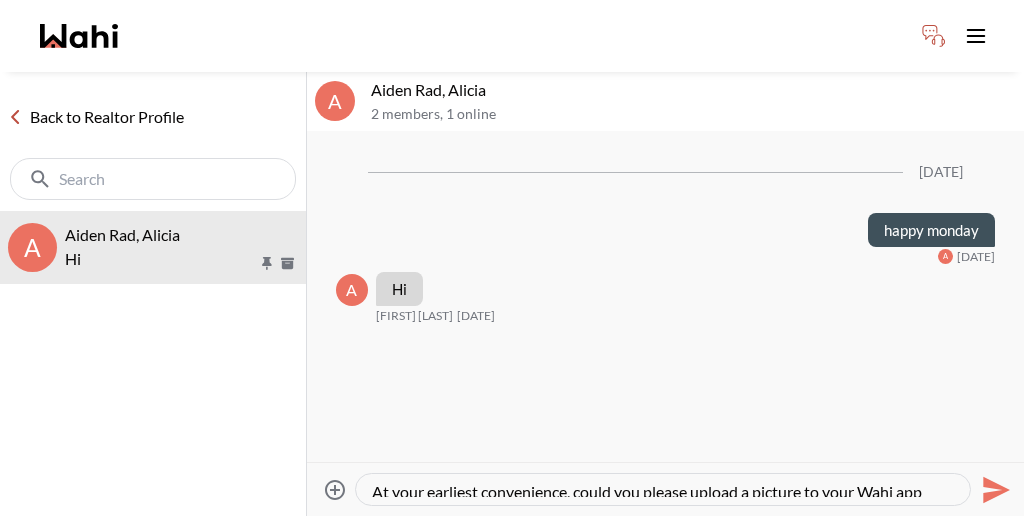 type 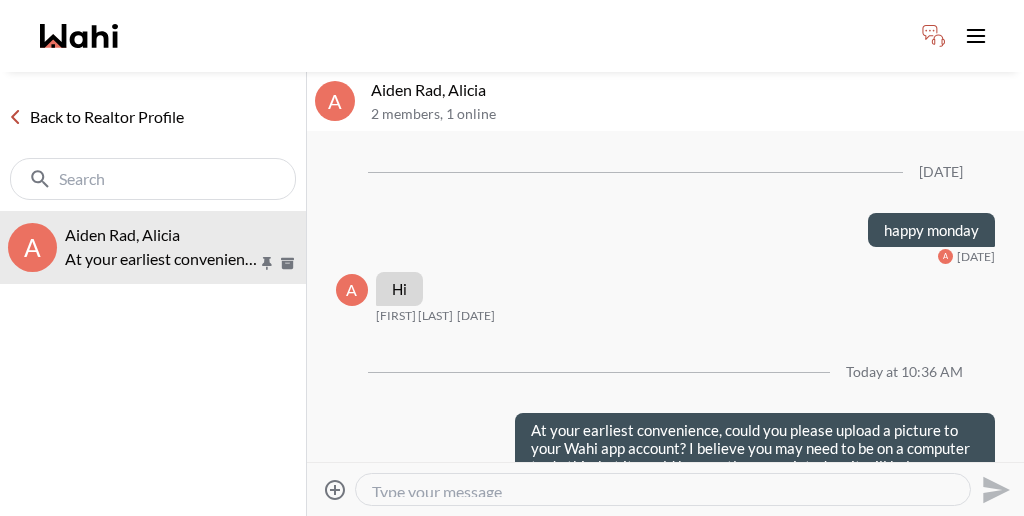 click on "Back to Realtor Profile" at bounding box center [96, 117] 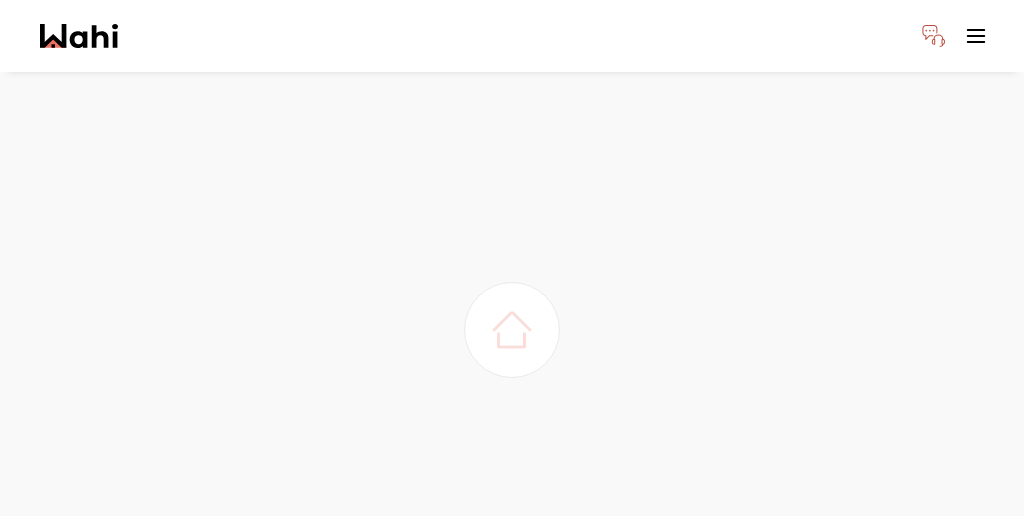 scroll, scrollTop: 0, scrollLeft: 0, axis: both 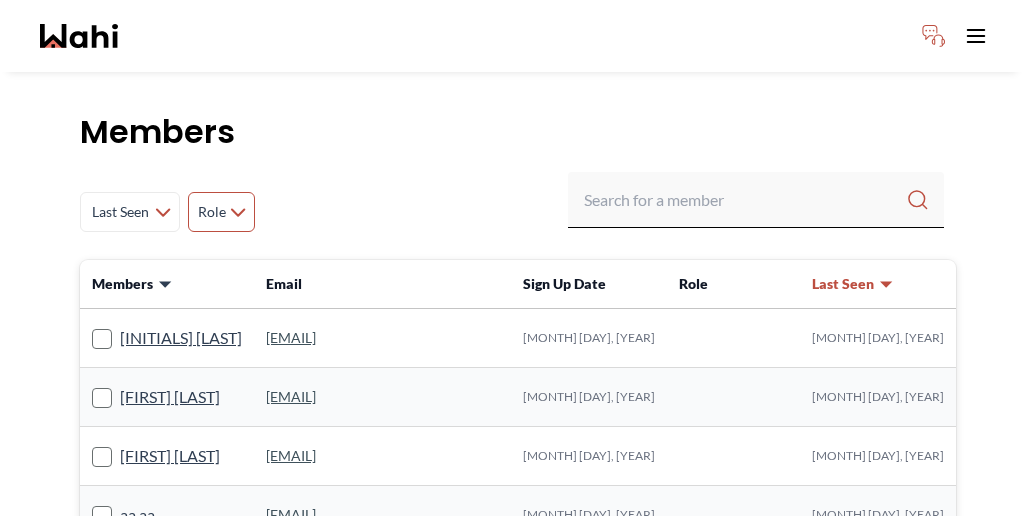 click on "Role" at bounding box center [211, 212] 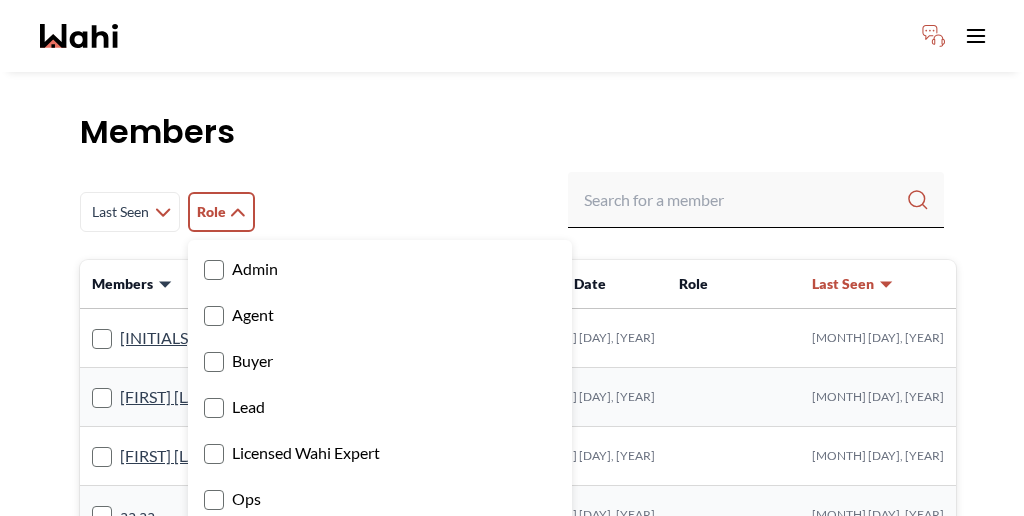 click on "Wahi Tour Assistant" at bounding box center (380, 591) 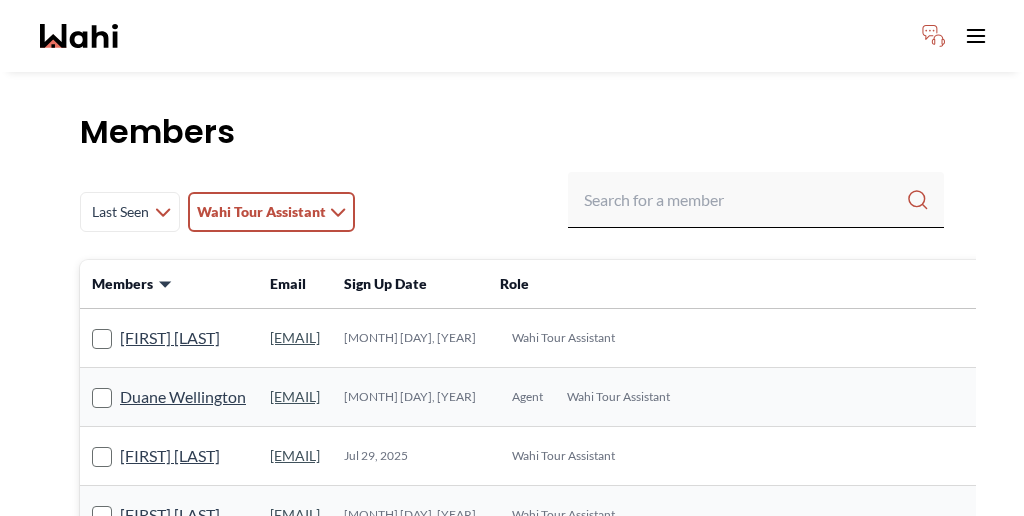 click on "Members" at bounding box center (512, 132) 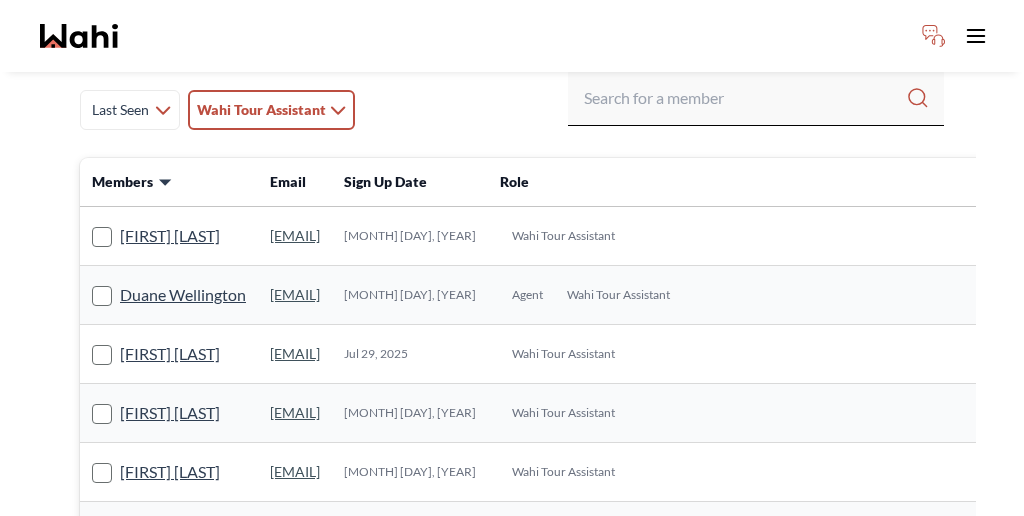 scroll, scrollTop: 111, scrollLeft: 0, axis: vertical 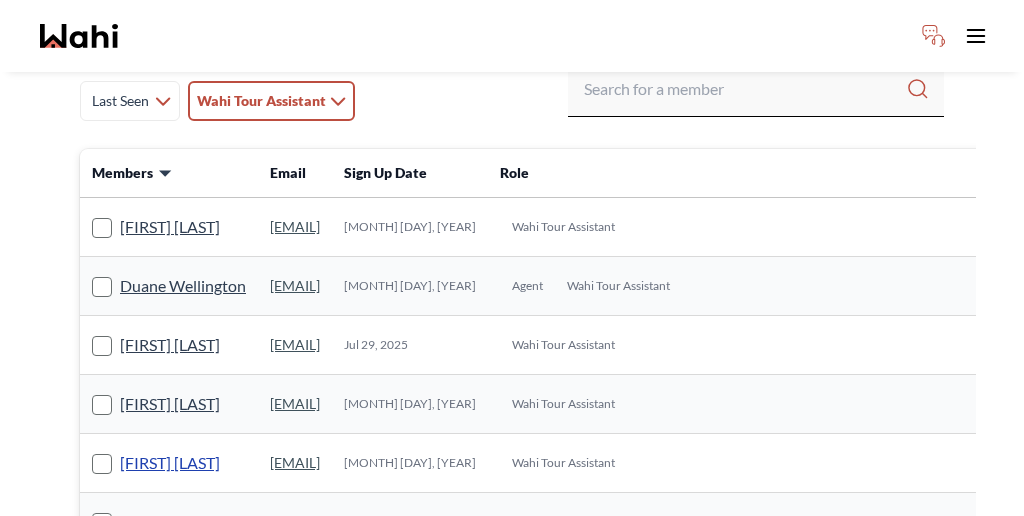 click on "[FIRST] [LAST]" at bounding box center (170, 463) 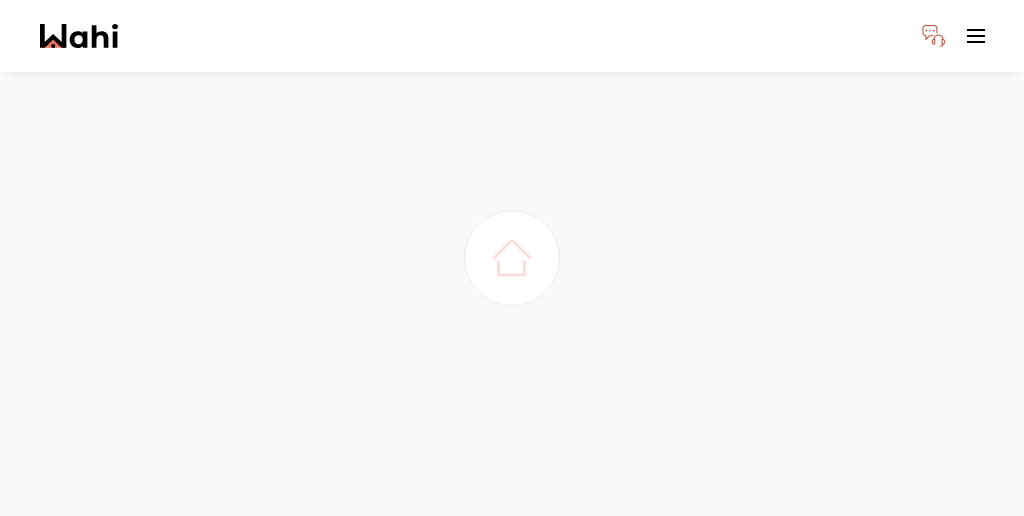 scroll, scrollTop: 54, scrollLeft: 0, axis: vertical 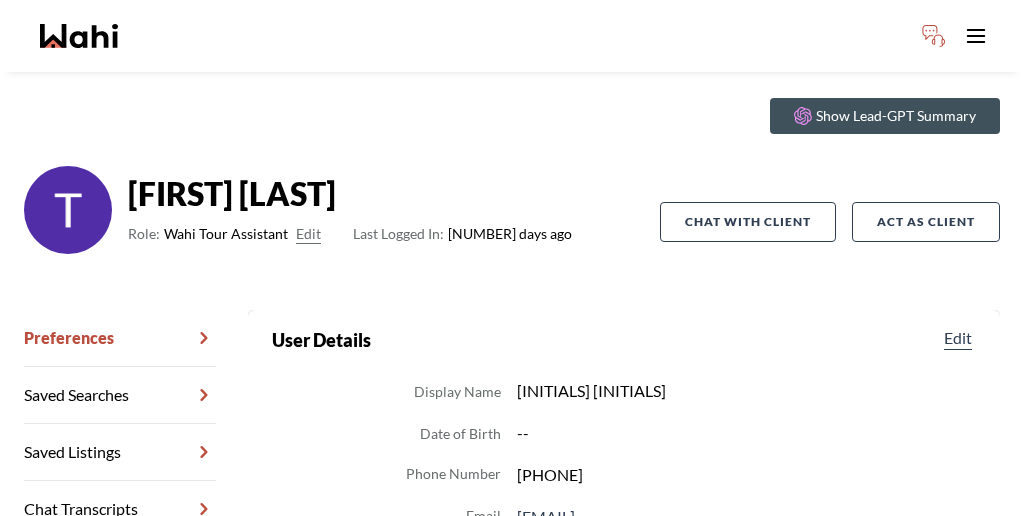 click on "Chat Transcripts" at bounding box center [120, 509] 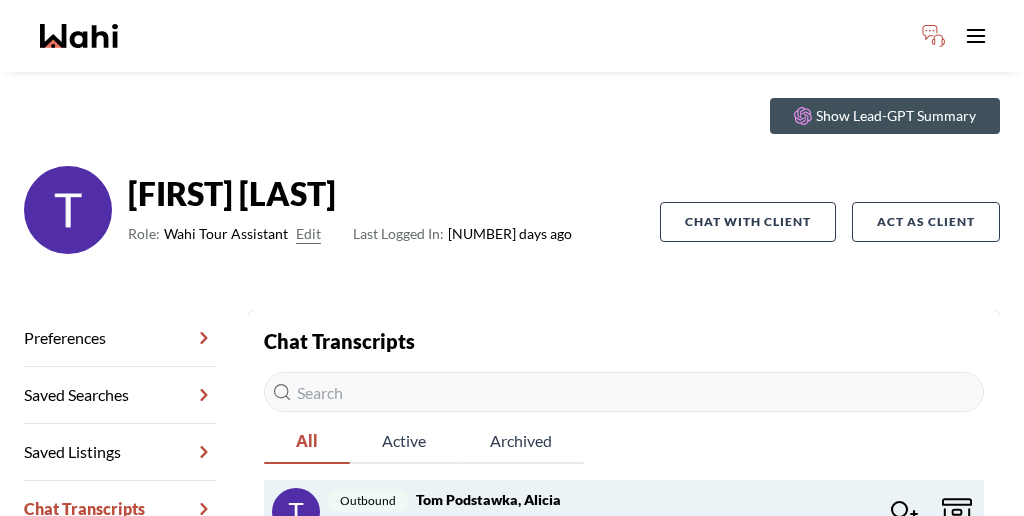 click on "Tom Podstawka :  Okay, sounds good. I'm glad to be back." at bounding box center (492, 524) 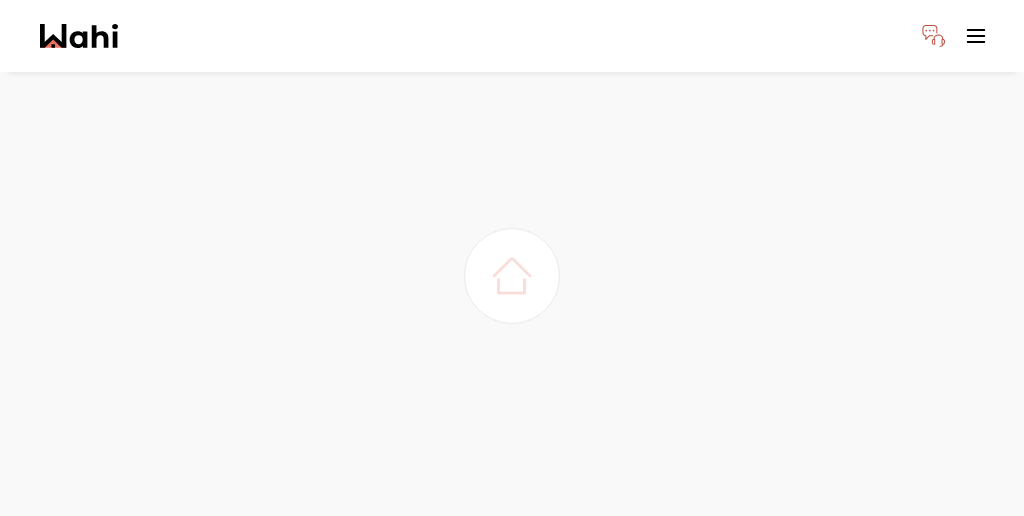 scroll, scrollTop: 0, scrollLeft: 0, axis: both 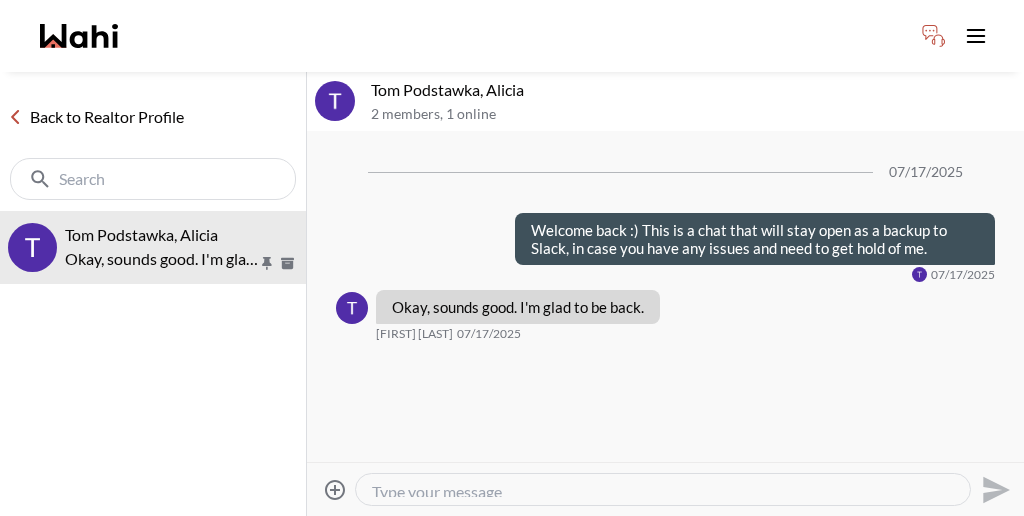 click at bounding box center [663, 489] 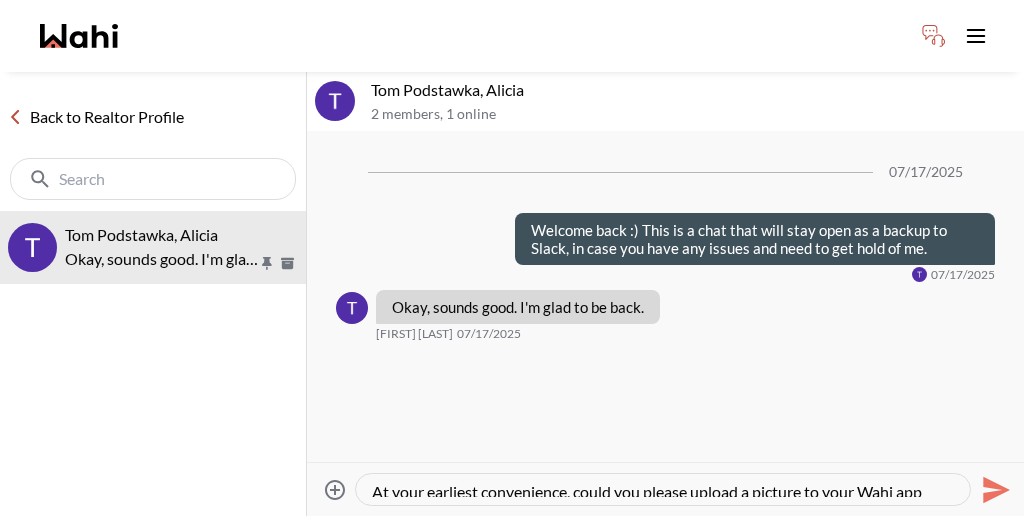 scroll, scrollTop: 30, scrollLeft: 0, axis: vertical 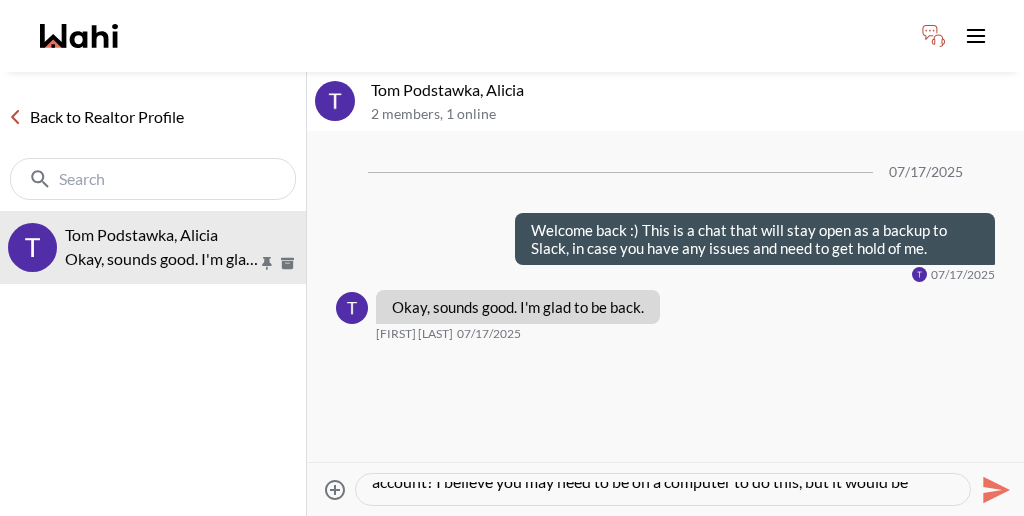 type on "At your earliest convenience, could you please upload a picture to your Wahi app account? I believe you may need to be on a computer to do this, but it would be greatly appreciated, as it will help our buyers identify who to look for at their showings. Thank you very much." 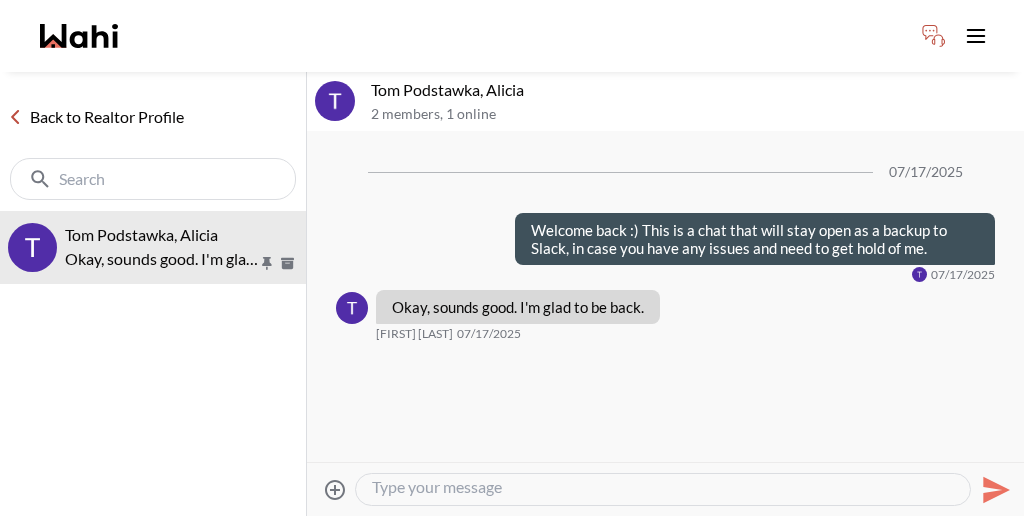 scroll, scrollTop: 0, scrollLeft: 0, axis: both 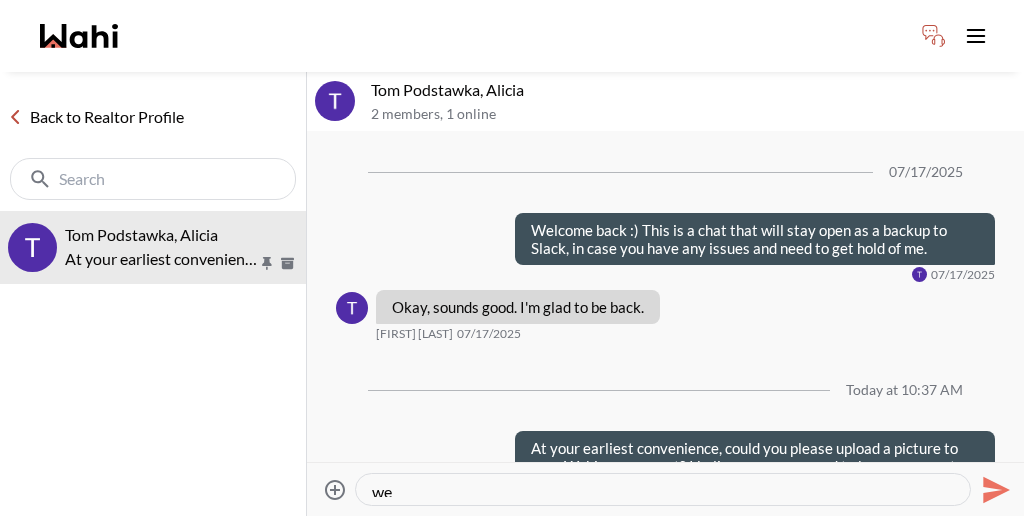 type on "w" 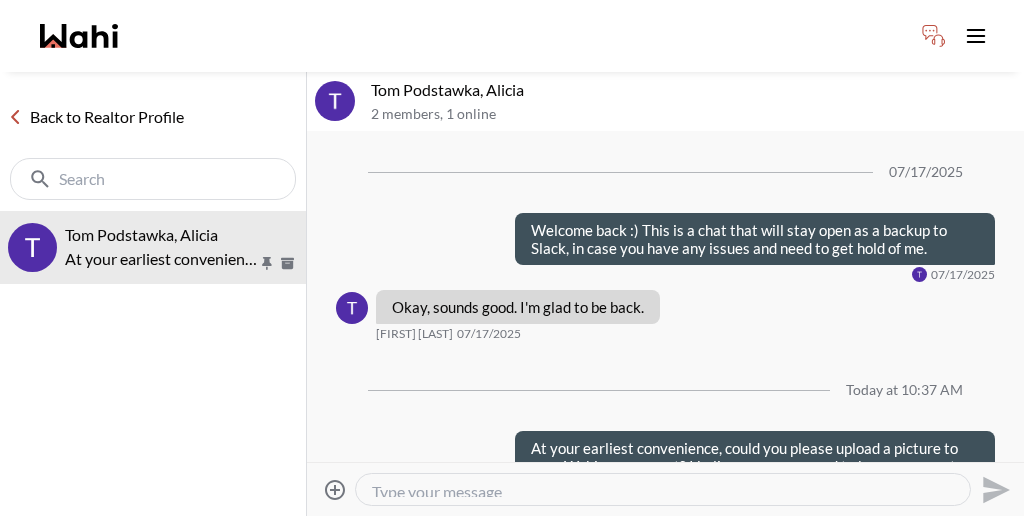 type 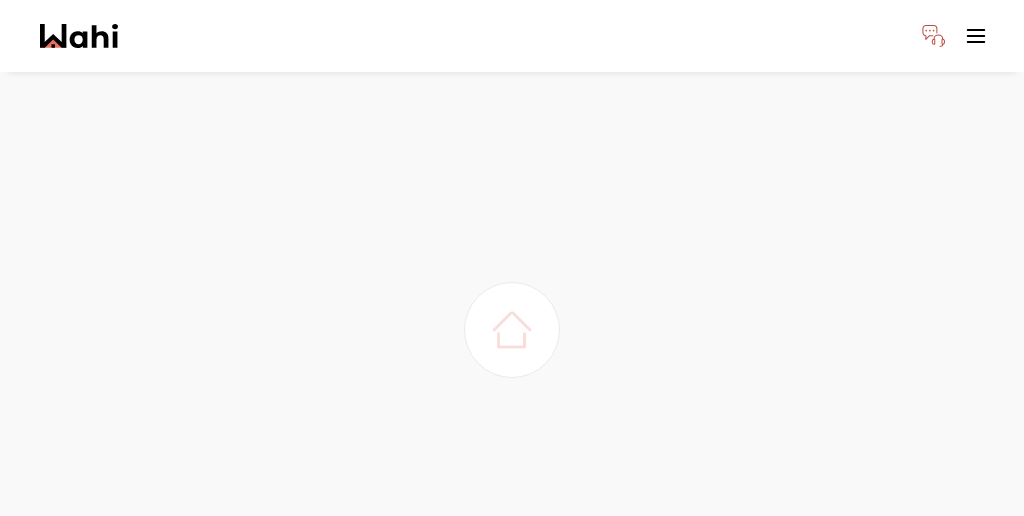scroll, scrollTop: 0, scrollLeft: 0, axis: both 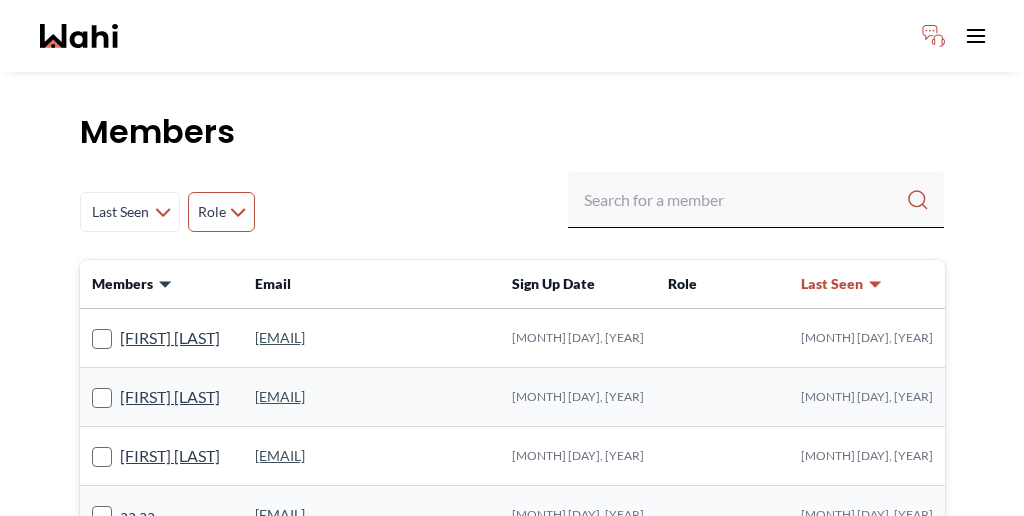 click 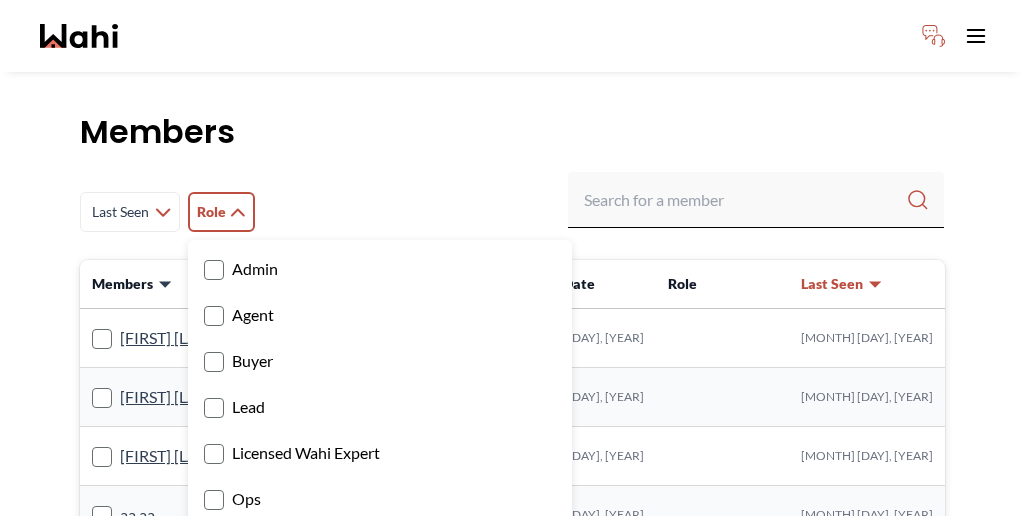 click on "Wahi Tour Assistant" at bounding box center [380, 591] 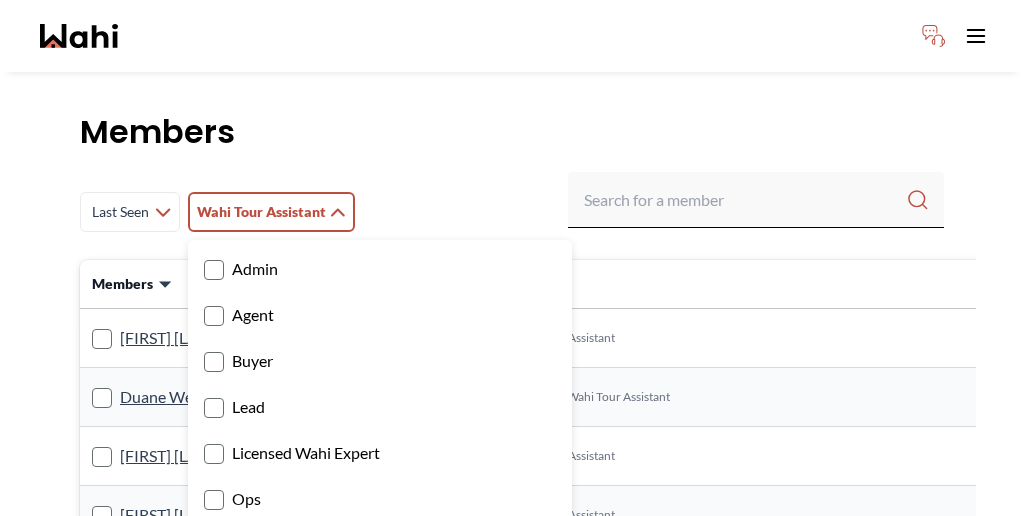click on "Members Last Seen Less day than 1 day ago 1 day ago - 3 days ago 3 days ago - 1 week ago 1 week ago - 1 month ago 1 month ago - 6 months ago 6 months ago - 1 year ago More than 1 year ago Wahi Tour Assistant Admin Agent Buyer Lead Licensed Wahi Expert Ops Seller Wahi Tour Assistant Retool User Members Email Sign Up Date Role Last Seen [PERSON] [EMAIL] [MONTH] 23, 2025 Wahi Tour Assistant [MONTH] 1, 2025 [FIRST] [LAST] [EMAIL] [MONTH] 17, 2025 Agent Wahi Tour Assistant [MONTH] 6, 2025 [FIRST] [LAST] [EMAIL] [MONTH] 29, 2025 Wahi Tour Assistant [MONTH] 29, 2025 [PERSON] [EMAIL] [MONTH] 21, 2025 Wahi Tour Assistant [MONTH] 21, 2025 [FIRST] [LAST] [EMAIL] [MONTH] 20, 2025 Wahi Tour Assistant [MONTH] 18, 2025 [EMAIL] [MONTH] 6, 2025 Agent Wahi Tour Assistant [MONTH] 30, 2025 [PERSON] [EMAIL] [MONTH] 4, 2025 Wahi Tour Assistant [MONTH] 5, 2025 [PERSON] [EMAIL] [MONTH] 19, 2024 Seller Agent Wahi Tour Assistant" at bounding box center (512, 1147) 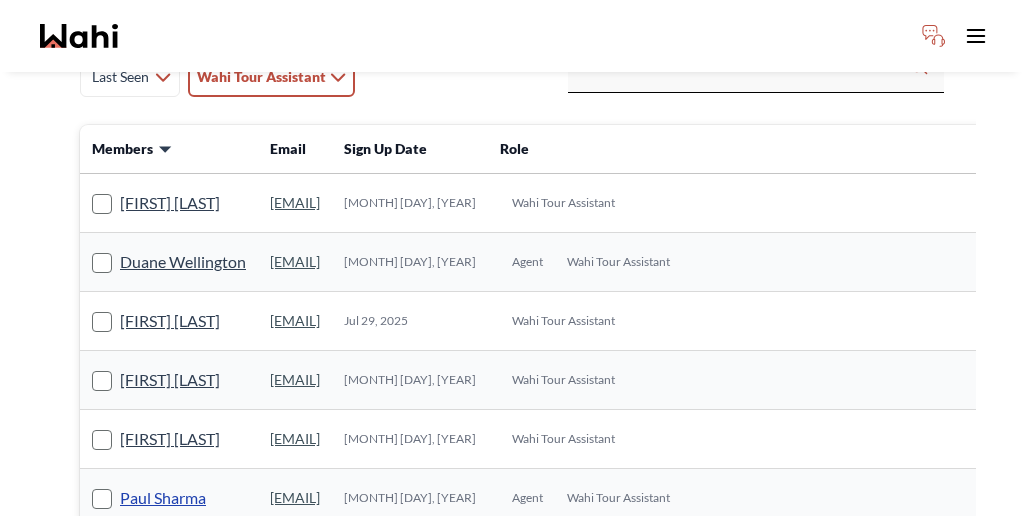 click on "Paul Sharma" at bounding box center [163, 498] 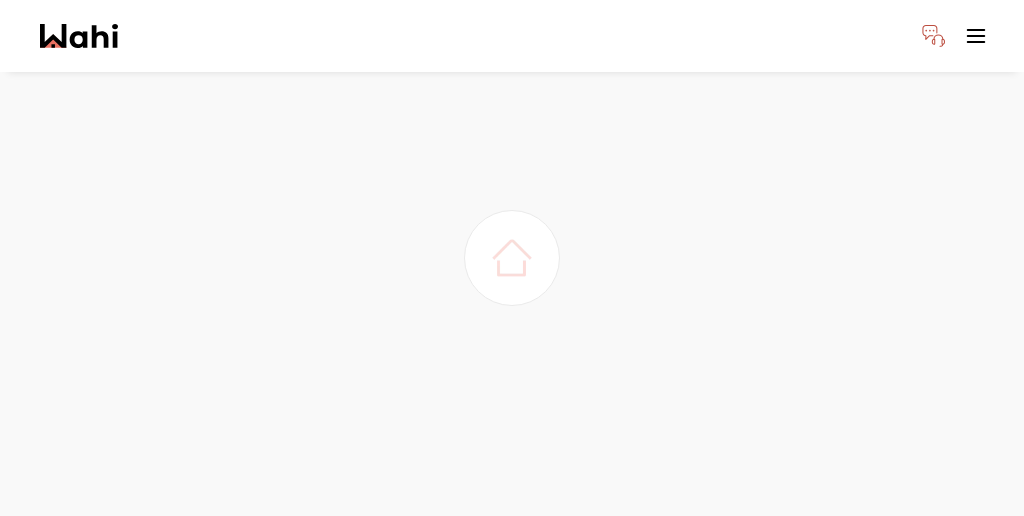 scroll, scrollTop: 54, scrollLeft: 0, axis: vertical 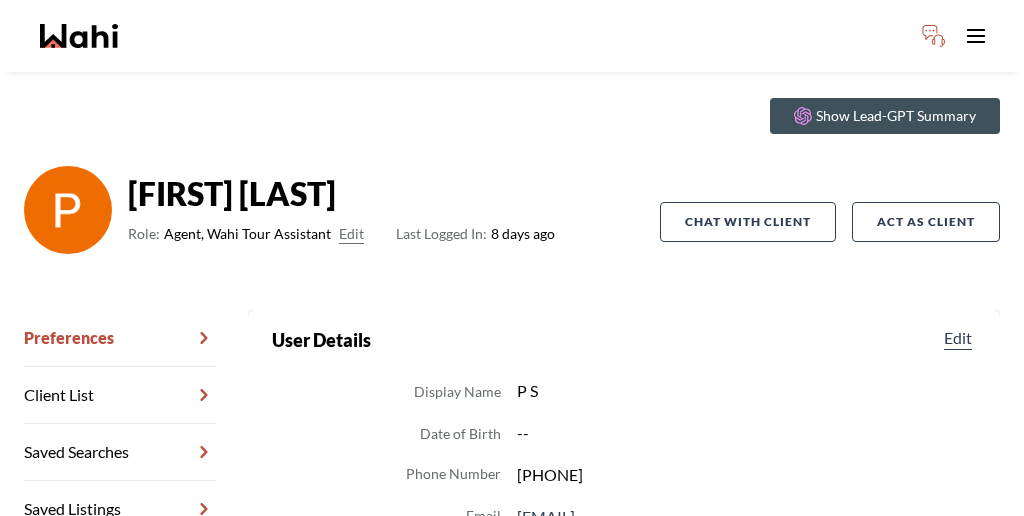 click on "Chat Transcripts" at bounding box center [120, 566] 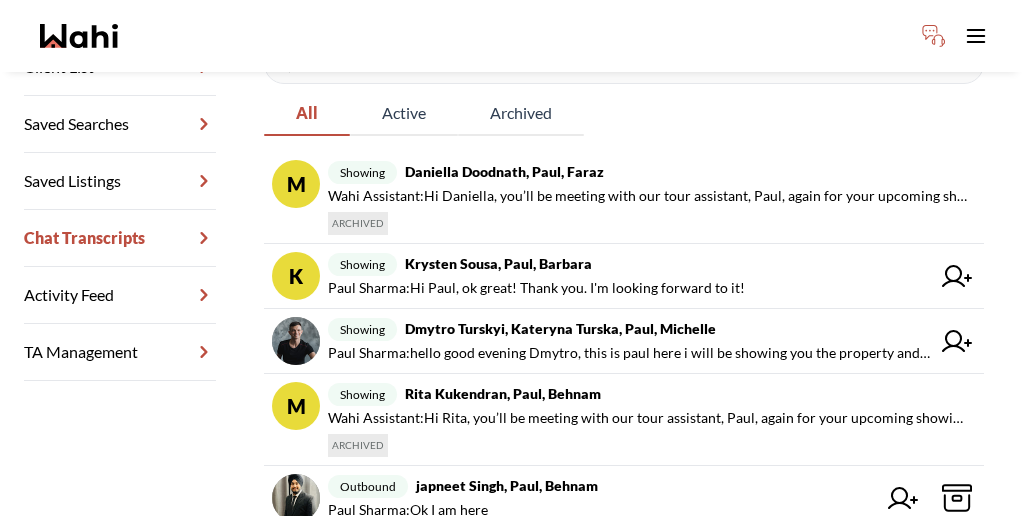 scroll, scrollTop: 391, scrollLeft: 0, axis: vertical 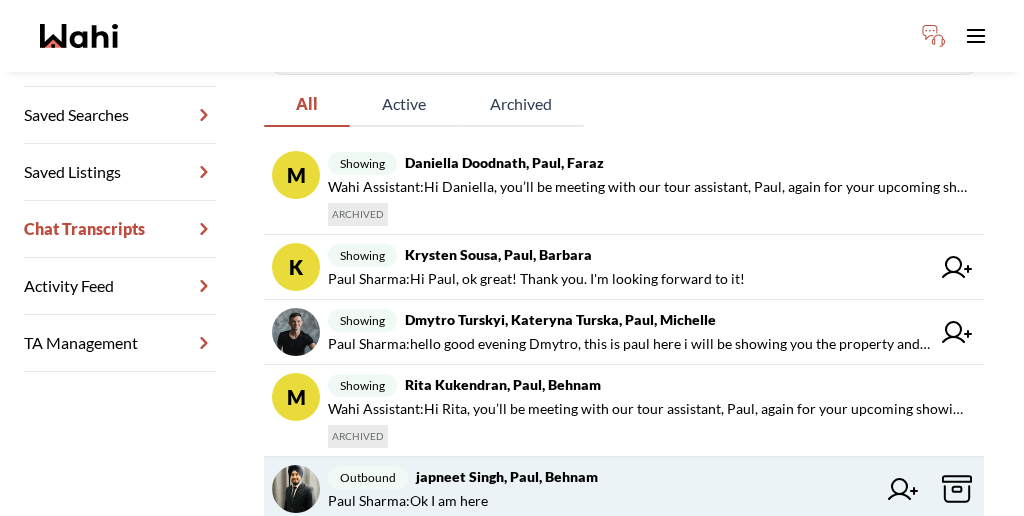 click 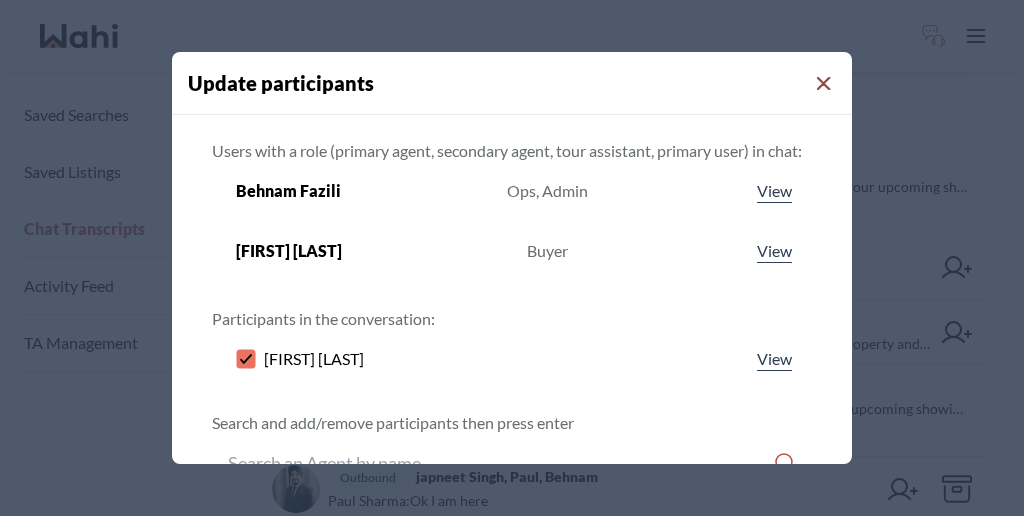 click 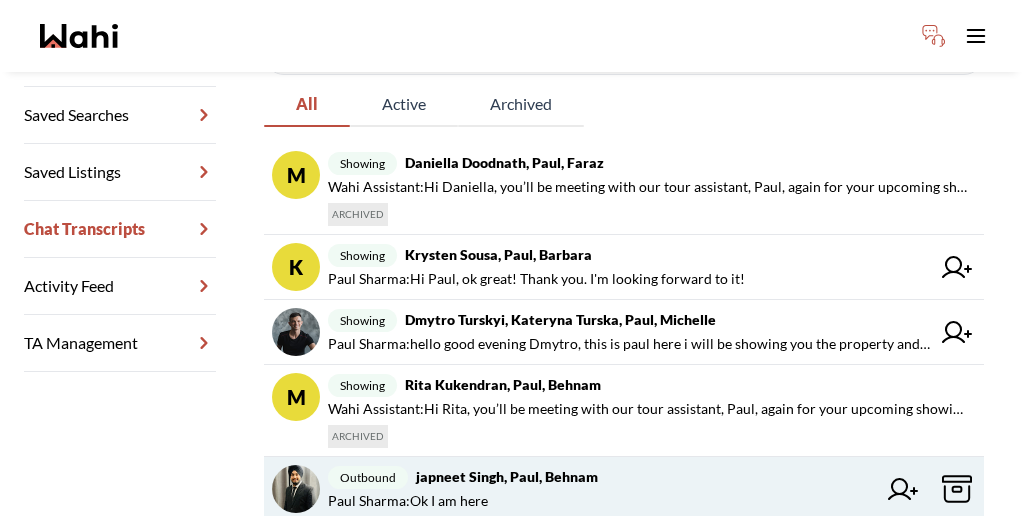 click 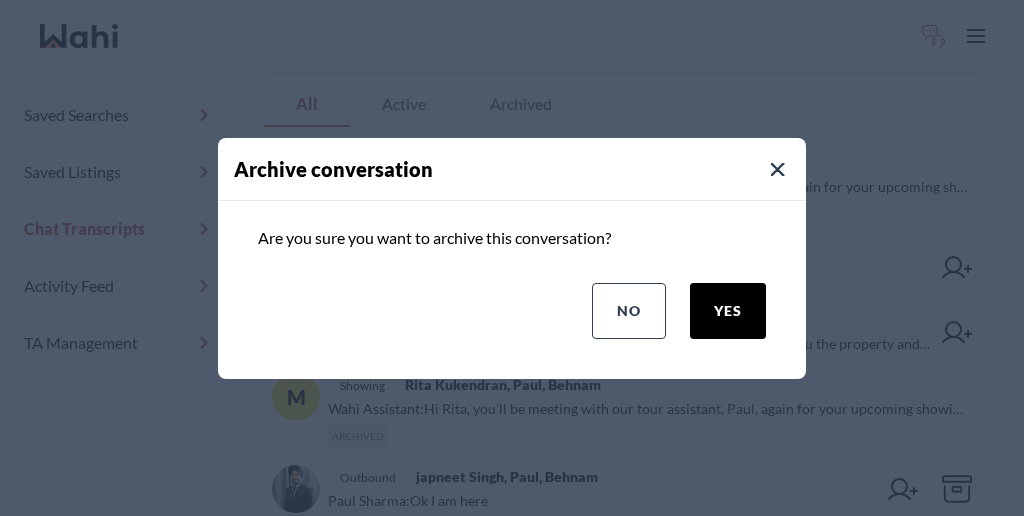 click on "yes" at bounding box center [728, 311] 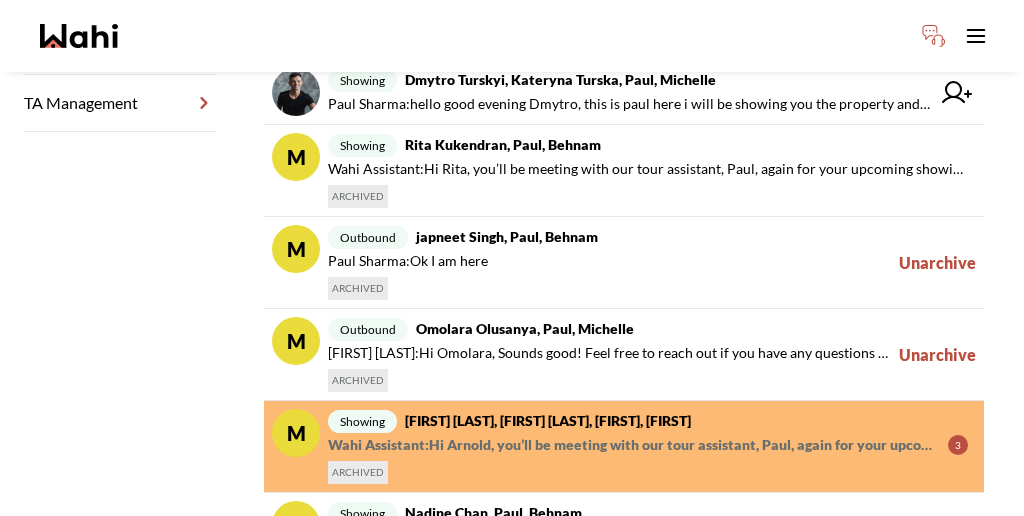 scroll, scrollTop: 644, scrollLeft: 0, axis: vertical 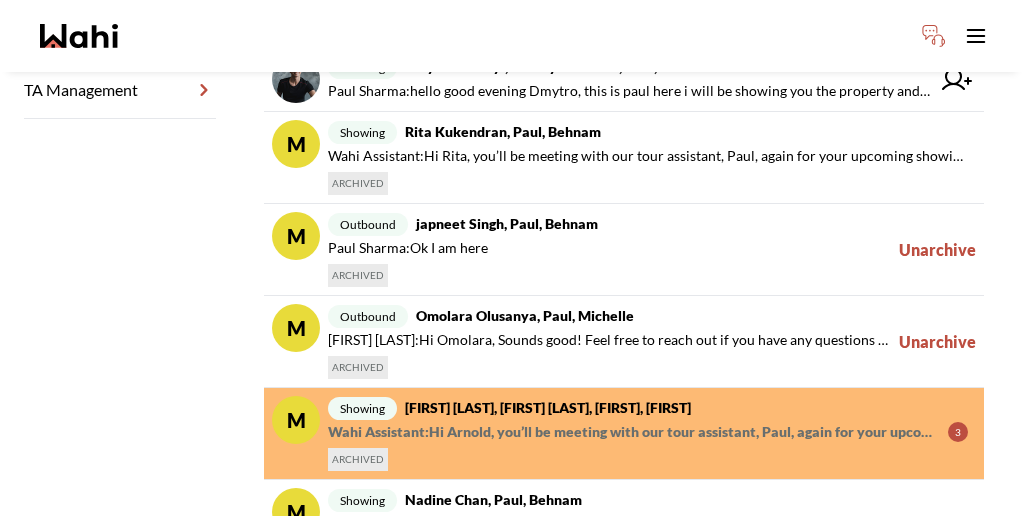 click at bounding box center [698, 792] 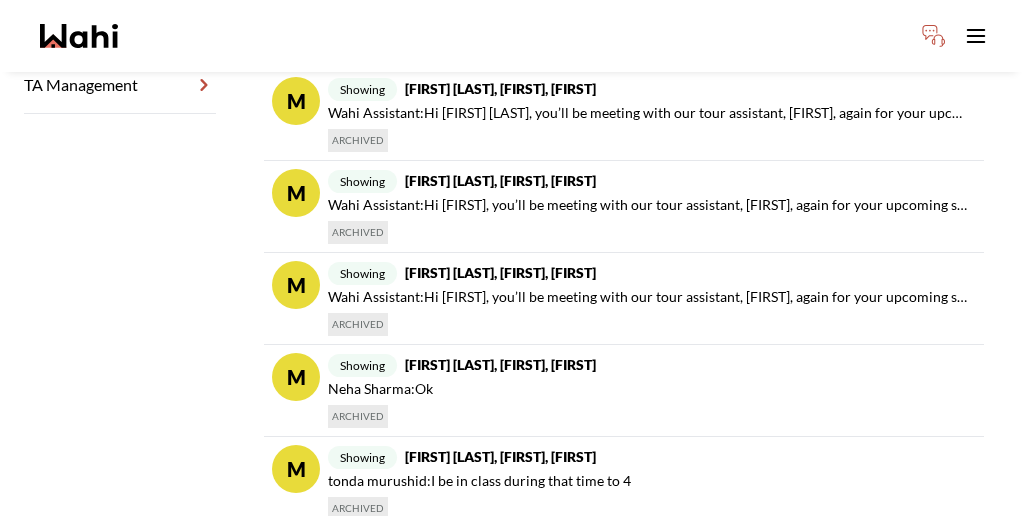 scroll, scrollTop: 694, scrollLeft: 0, axis: vertical 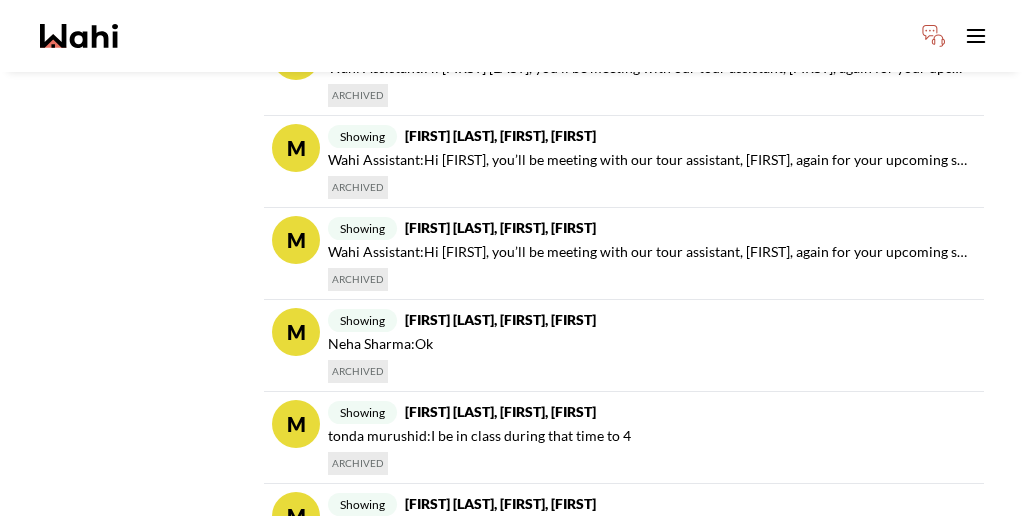 click at bounding box center [698, 796] 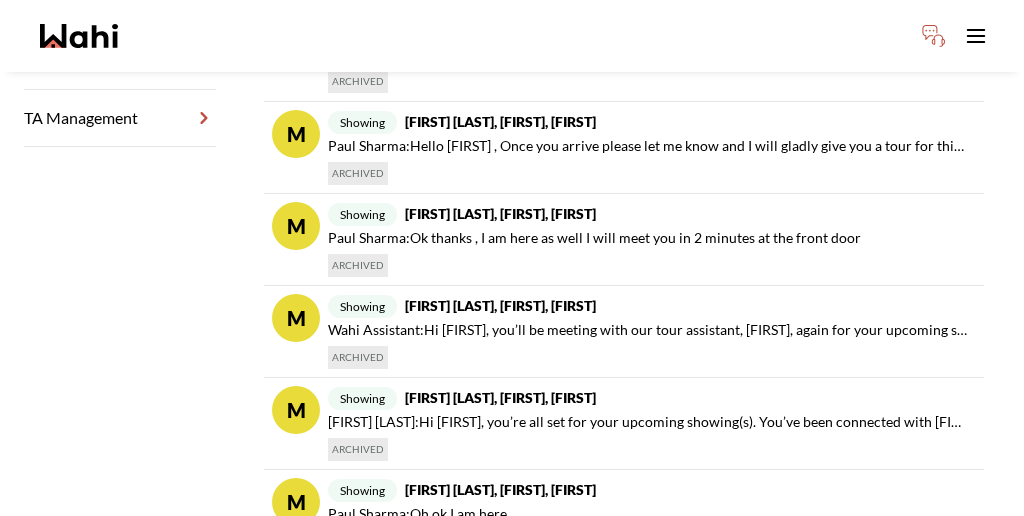 scroll, scrollTop: 625, scrollLeft: 0, axis: vertical 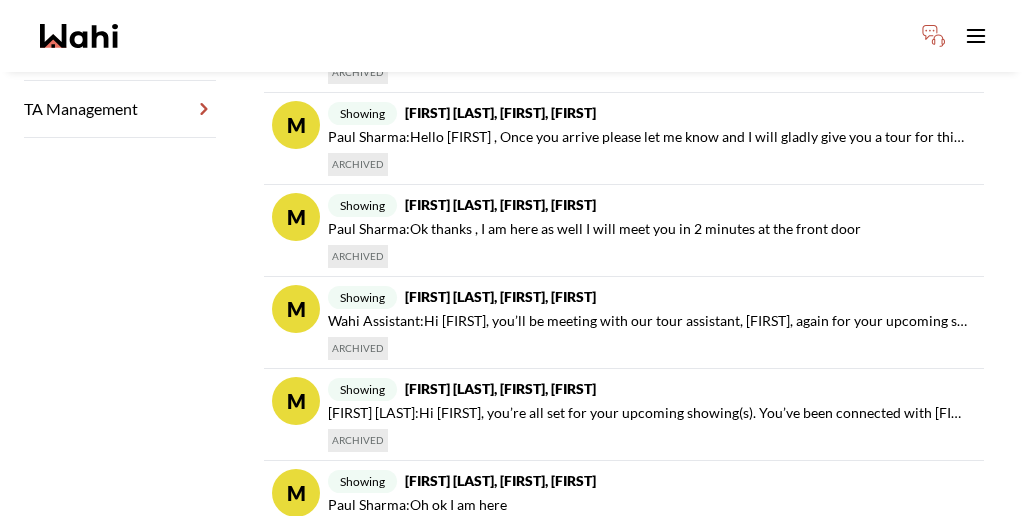click 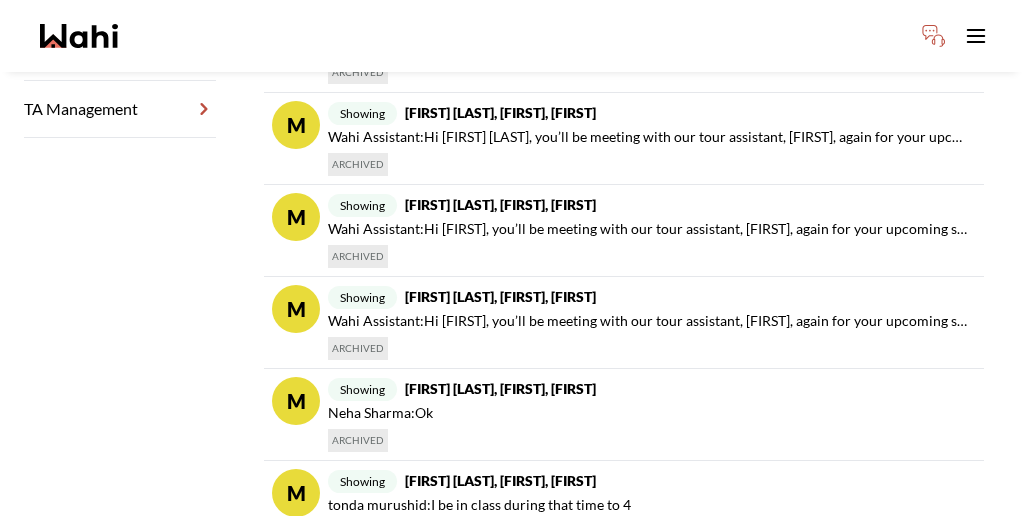 click at bounding box center [550, 865] 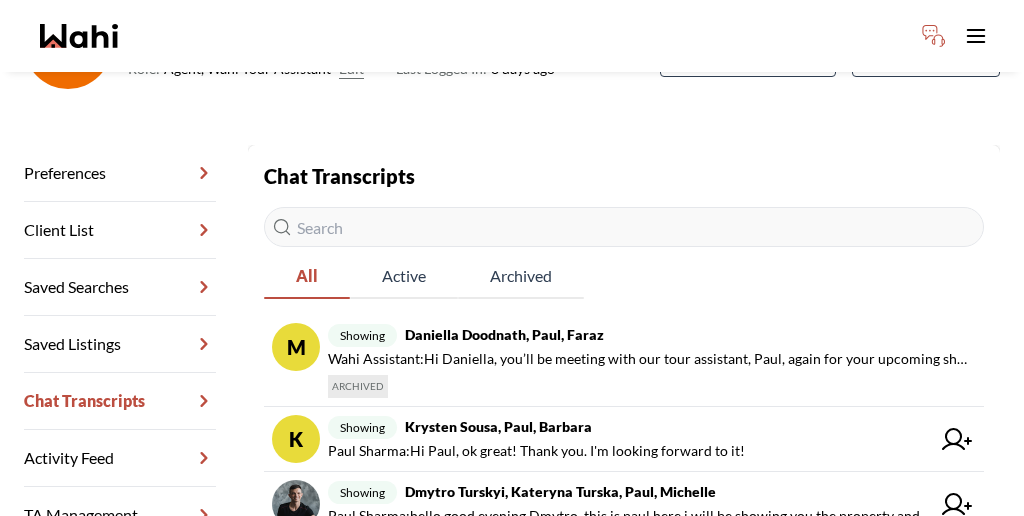 scroll, scrollTop: 0, scrollLeft: 0, axis: both 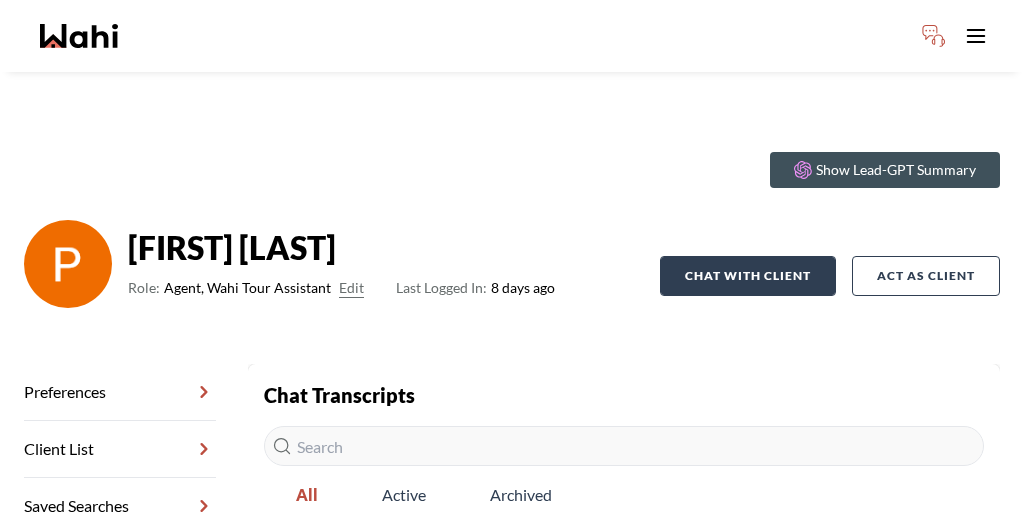click on "Chat with client" at bounding box center [748, 276] 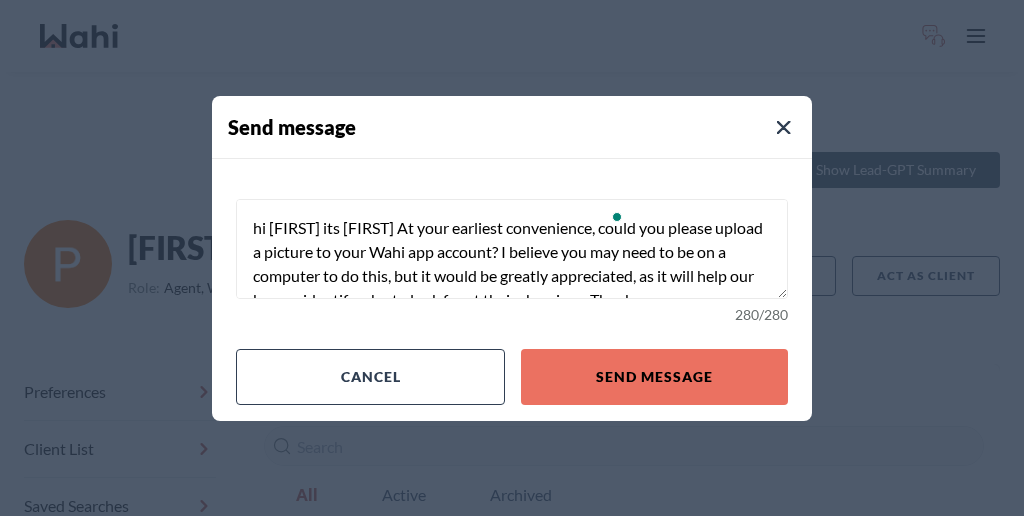 scroll, scrollTop: 9, scrollLeft: 0, axis: vertical 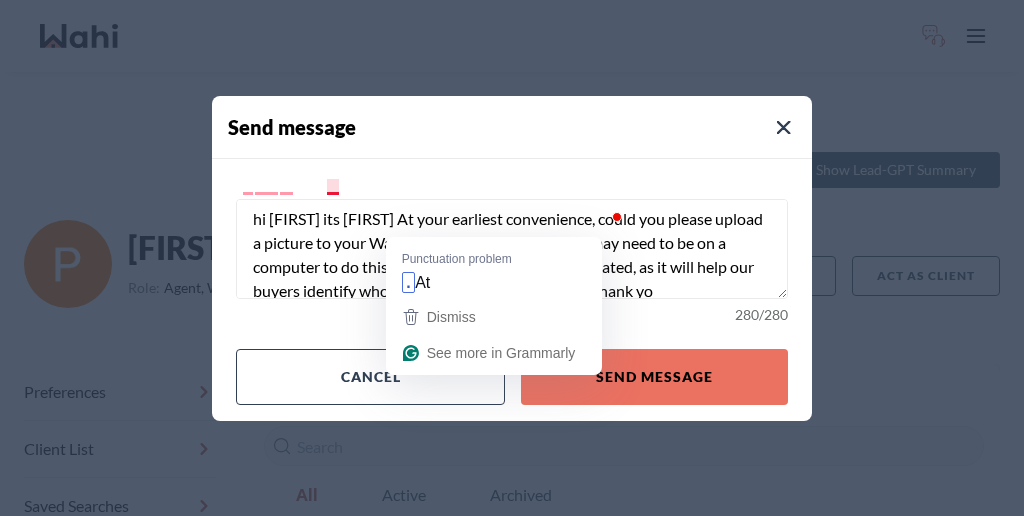 click on "hi Paul its Alicia At your earliest convenience, could you please upload a picture to your Wahi app account? I believe you may need to be on a computer to do this, but it would be greatly appreciated, as it will help our buyers identify who to look for at their showings. Thank yo" at bounding box center [512, 249] 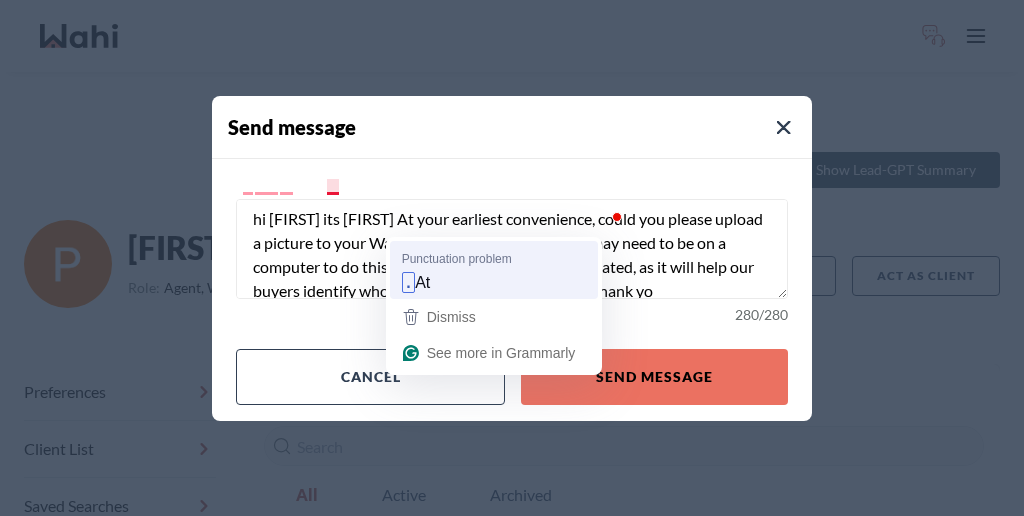 type on "hi Paul its Alicia At your earliest convenience, could you please upload a picture to your Wahi app account? I believe you may need to be on a computer to do this, but it would be greatly appreciated, as it will help our buyers identify who to look for at their showings. Thank yo" 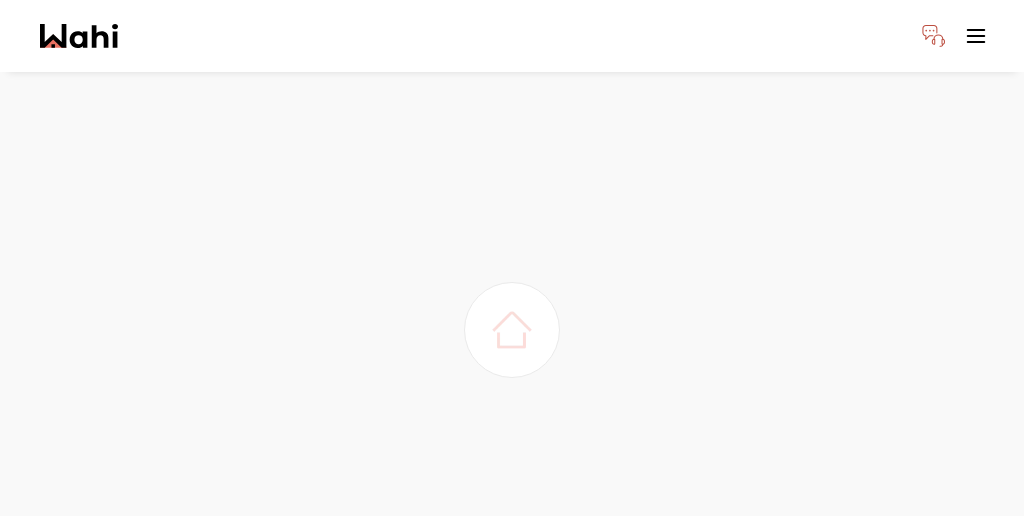scroll, scrollTop: 0, scrollLeft: 0, axis: both 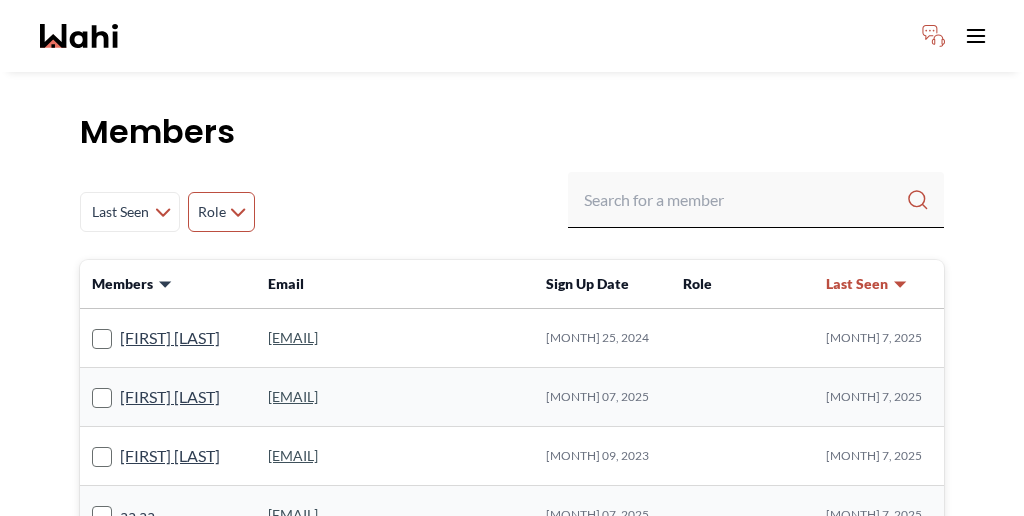 click on "Role" at bounding box center (221, 212) 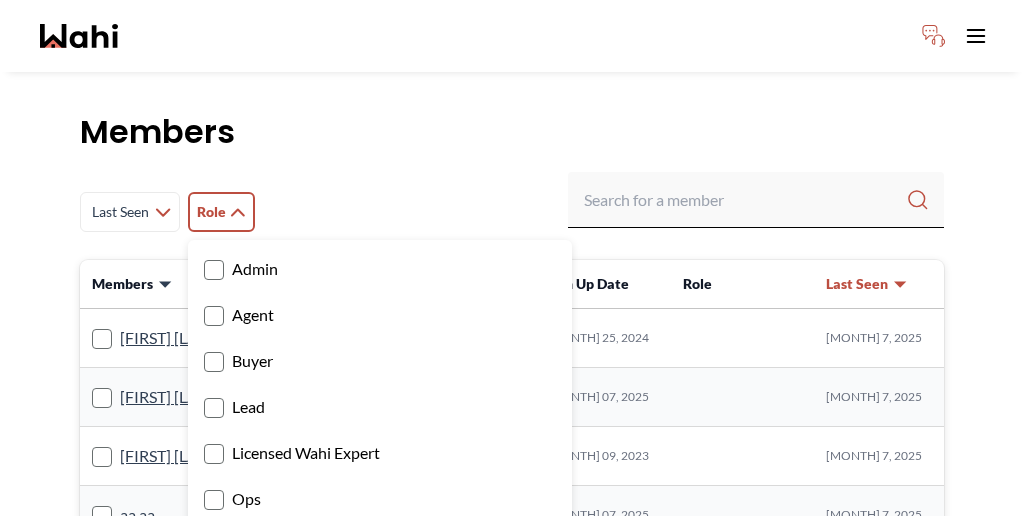 click 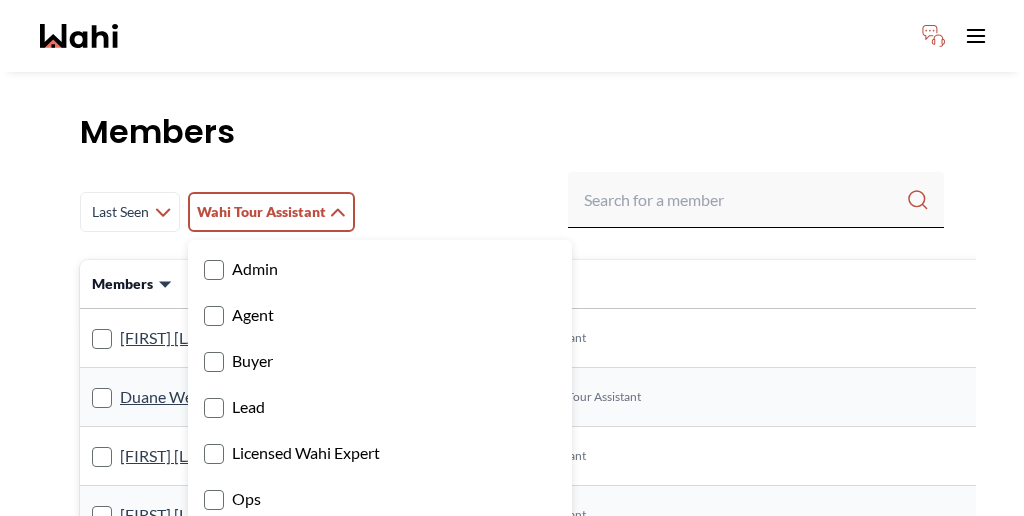 click on "Members Last Seen Less day than 1 day ago 1 day ago - 3 days ago 3 days ago - 1 week ago 1 week ago - 1 month ago 1 month ago - 6 months ago 6 months ago - 1 year ago More than 1 year ago Wahi Tour Assistant Admin Agent Buyer Lead Licensed Wahi Expert Ops Seller Wahi Tour Assistant Retool User Members Email Sign Up Date Role Last Seen [PERSON] [EMAIL] [MONTH] 23, 2025 Wahi Tour Assistant [MONTH] 1, 2025 [FIRST] [LAST] [EMAIL] [MONTH] 17, 2025 Agent Wahi Tour Assistant [MONTH] 6, 2025 [FIRST] [LAST] [EMAIL] [MONTH] 29, 2025 Wahi Tour Assistant [MONTH] 29, 2025 [PERSON] [EMAIL] [MONTH] 21, 2025 Wahi Tour Assistant [MONTH] 21, 2025 [FIRST] [LAST] [EMAIL] [MONTH] 20, 2025 Wahi Tour Assistant [MONTH] 18, 2025 [EMAIL] [MONTH] 6, 2025 Agent Wahi Tour Assistant [MONTH] 30, 2025 [PERSON] [EMAIL] [MONTH] 4, 2025 Wahi Tour Assistant [MONTH] 5, 2025 [PERSON] [EMAIL] [MONTH] 19, 2024 Seller Agent Wahi Tour Assistant" at bounding box center (512, 1147) 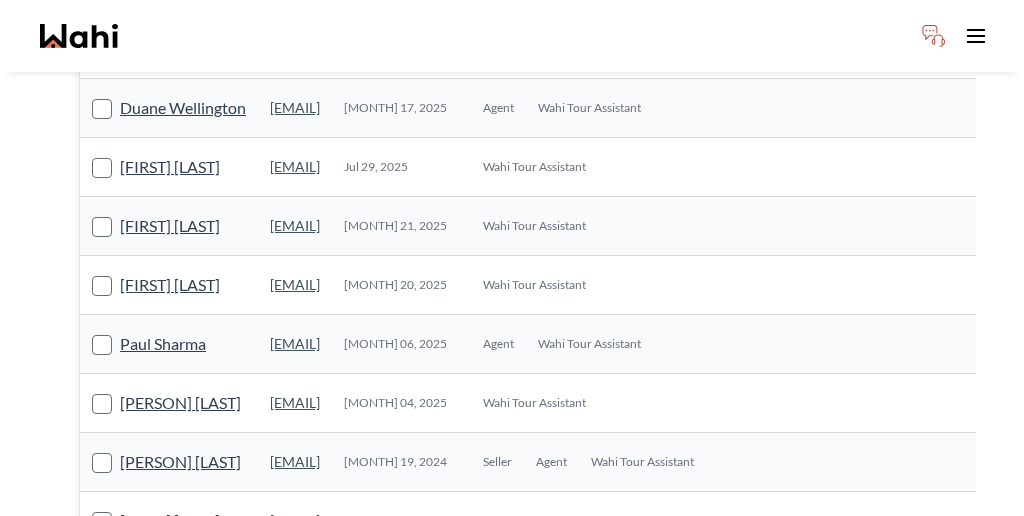 scroll, scrollTop: 293, scrollLeft: 0, axis: vertical 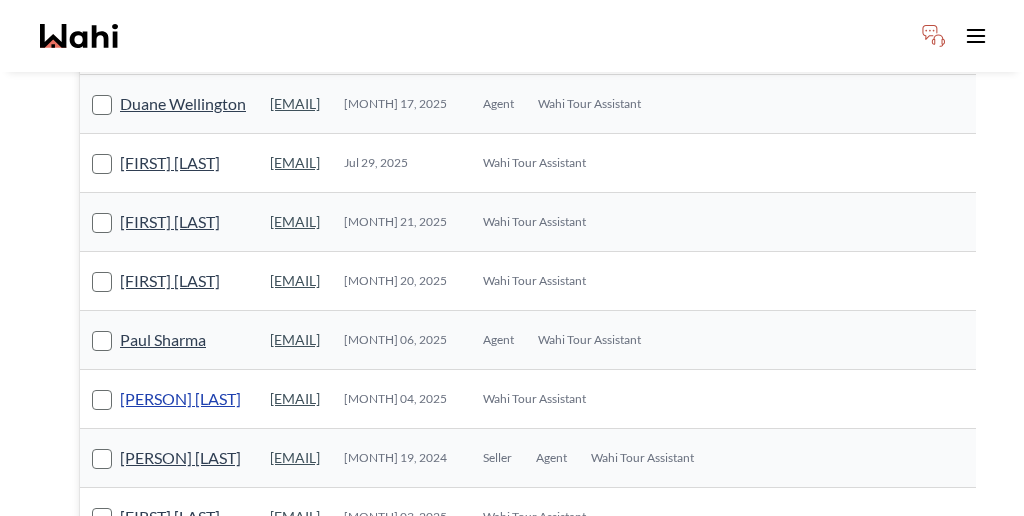 click on "[PERSON] [LAST]" at bounding box center (180, 399) 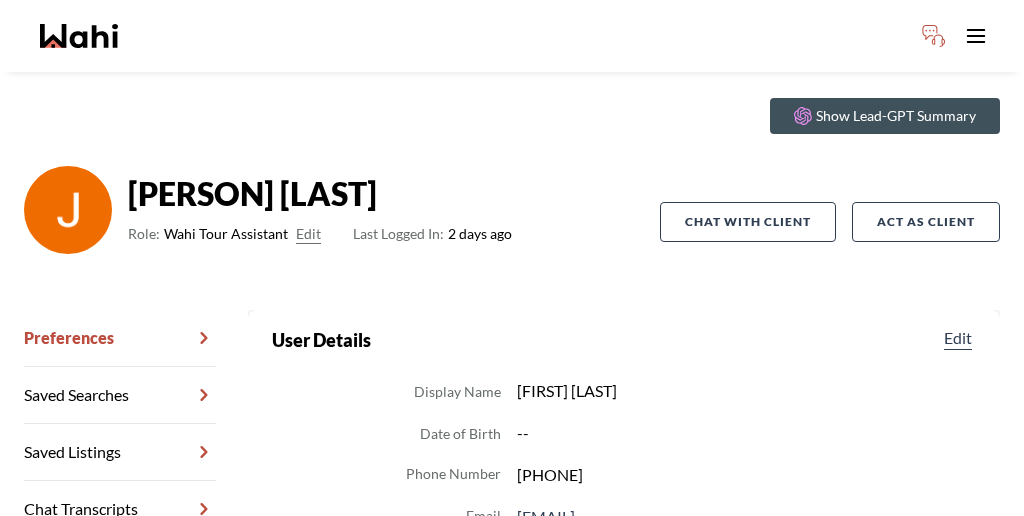 click on "Chat Transcripts" at bounding box center (120, 509) 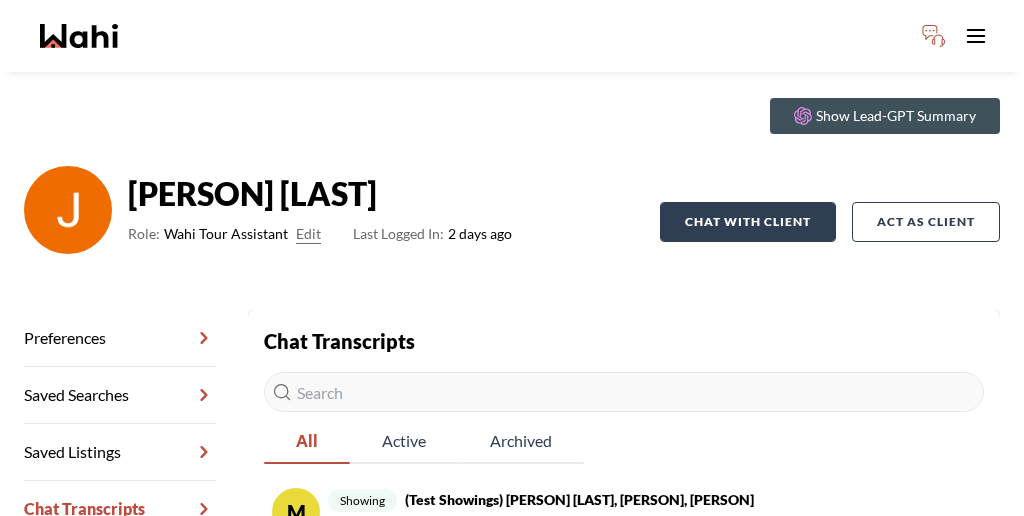click on "Chat with client" at bounding box center [748, 222] 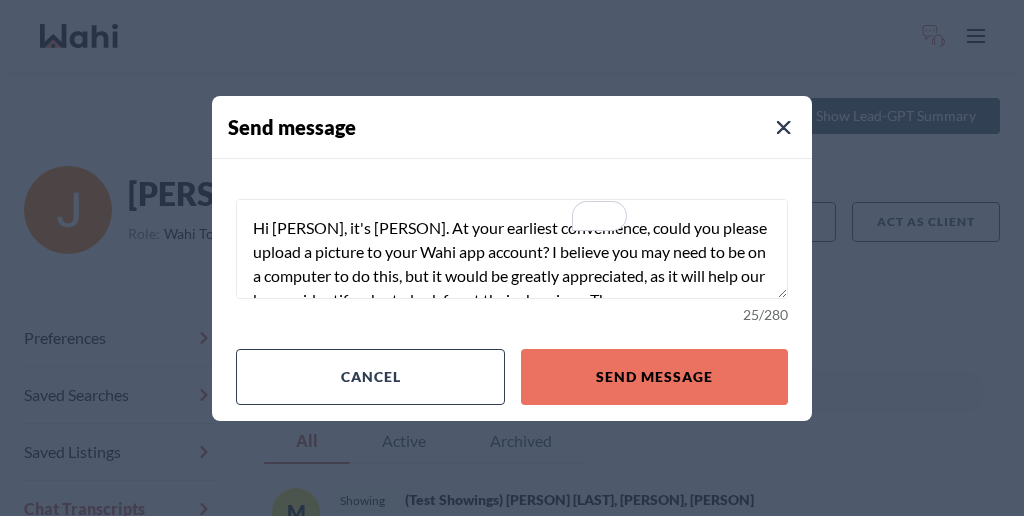 scroll, scrollTop: 9, scrollLeft: 0, axis: vertical 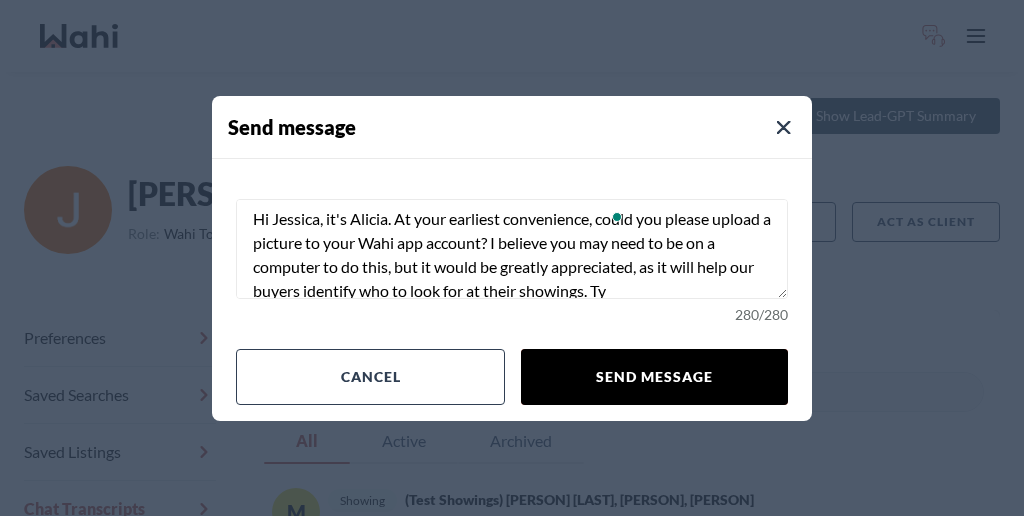 type on "Hi Jessica, it's Alicia. At your earliest convenience, could you please upload a picture to your Wahi app account? I believe you may need to be on a computer to do this, but it would be greatly appreciated, as it will help our buyers identify who to look for at their showings. Ty" 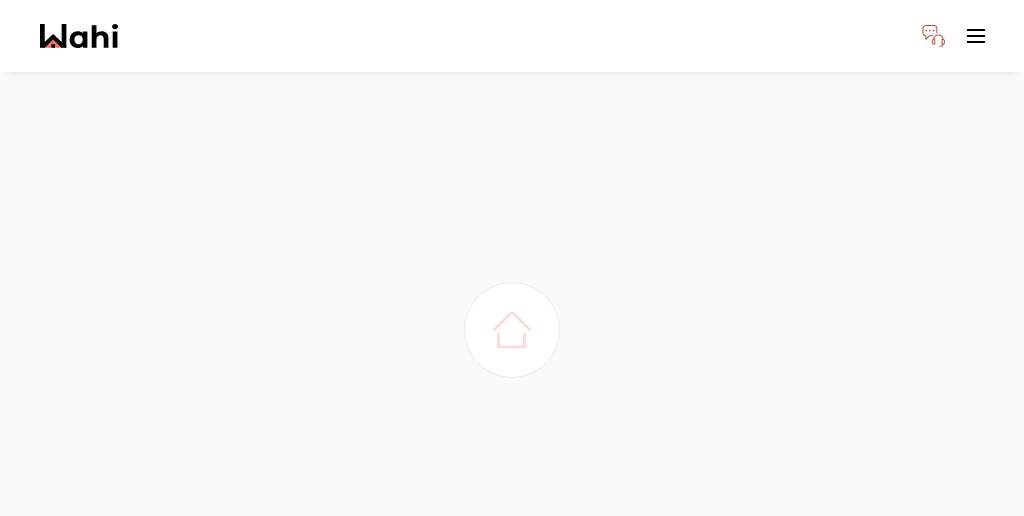 scroll, scrollTop: 0, scrollLeft: 0, axis: both 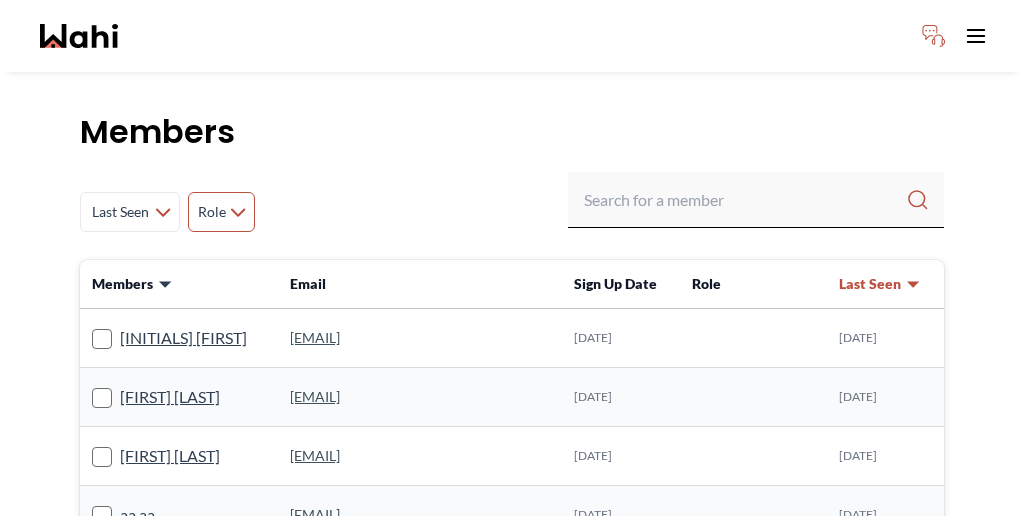 click on "Role" at bounding box center [211, 212] 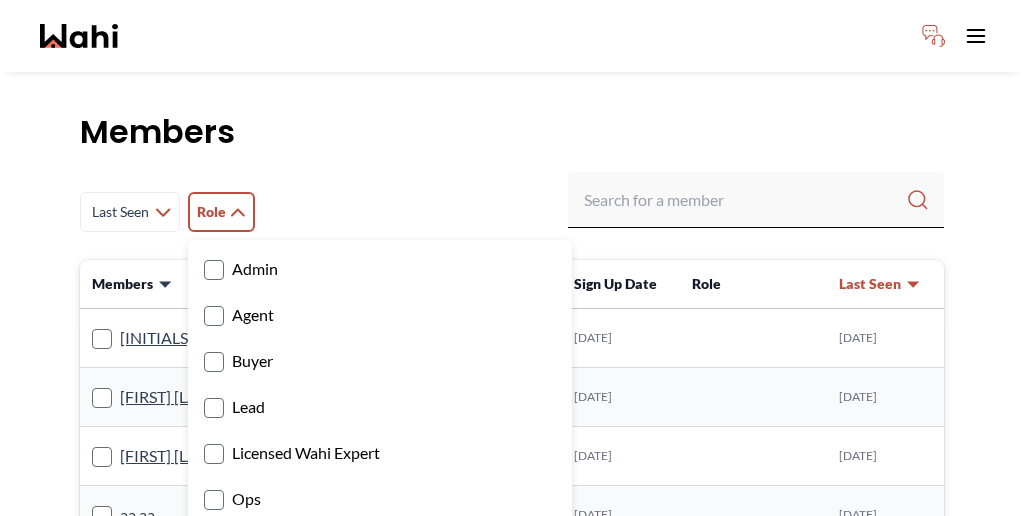 click on "Wahi Tour Assistant" at bounding box center [380, 591] 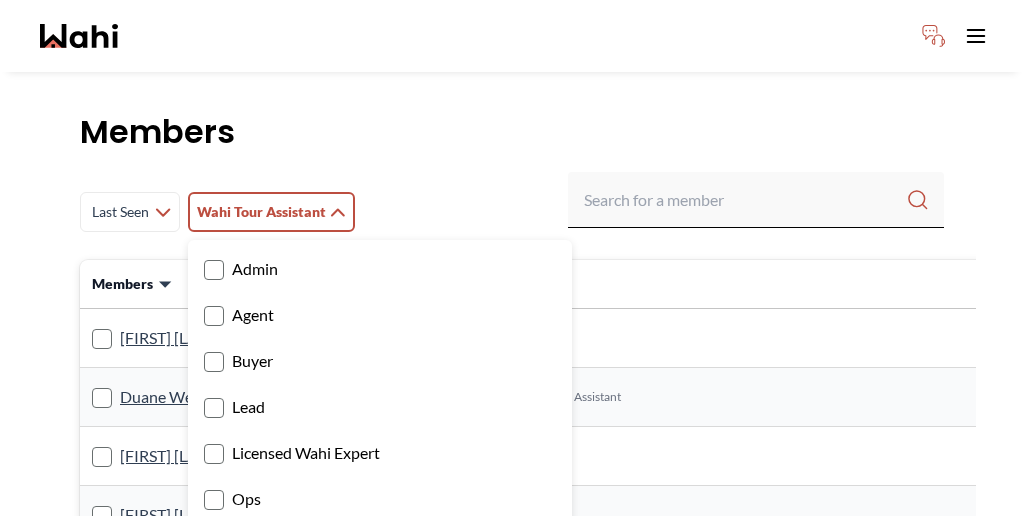 click on "Members" at bounding box center (512, 132) 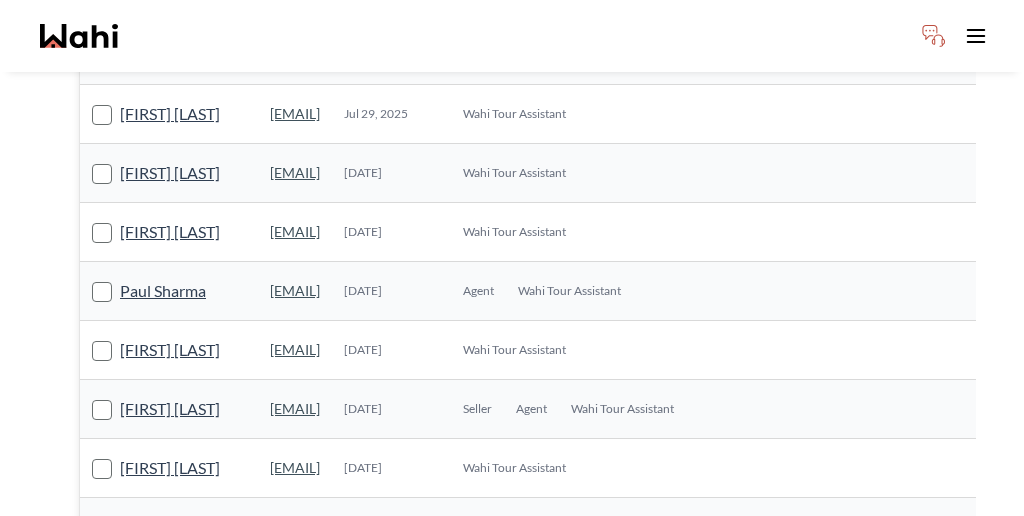 scroll, scrollTop: 348, scrollLeft: 0, axis: vertical 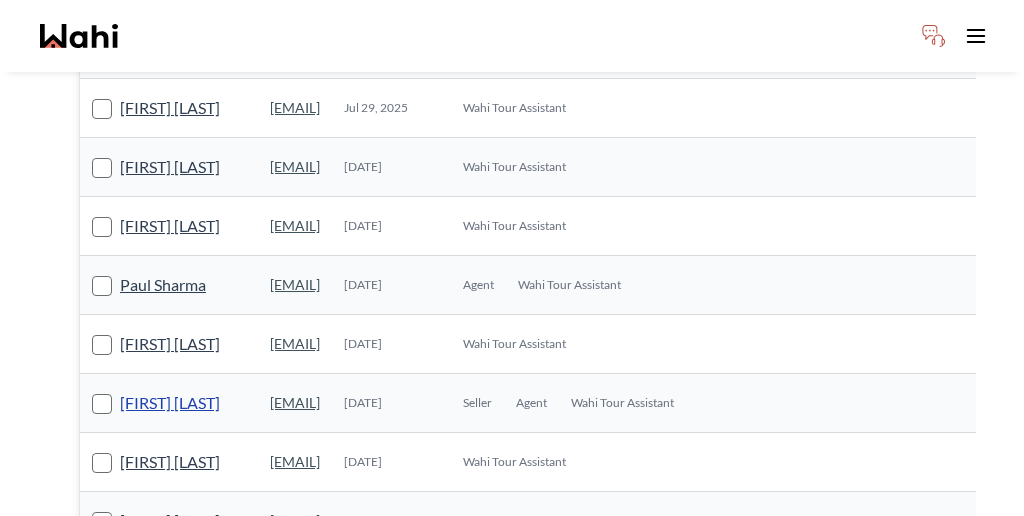 click on "[FIRST] [LAST]" at bounding box center [170, 403] 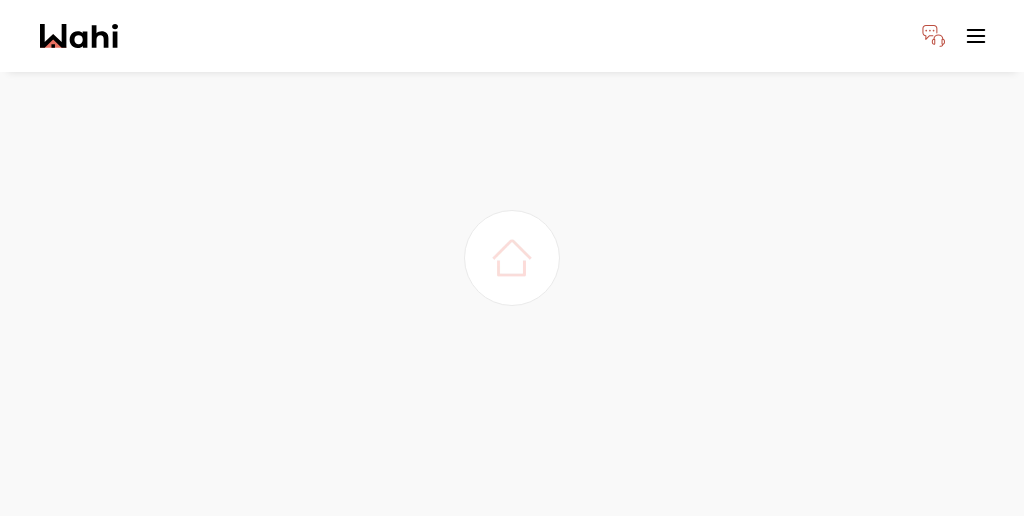scroll, scrollTop: 54, scrollLeft: 0, axis: vertical 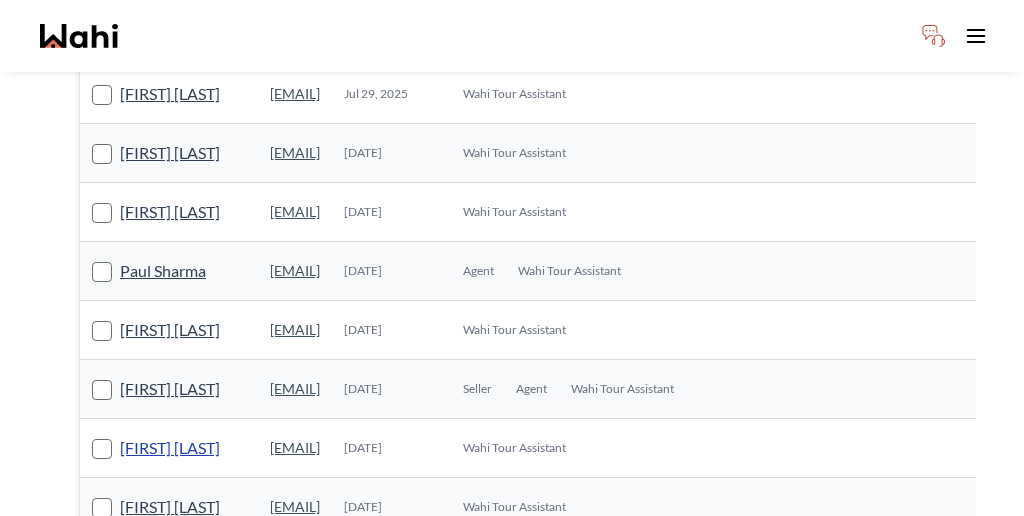 click on "Rochelle Hogue" at bounding box center (170, 448) 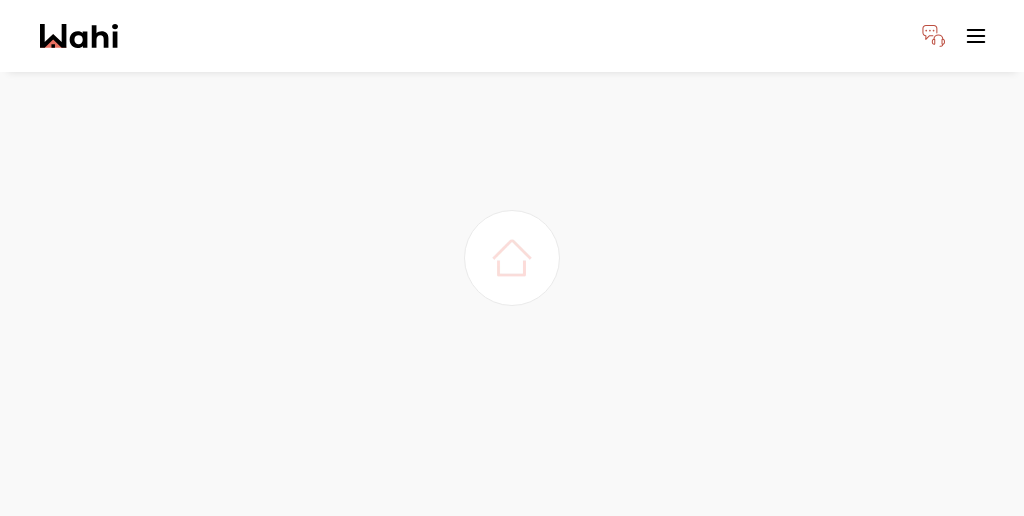 scroll, scrollTop: 54, scrollLeft: 0, axis: vertical 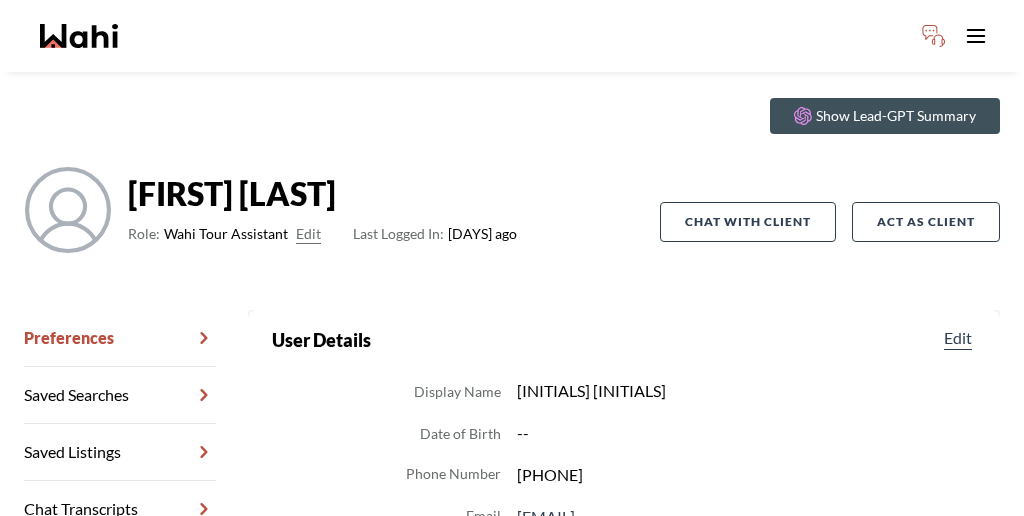 click on "Chat Transcripts" at bounding box center (120, 509) 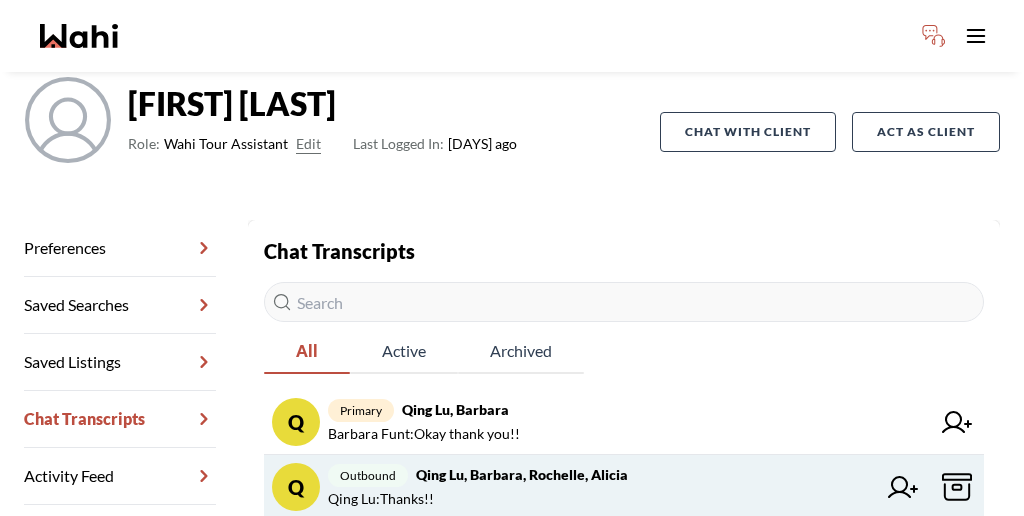scroll, scrollTop: 164, scrollLeft: 0, axis: vertical 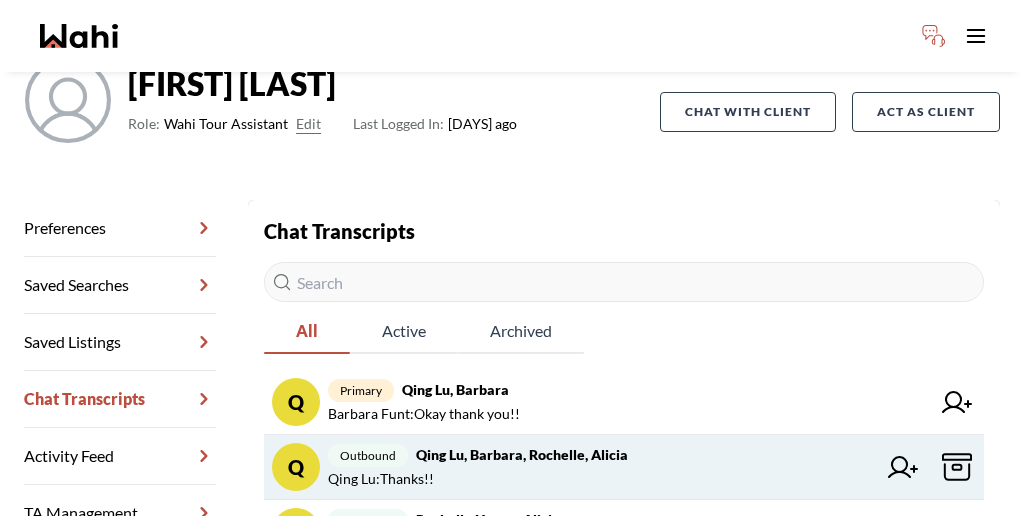 click 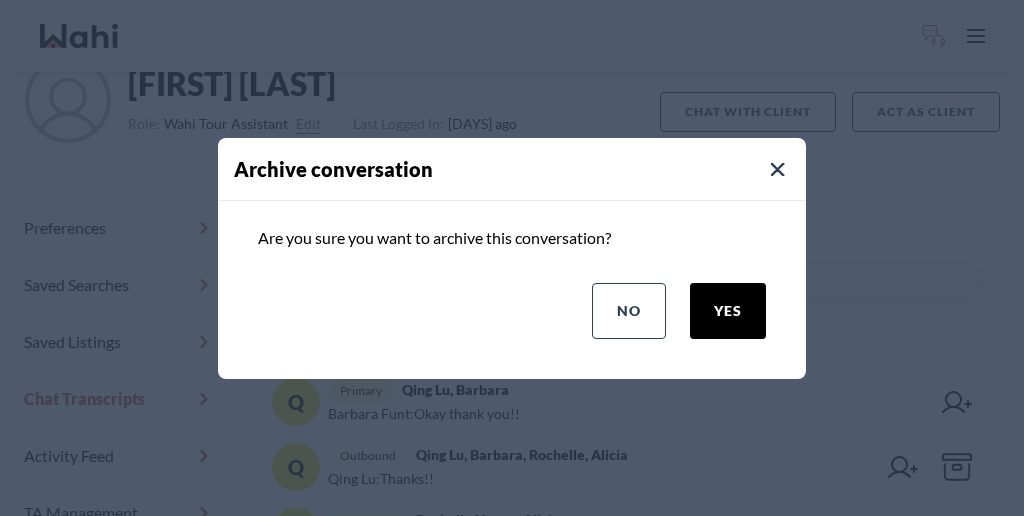 click on "yes" at bounding box center (728, 311) 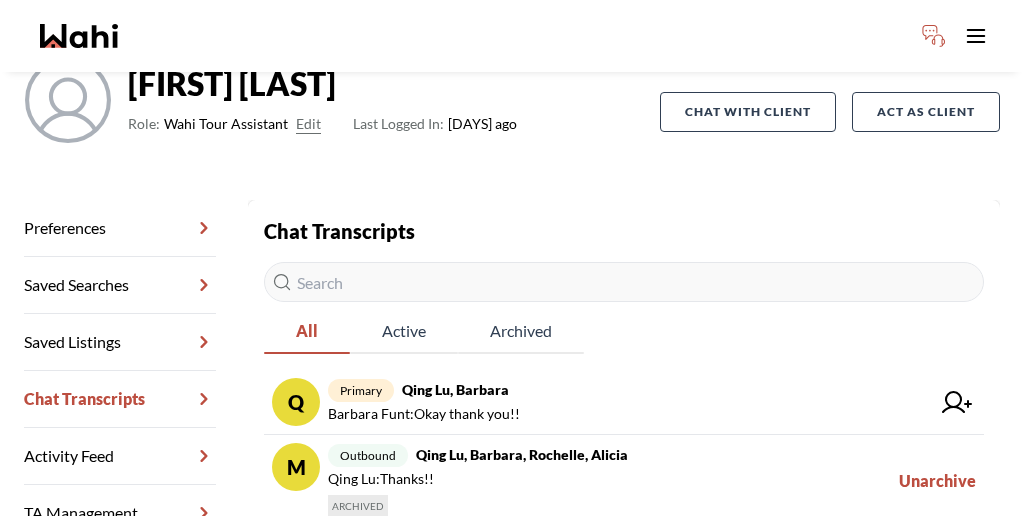 click on "outbound Rochelle Hogue, Alicia" at bounding box center (602, 547) 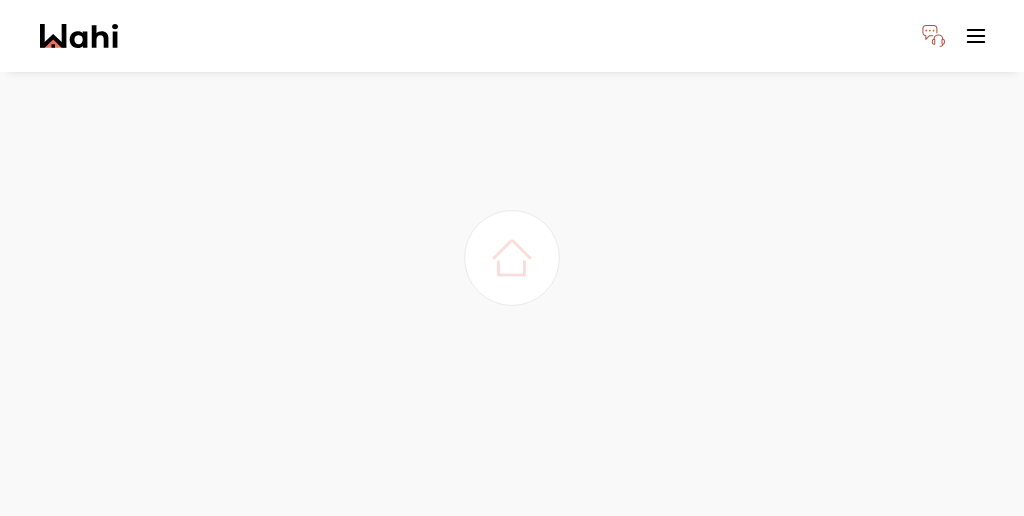 scroll, scrollTop: 0, scrollLeft: 0, axis: both 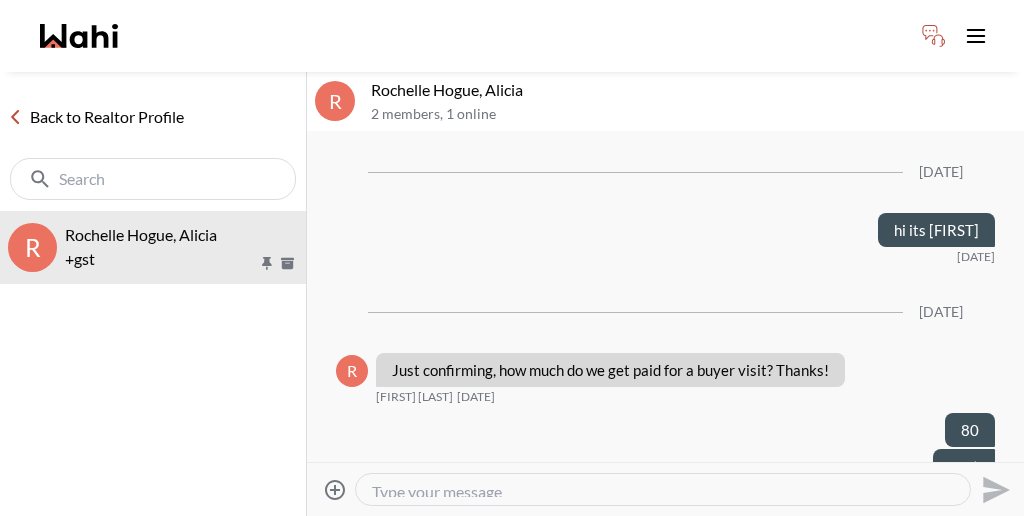 click at bounding box center [663, 489] 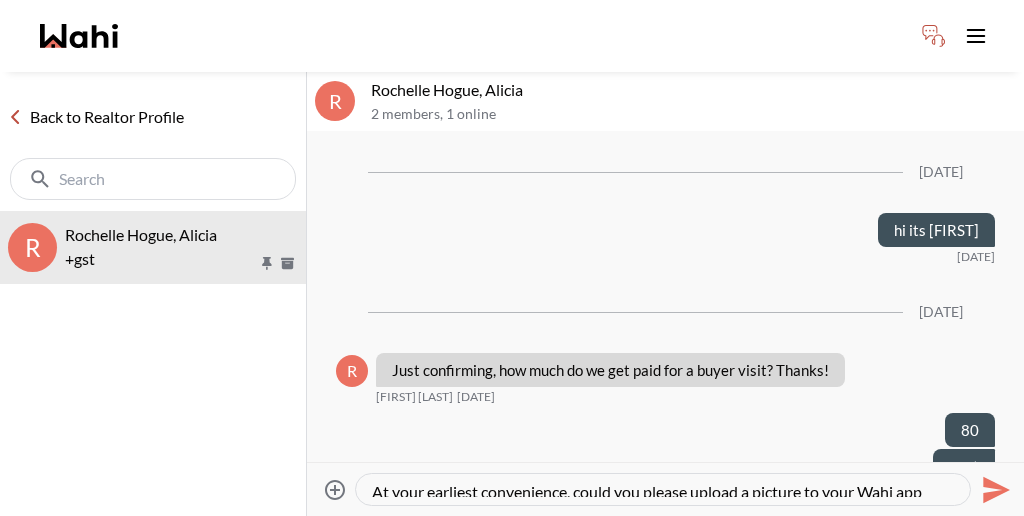 type 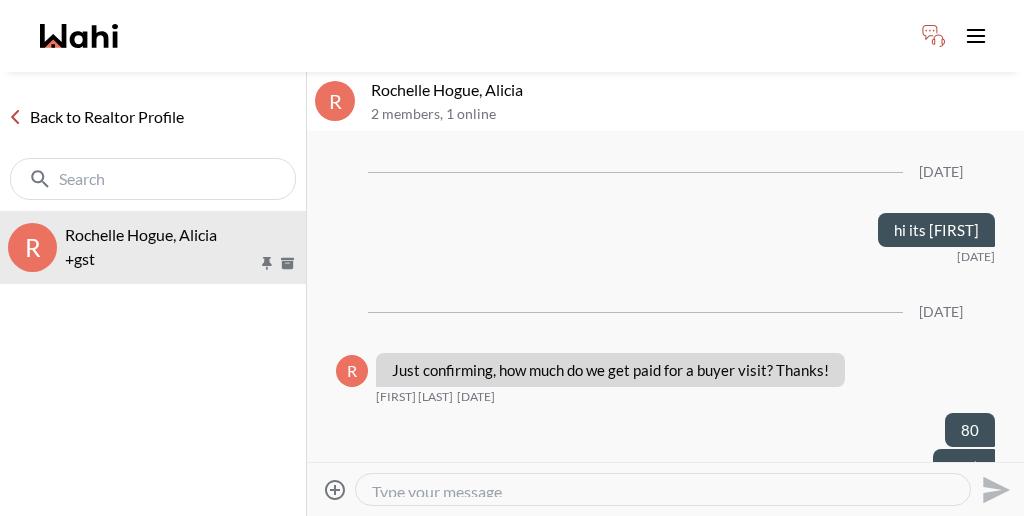 scroll, scrollTop: 88, scrollLeft: 0, axis: vertical 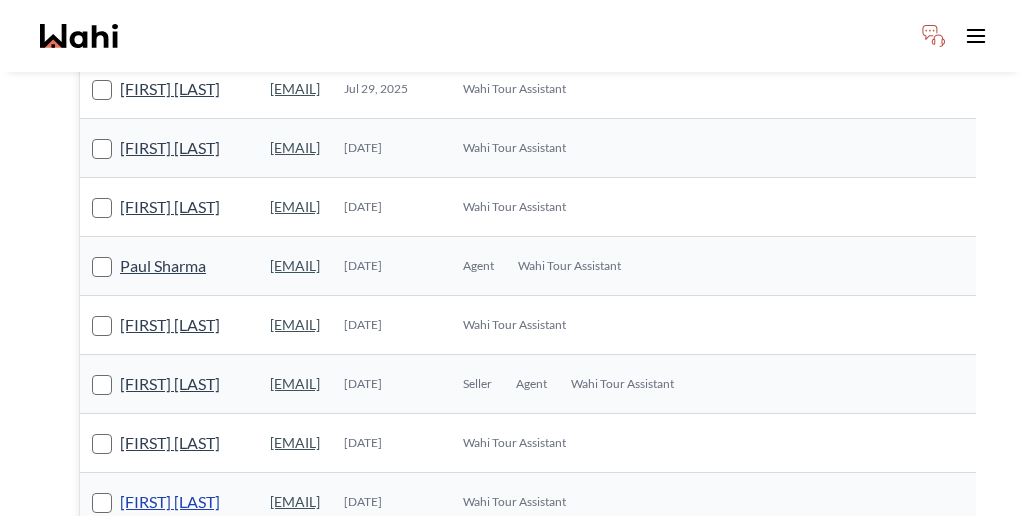 click on "[FIRST] [LAST]" at bounding box center (170, 502) 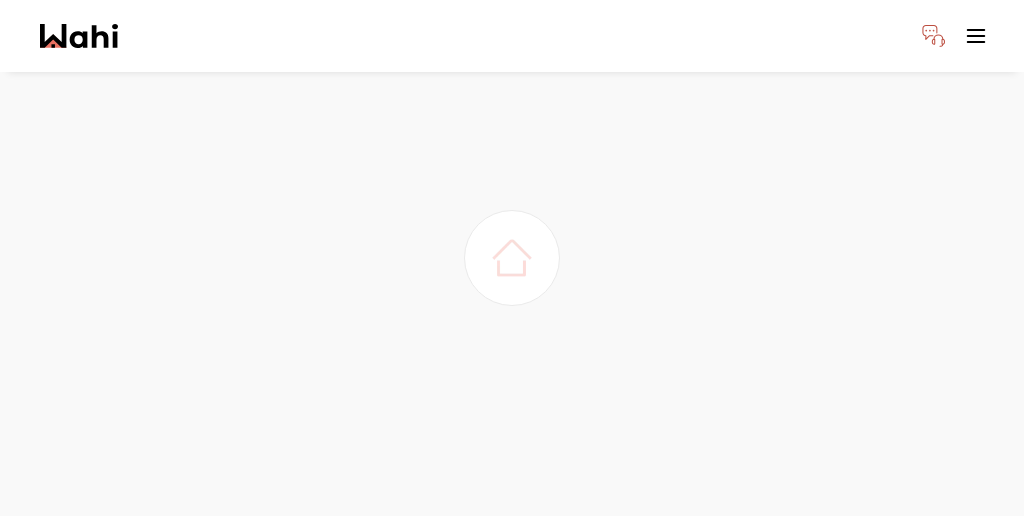 scroll, scrollTop: 54, scrollLeft: 0, axis: vertical 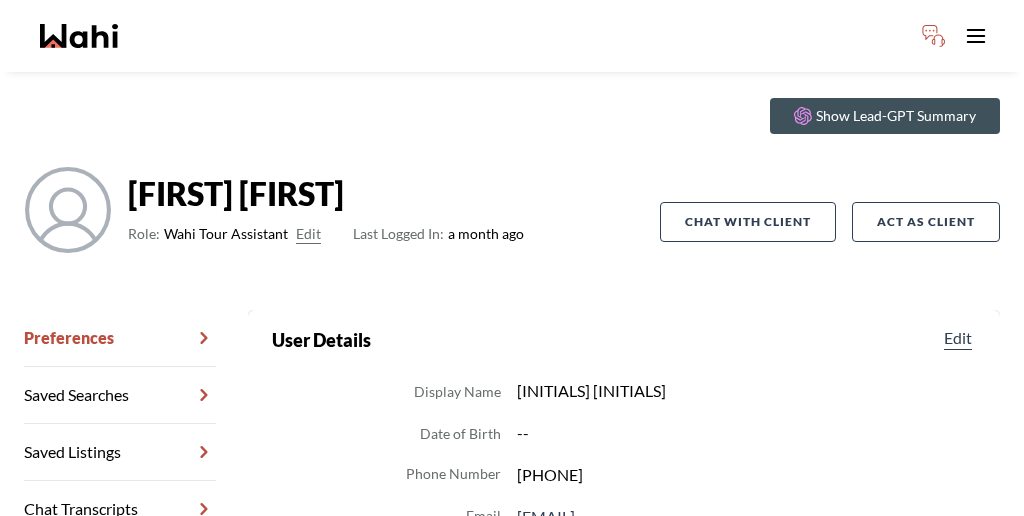 click on "Chat Transcripts" at bounding box center [120, 509] 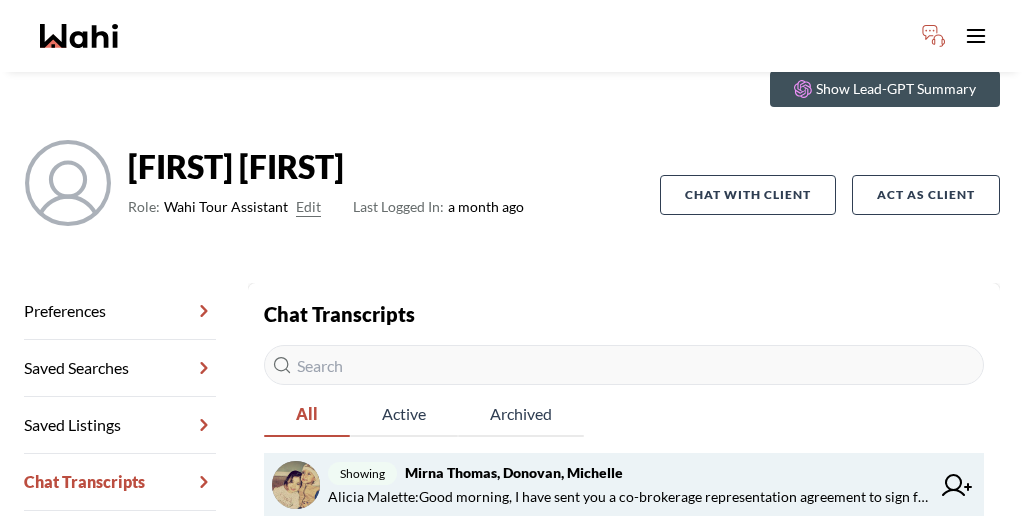 scroll, scrollTop: 115, scrollLeft: 0, axis: vertical 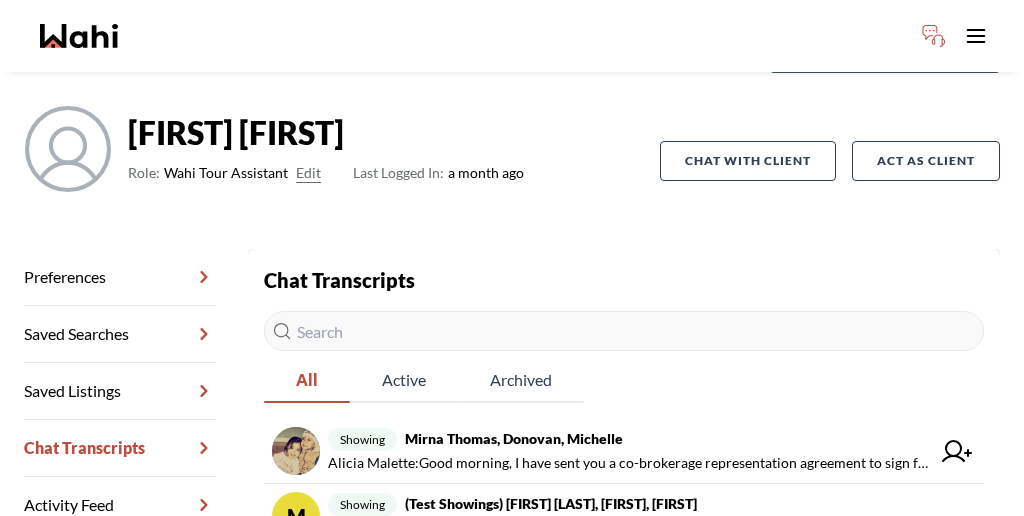 click on "Alicia Malette :  This is between yourself and me" at bounding box center [472, 620] 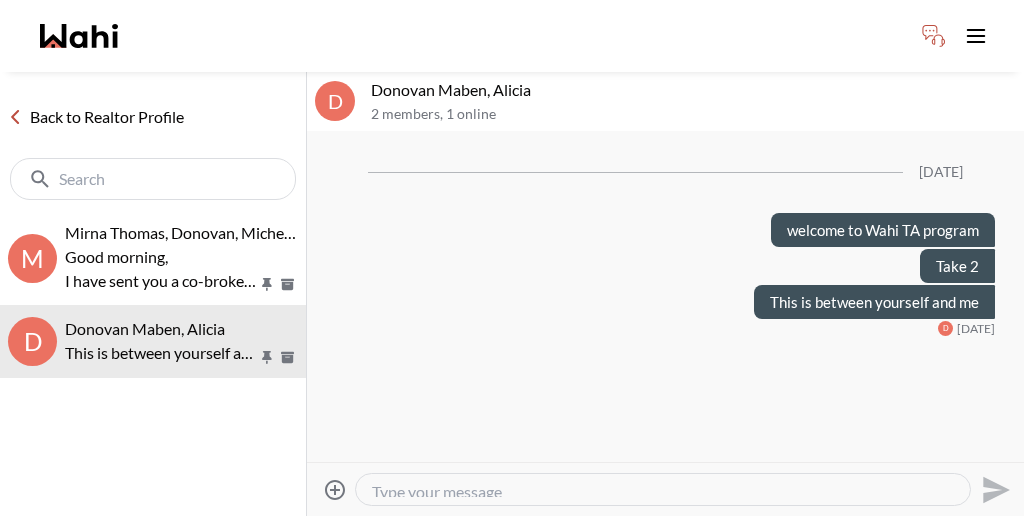 click at bounding box center [663, 489] 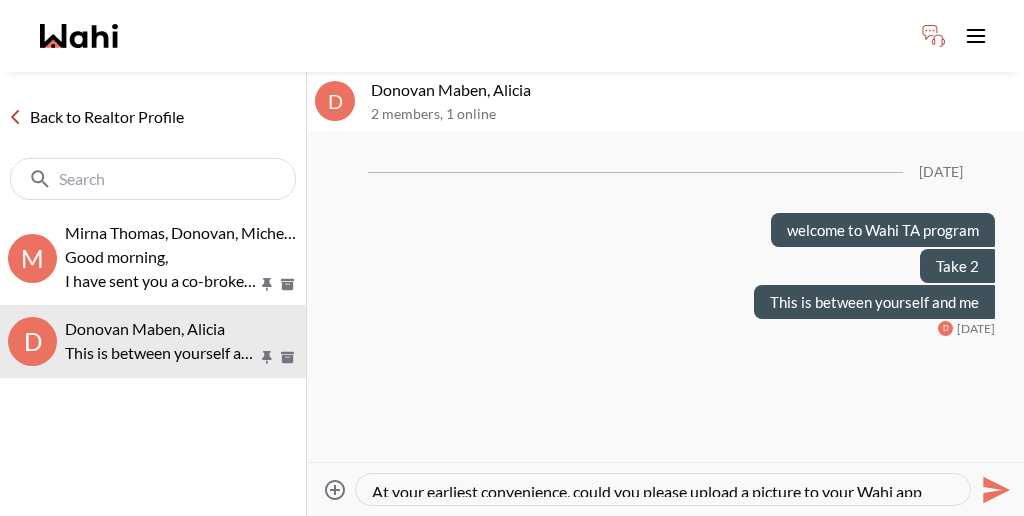 type 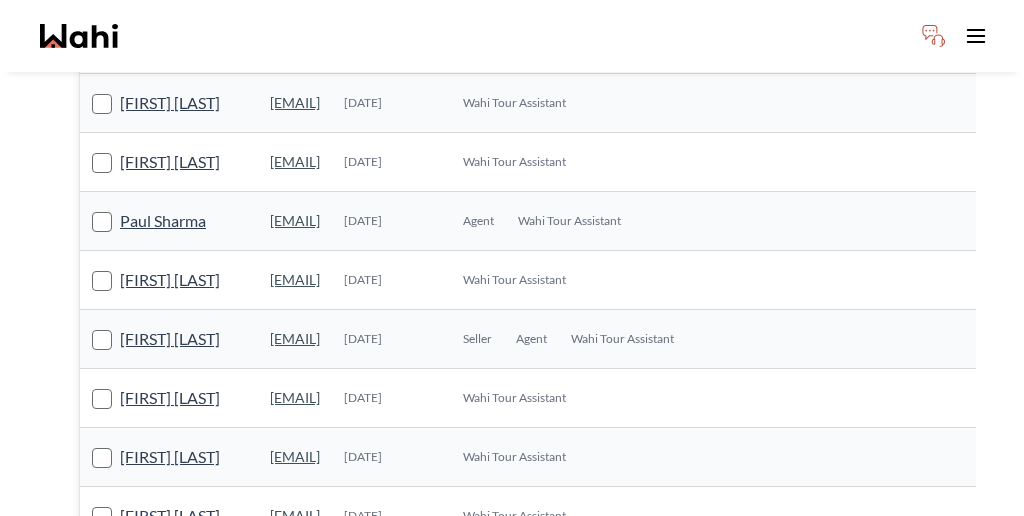 scroll, scrollTop: 423, scrollLeft: 0, axis: vertical 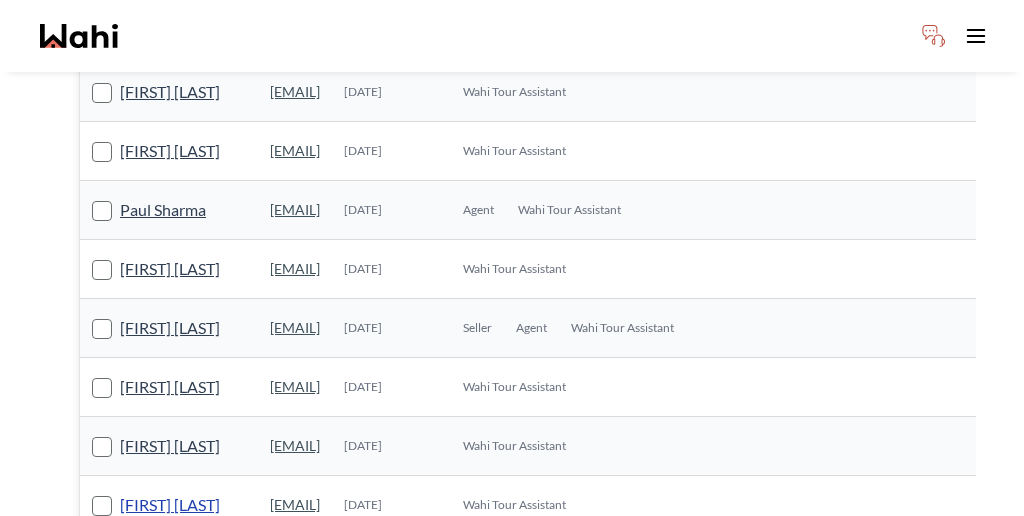 click on "Sarwar Zaman" at bounding box center (170, 505) 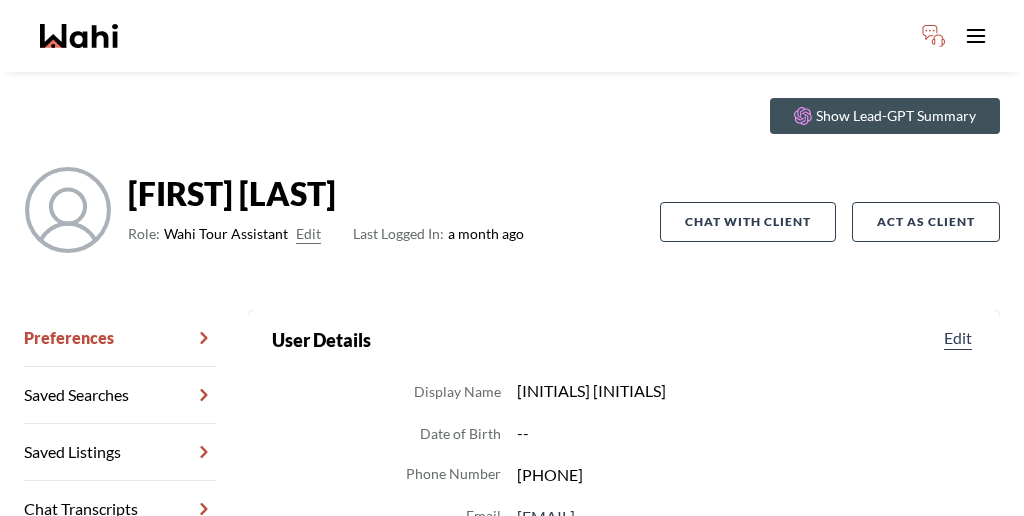 click on "Chat Transcripts" at bounding box center [120, 509] 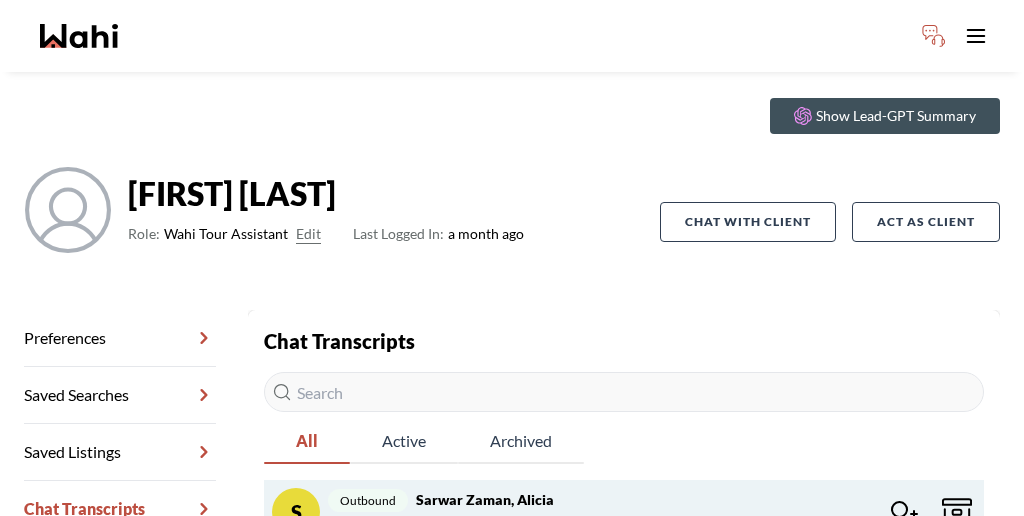 click on "Alicia Malette :  No worries.  Reach out any time" at bounding box center (470, 524) 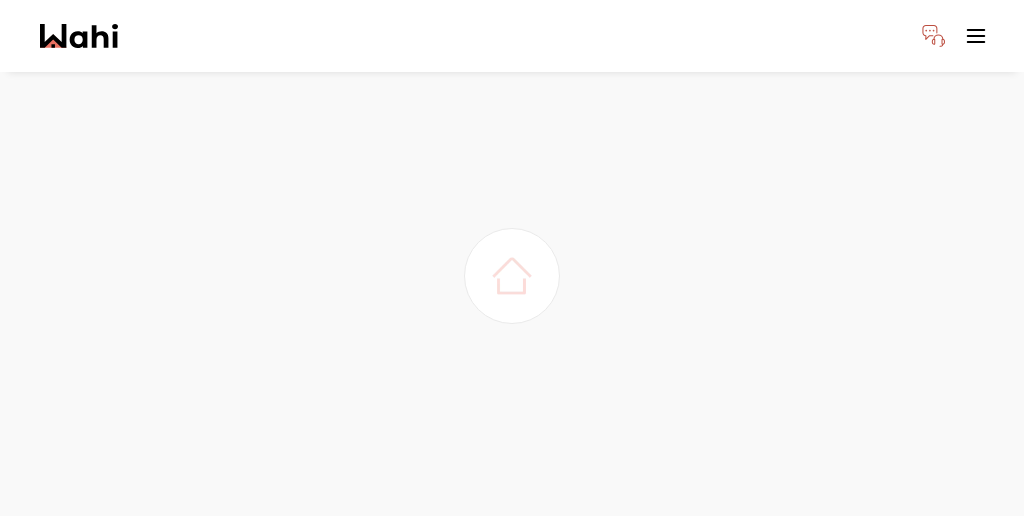 scroll, scrollTop: 0, scrollLeft: 0, axis: both 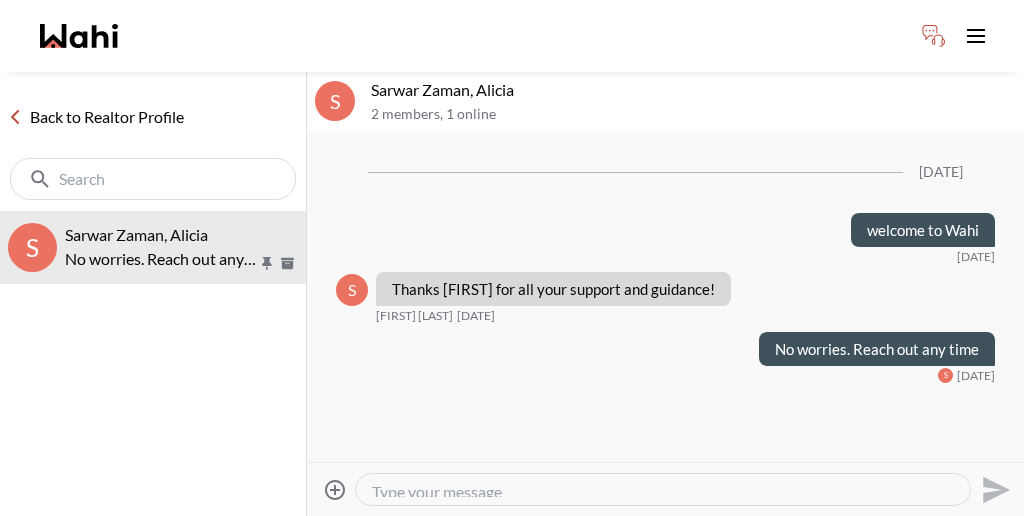 click at bounding box center [663, 489] 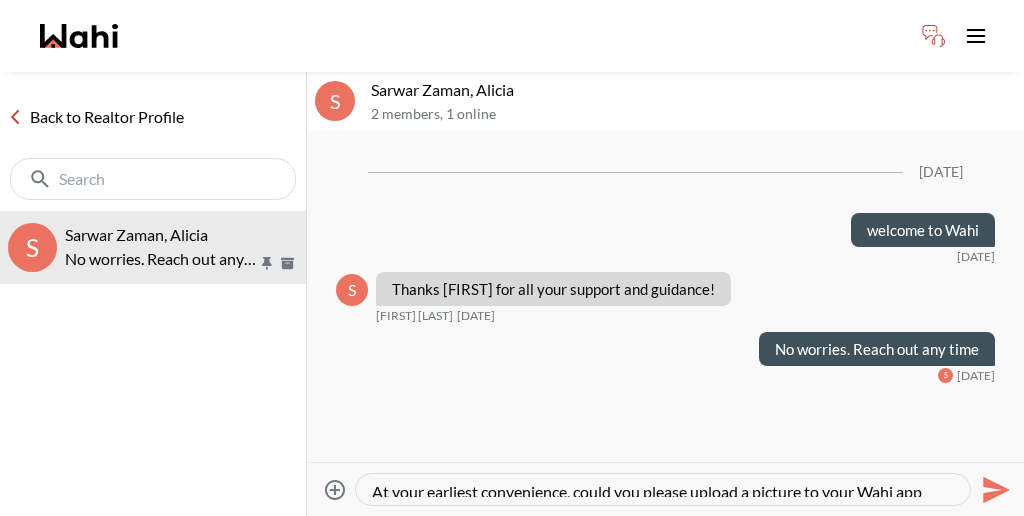 type 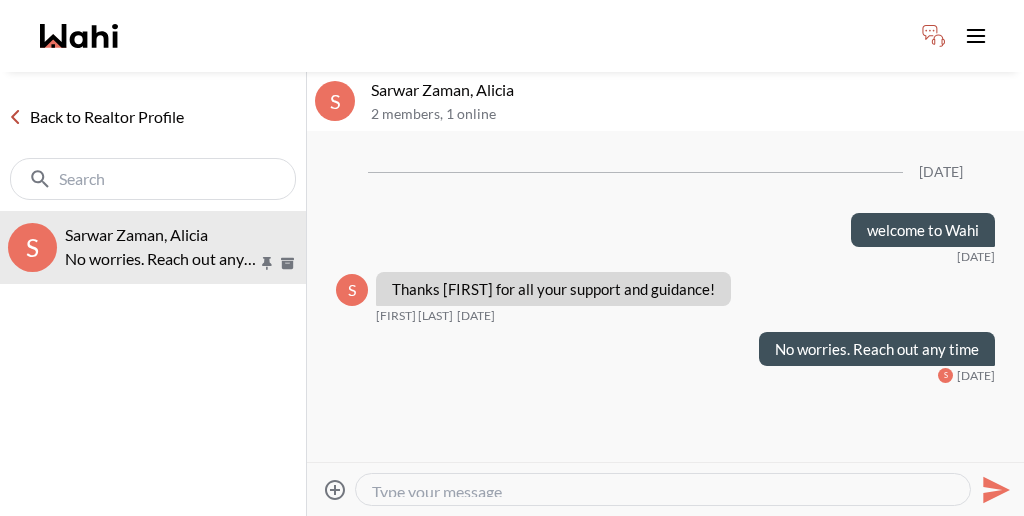 scroll, scrollTop: 1, scrollLeft: 0, axis: vertical 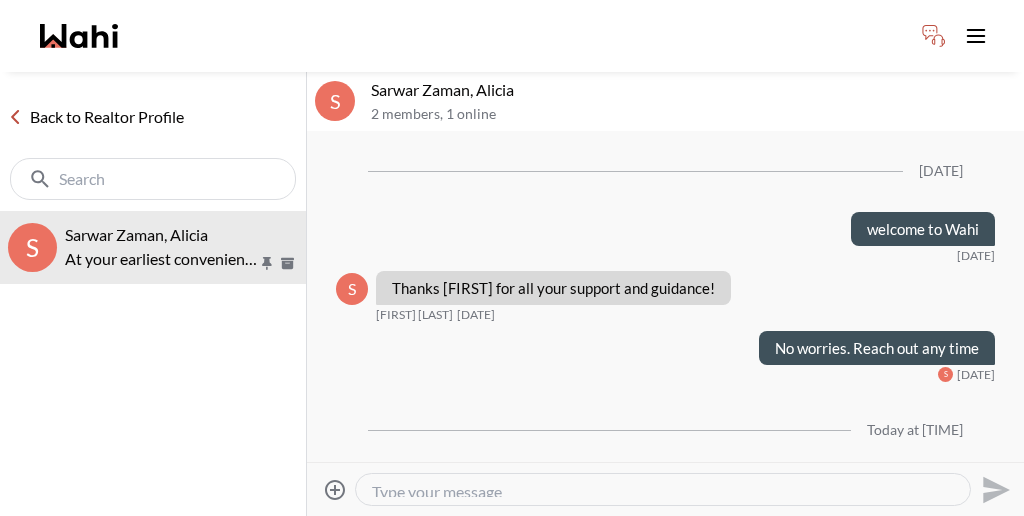 click on "Back to Realtor Profile" at bounding box center [96, 117] 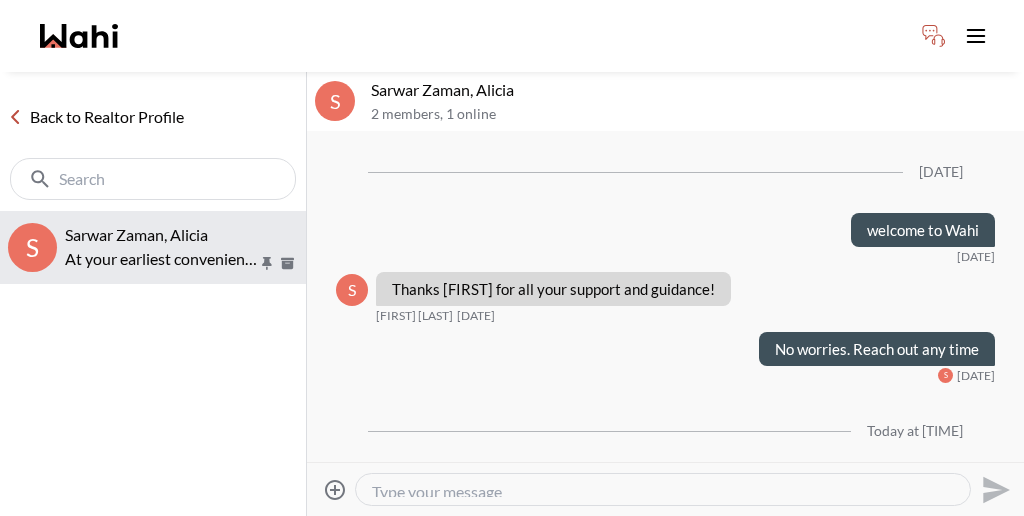 scroll, scrollTop: 1, scrollLeft: 0, axis: vertical 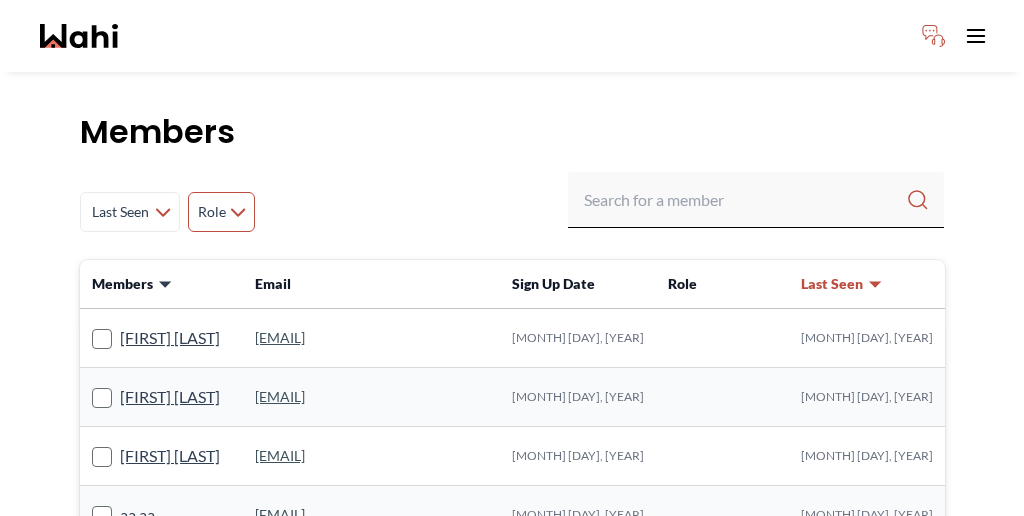 click on "Role" at bounding box center [211, 212] 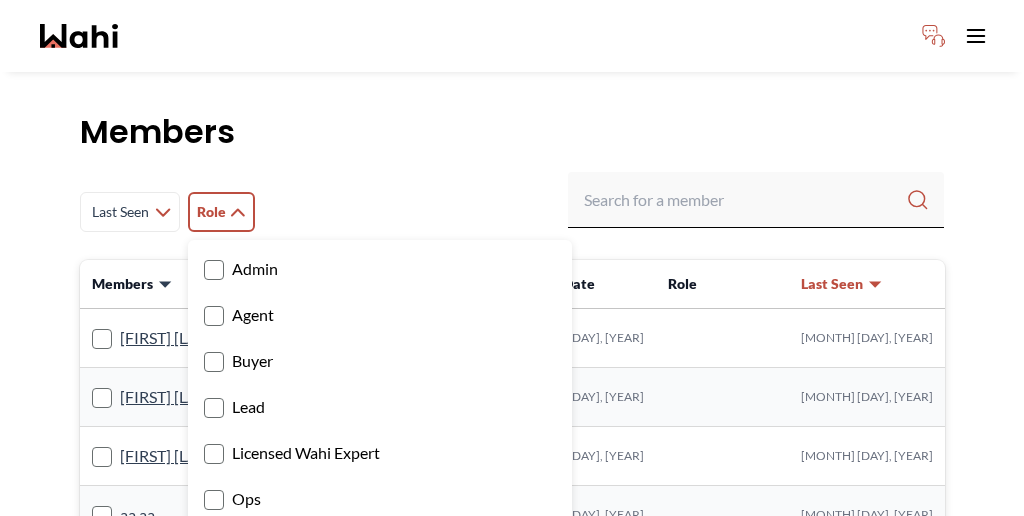 click on "Wahi Tour Assistant" at bounding box center (380, 591) 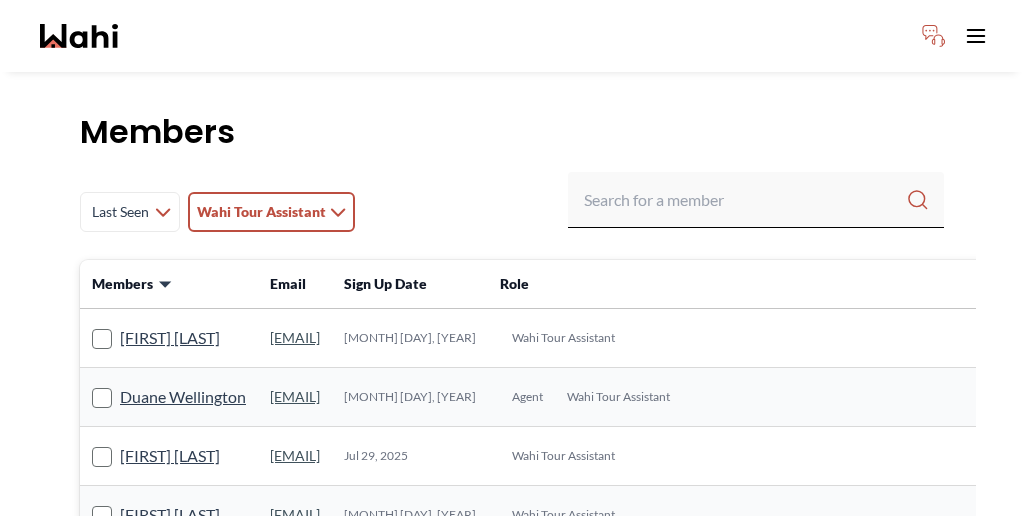 click on "Members Last Seen Less day than 1 day ago 1 day ago - 3 days ago 3 days ago - 1 week ago 1 week ago - 1 month ago 1 month ago - 6 months ago 6 months ago - 1 year ago More than 1 year ago Wahi Tour Assistant Admin Agent Buyer Lead Licensed Wahi Expert Ops Seller Wahi Tour Assistant Retool User Members Email Sign Up Date Role Last Seen [FIRST] [LAST] [EMAIL] [MONTH] [DAY], [YEAR] Wahi Tour Assistant [MONTH] [DAY], [YEAR] [FIRST] [LAST] [EMAIL] [MONTH] [DAY], [YEAR] Agent Wahi Tour Assistant [MONTH] [DAY], [YEAR] [FIRST] [LAST] [EMAIL] [MONTH] [DAY], [YEAR] Wahi Tour Assistant [MONTH] [DAY], [YEAR] [FIRST] [LAST] [EMAIL] [MONTH] [DAY], [YEAR] Seller Agent Wahi Tour Assistant" at bounding box center (512, 1147) 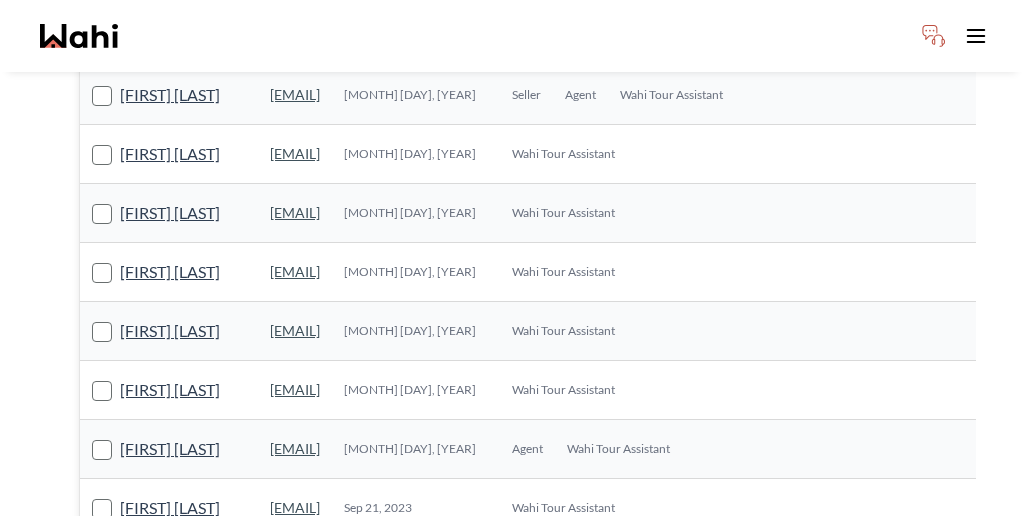 scroll, scrollTop: 658, scrollLeft: 0, axis: vertical 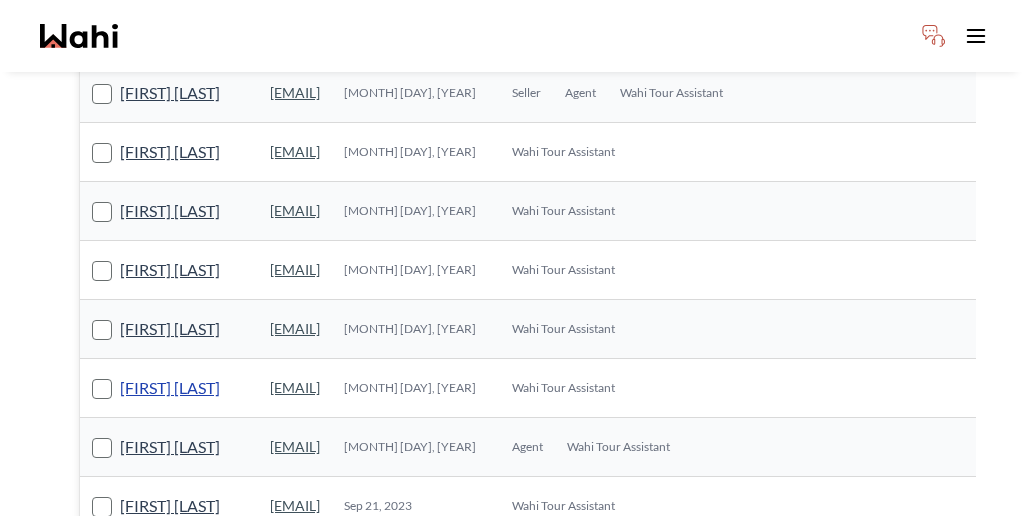 click on "[FIRST] [LAST]" at bounding box center (170, 388) 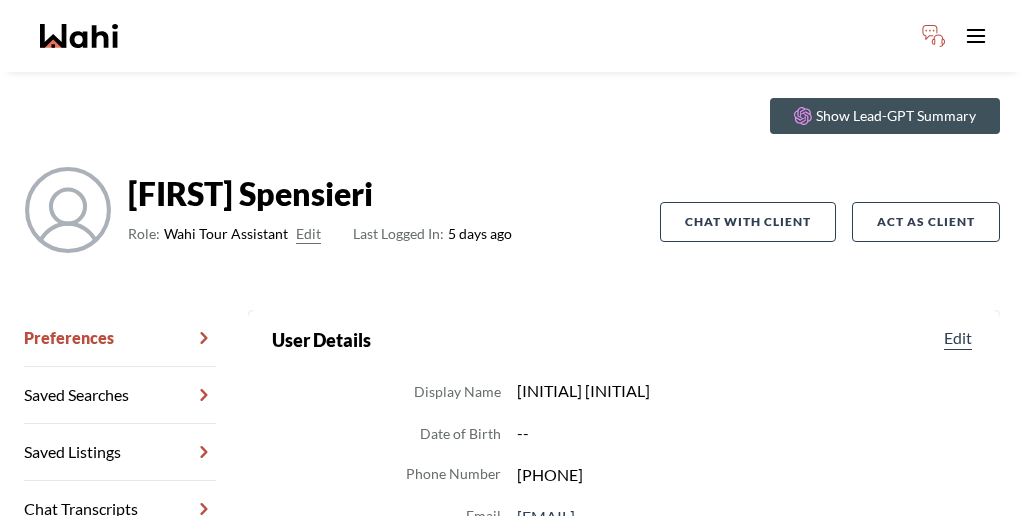 click on "Chat Transcripts" at bounding box center (120, 509) 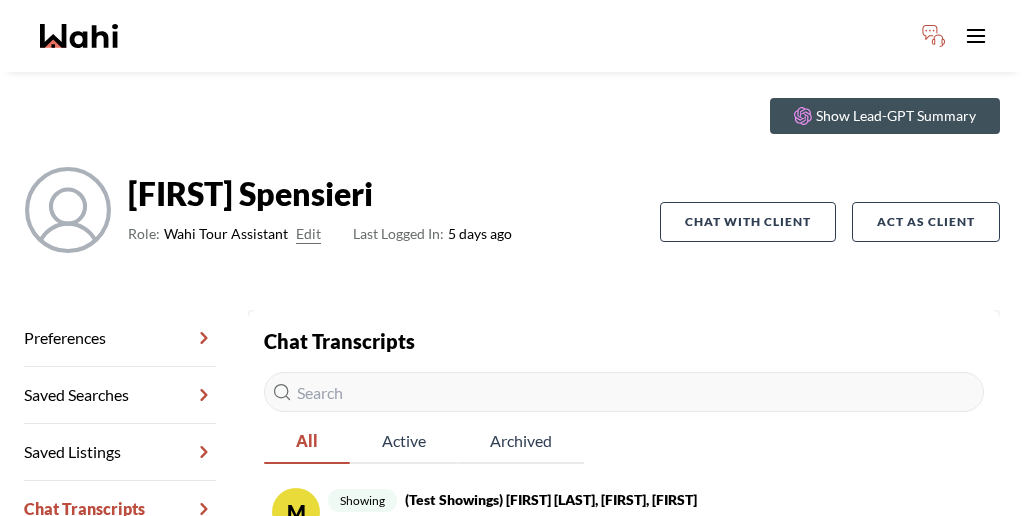 click on "[FIRST] [LAST] :  Take two" at bounding box center [602, 616] 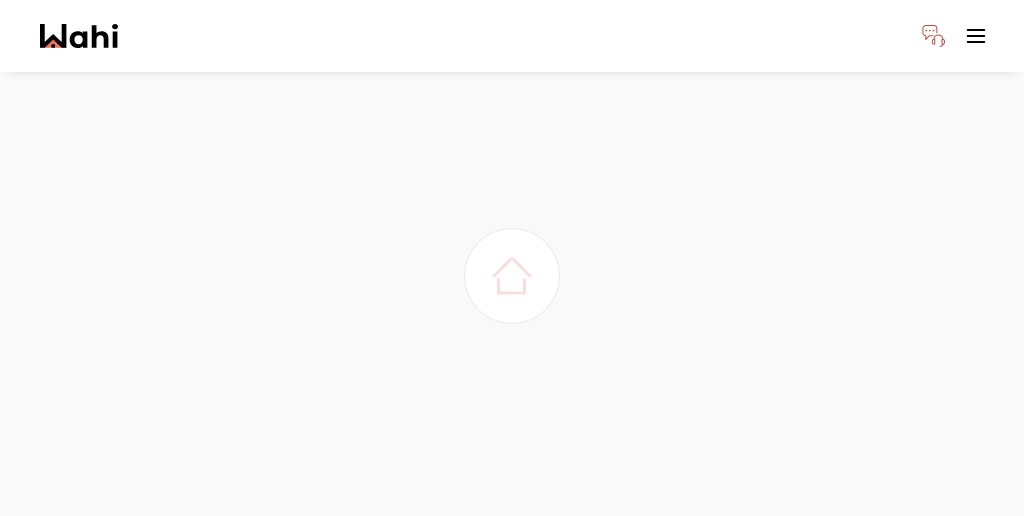 scroll, scrollTop: 0, scrollLeft: 0, axis: both 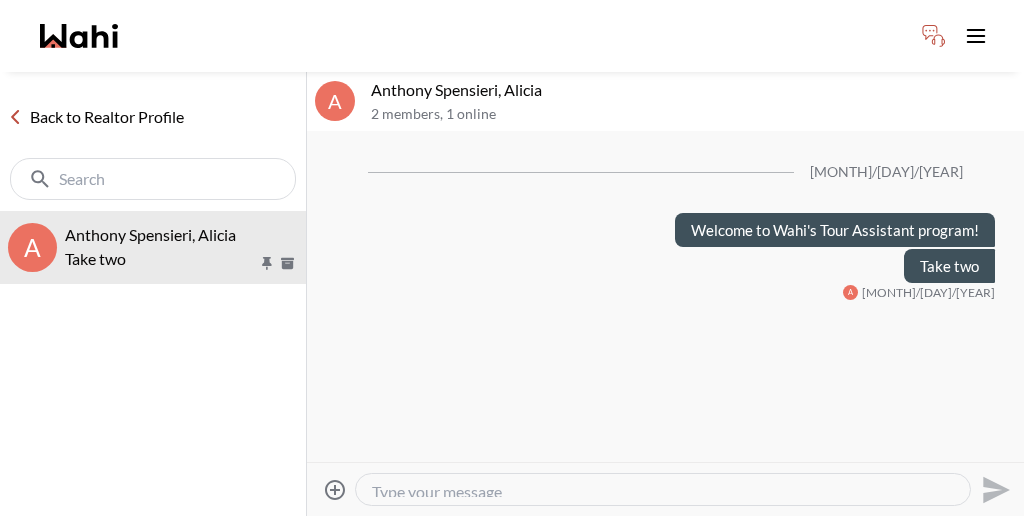 click at bounding box center [663, 489] 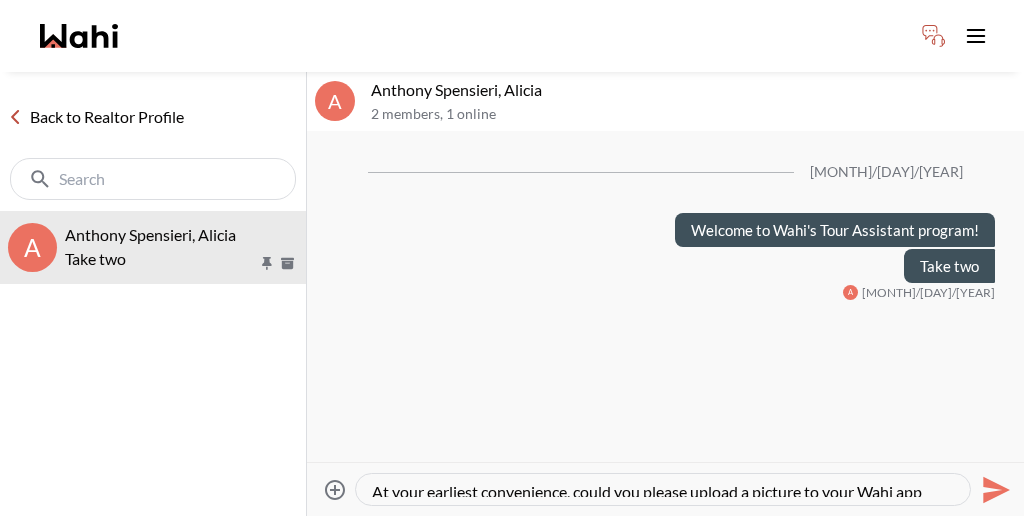 type 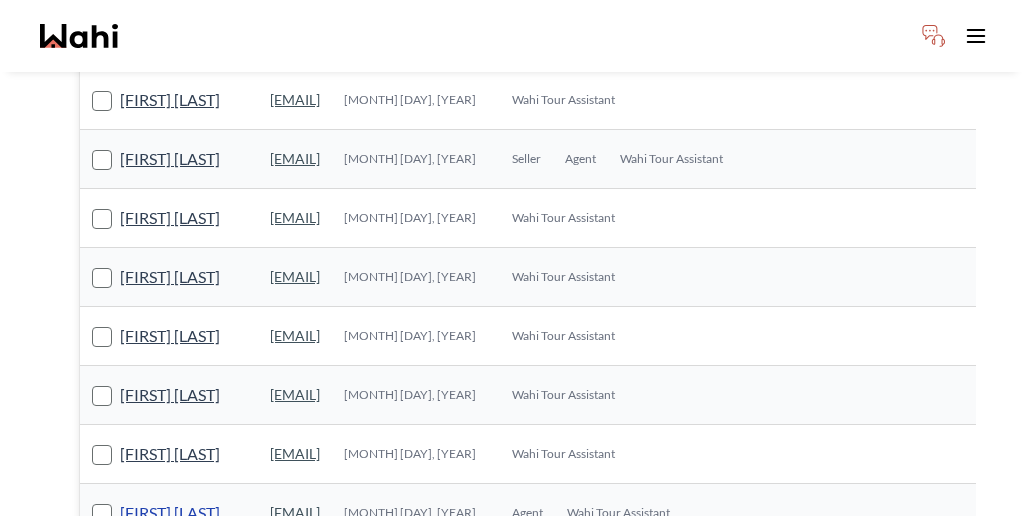click on "Nina Kachur" at bounding box center (170, 513) 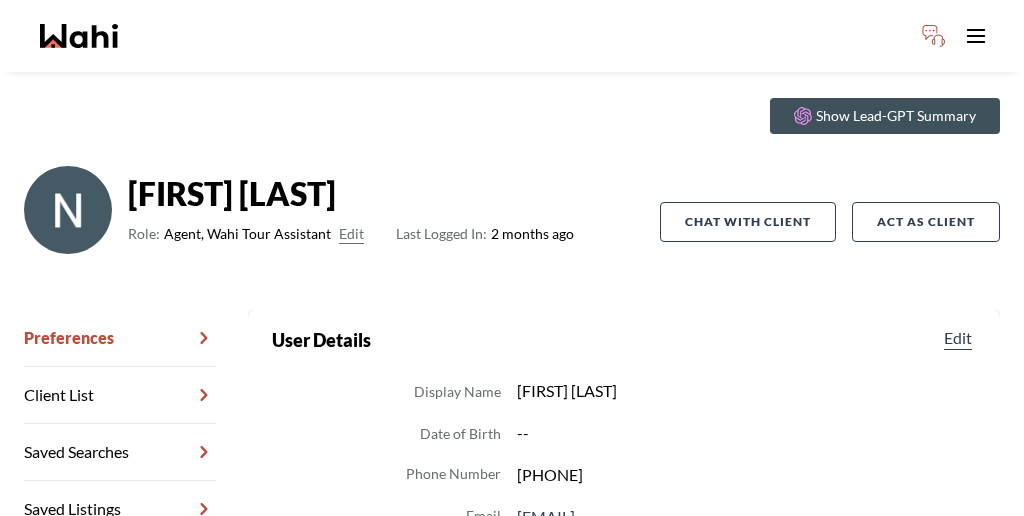 click on "Chat Transcripts" at bounding box center (120, 566) 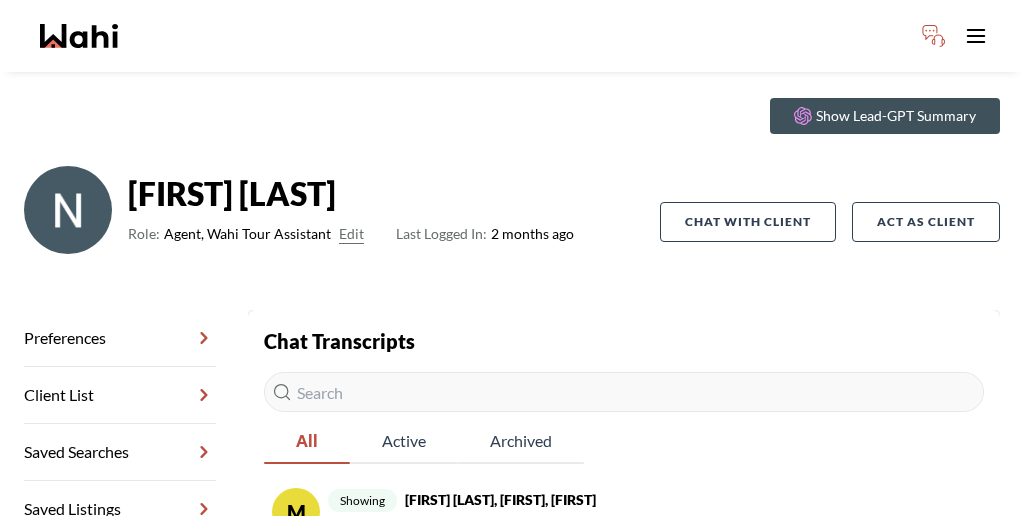 click on "Alicia Malette :  This is just between you and me but the other chat should be on this list as well." at bounding box center [602, 616] 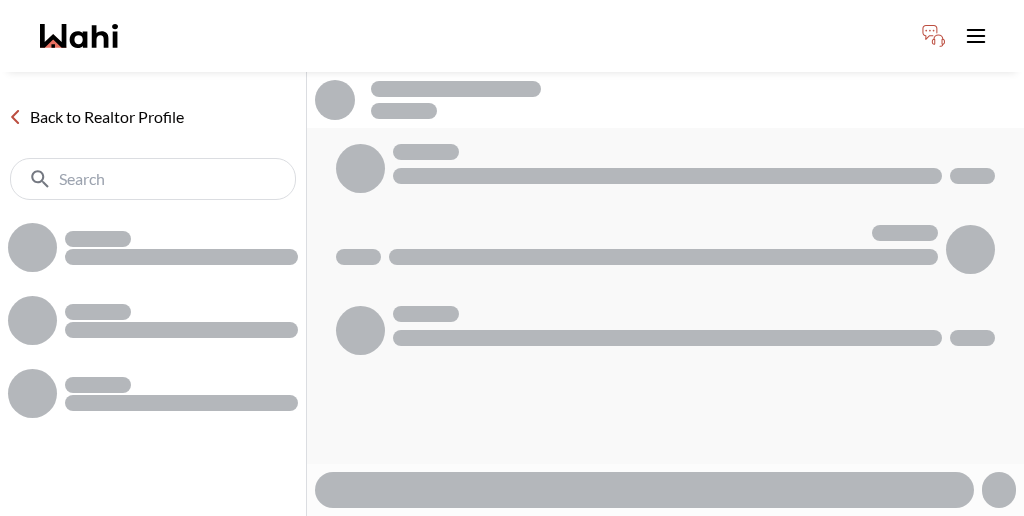 scroll, scrollTop: 0, scrollLeft: 0, axis: both 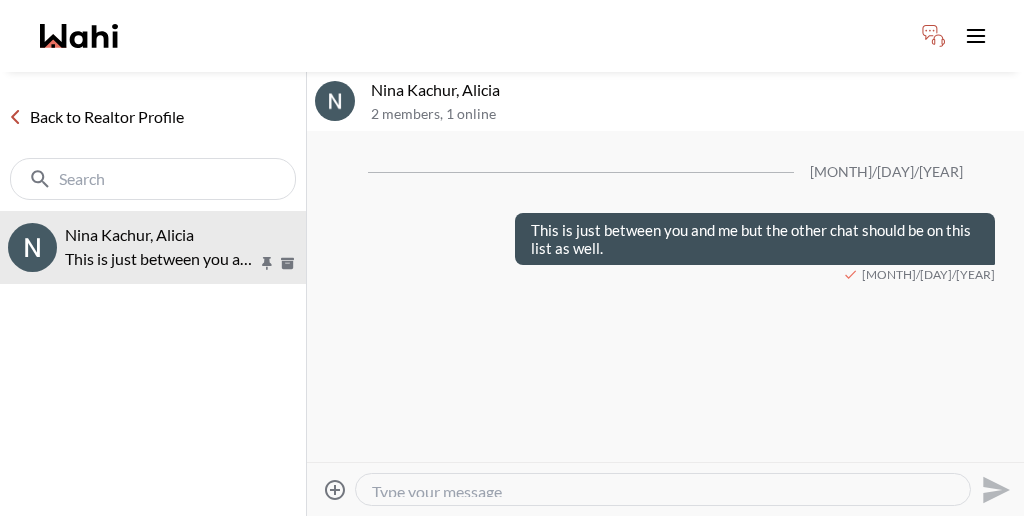 click at bounding box center [663, 489] 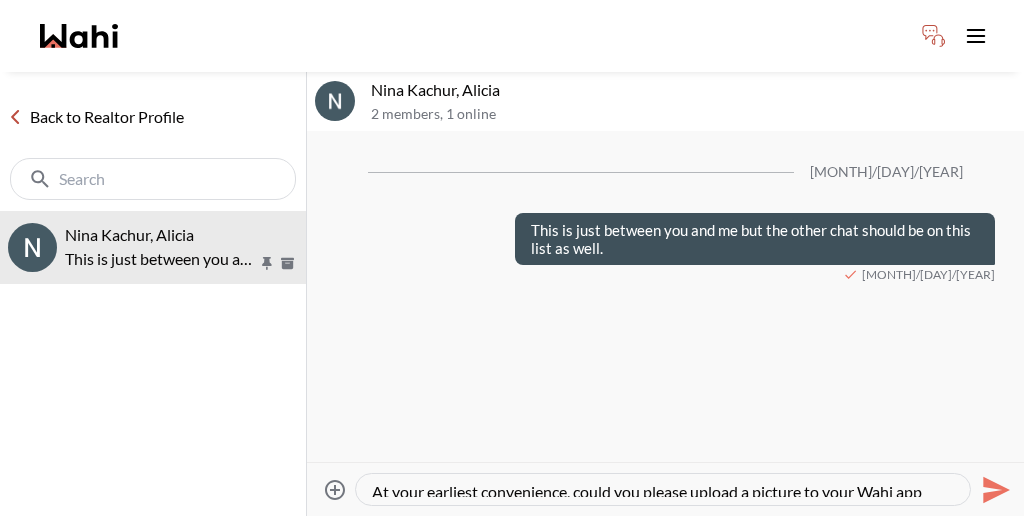 type 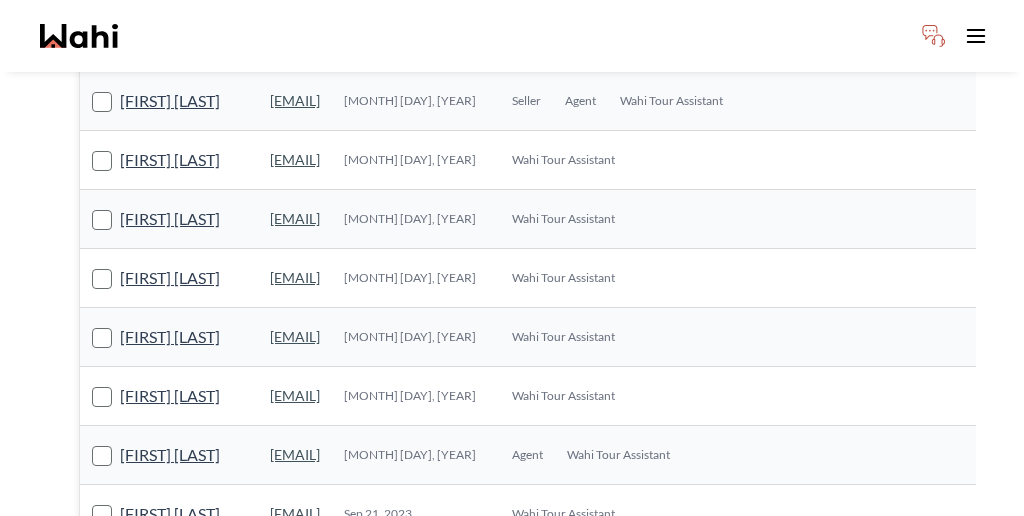 scroll, scrollTop: 660, scrollLeft: 0, axis: vertical 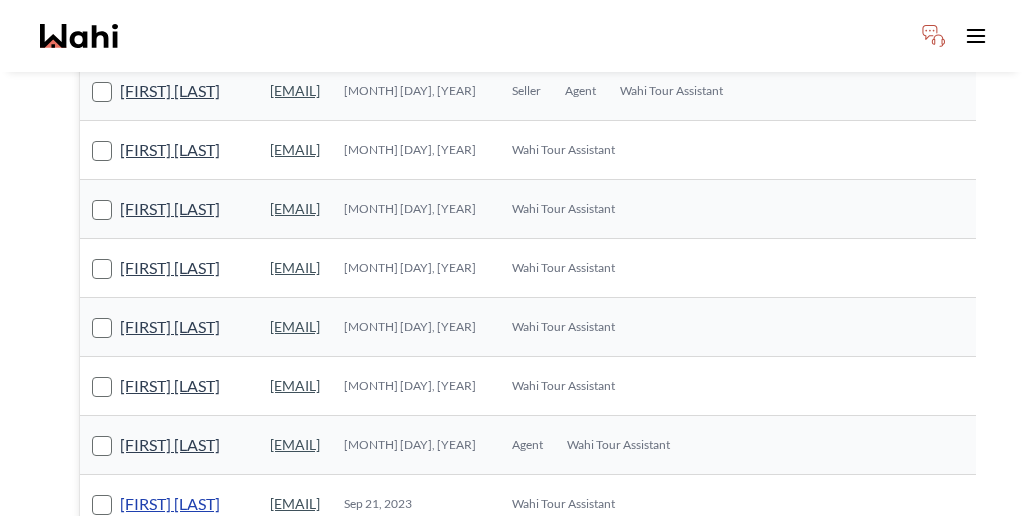 click on "Tonya Clarkson" at bounding box center [170, 504] 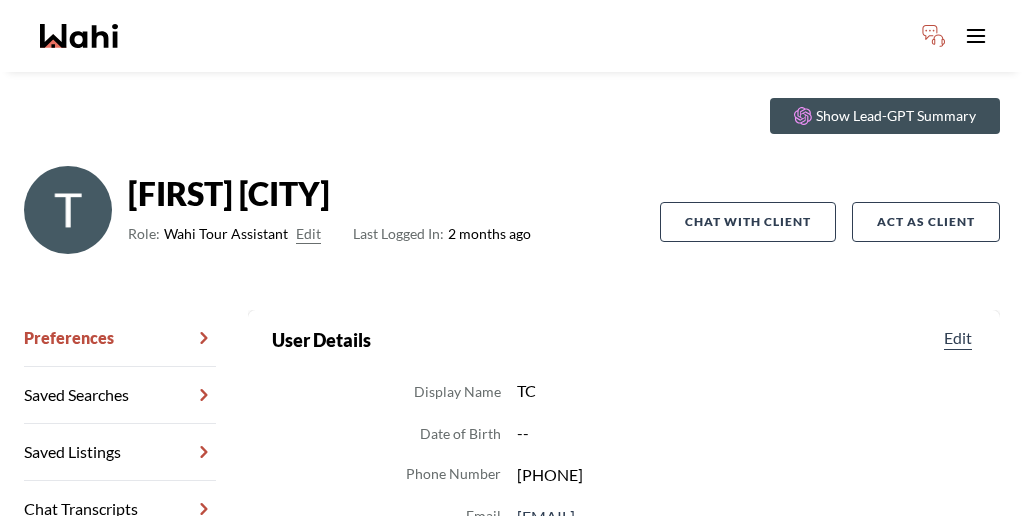 click on "Chat Transcripts" at bounding box center (120, 509) 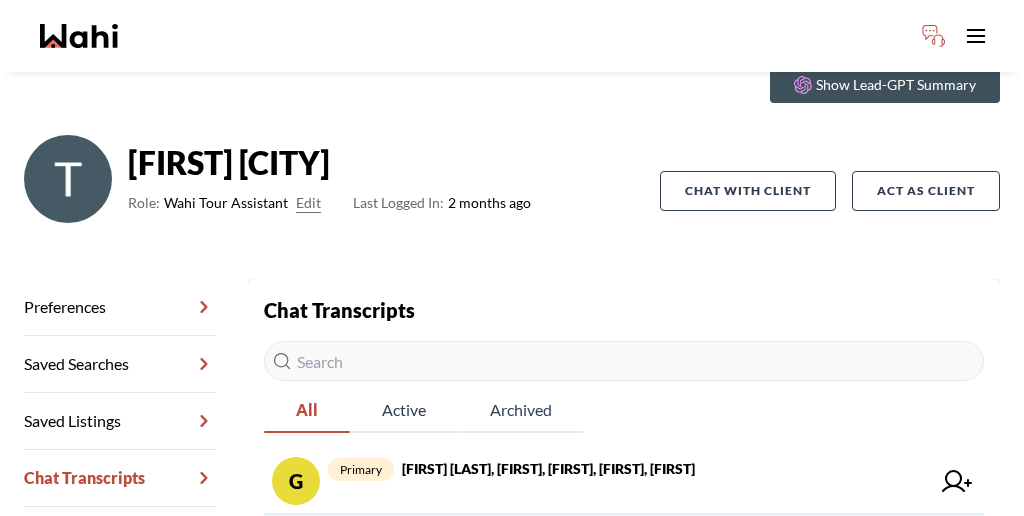 scroll, scrollTop: 99, scrollLeft: 0, axis: vertical 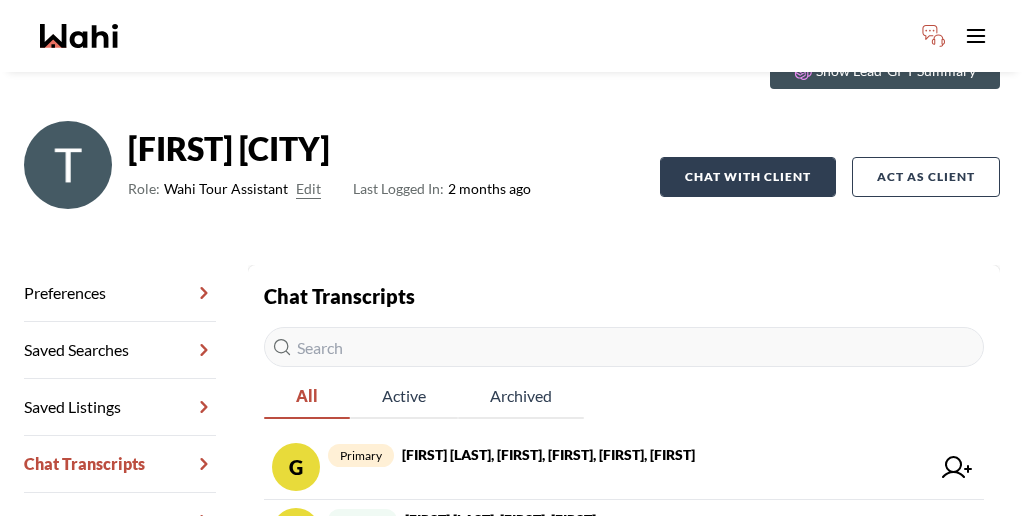 click on "Chat with client" at bounding box center [748, 177] 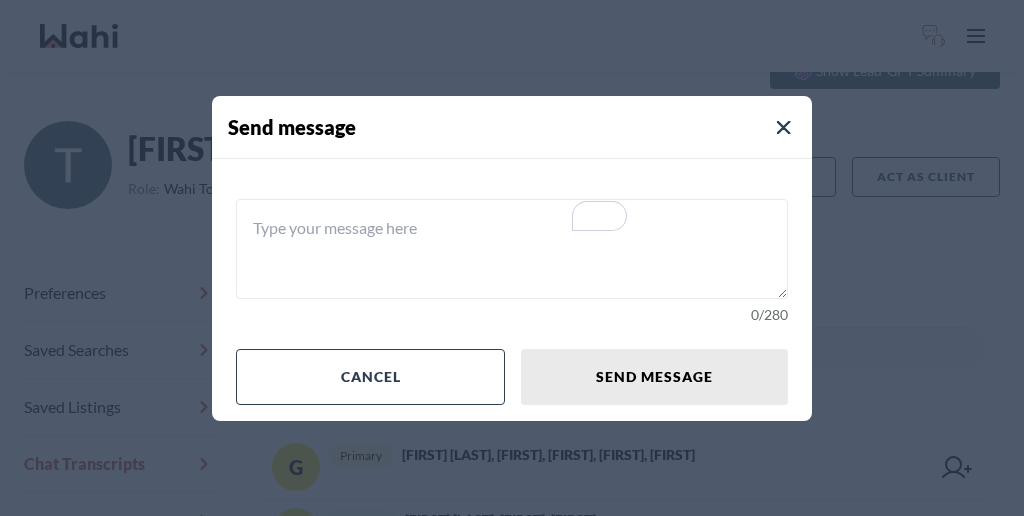 click at bounding box center (512, 249) 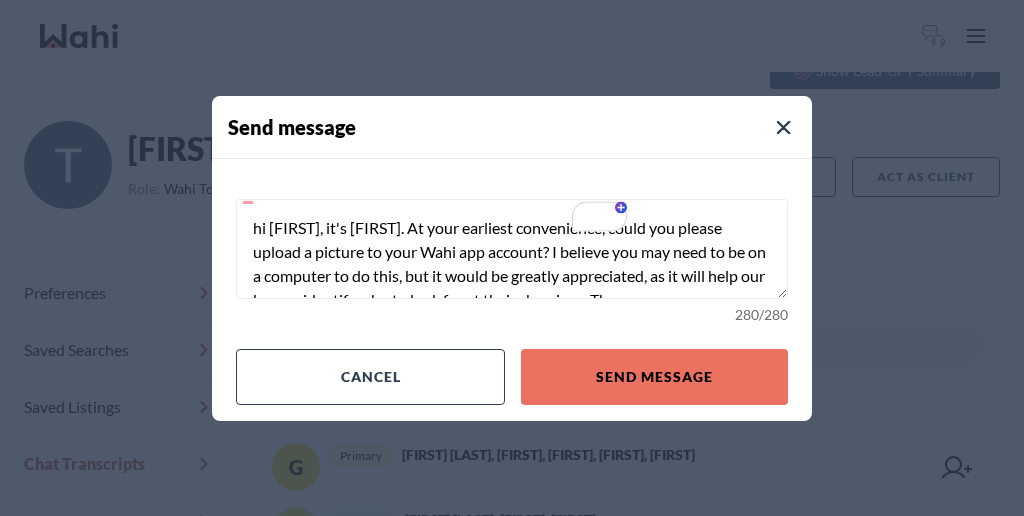 scroll, scrollTop: 9, scrollLeft: 0, axis: vertical 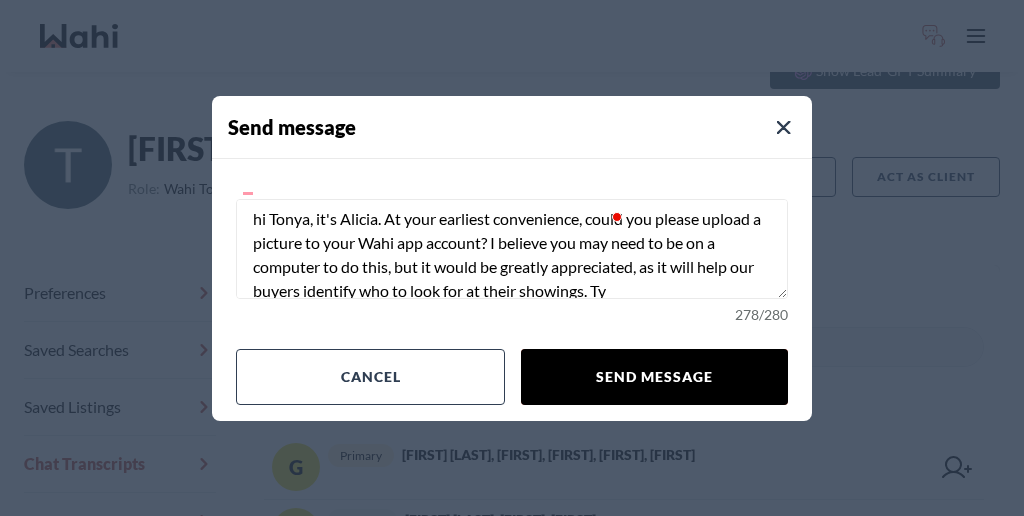 type on "hi Tonya, it's Alicia. At your earliest convenience, could you please upload a picture to your Wahi app account? I believe you may need to be on a computer to do this, but it would be greatly appreciated, as it will help our buyers identify who to look for at their showings. Ty" 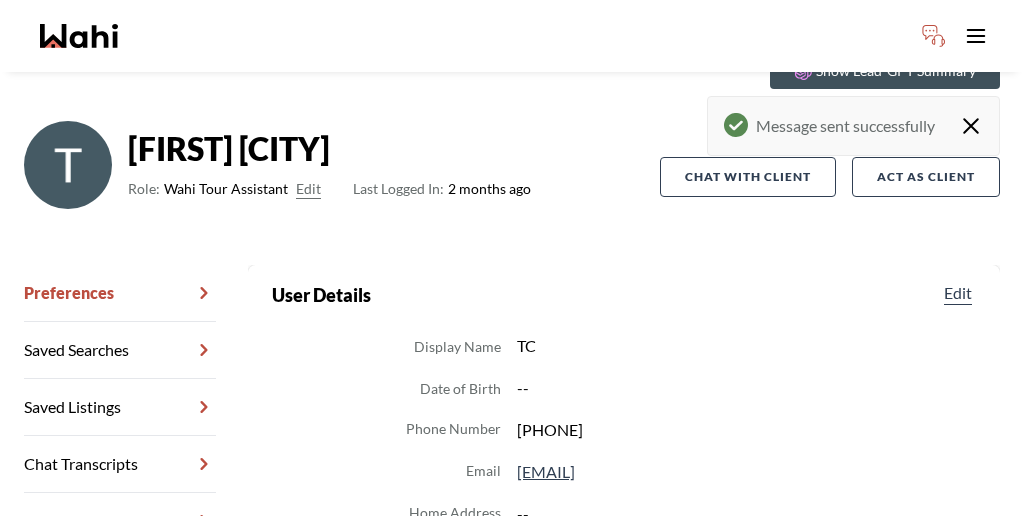 scroll, scrollTop: 54, scrollLeft: 0, axis: vertical 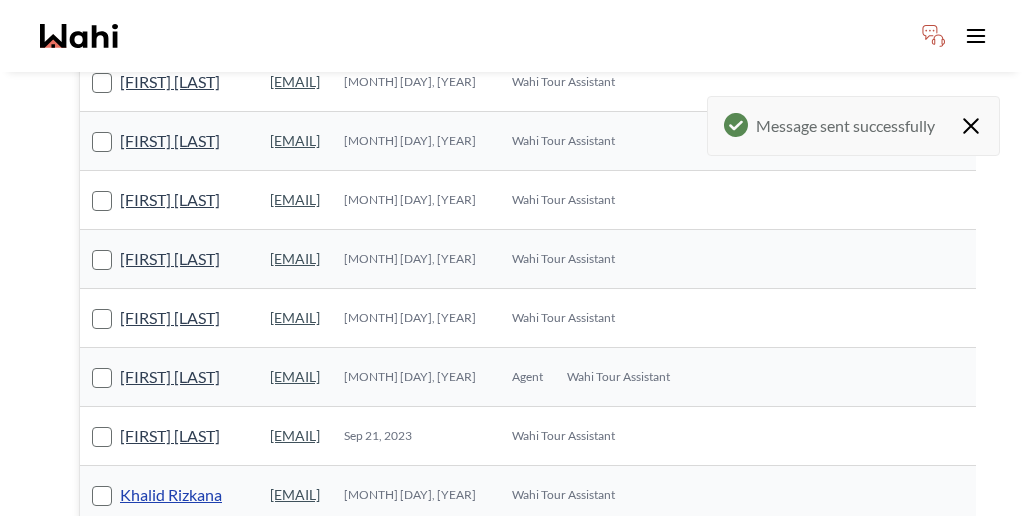 click on "Khalid Rizkana" at bounding box center [171, 495] 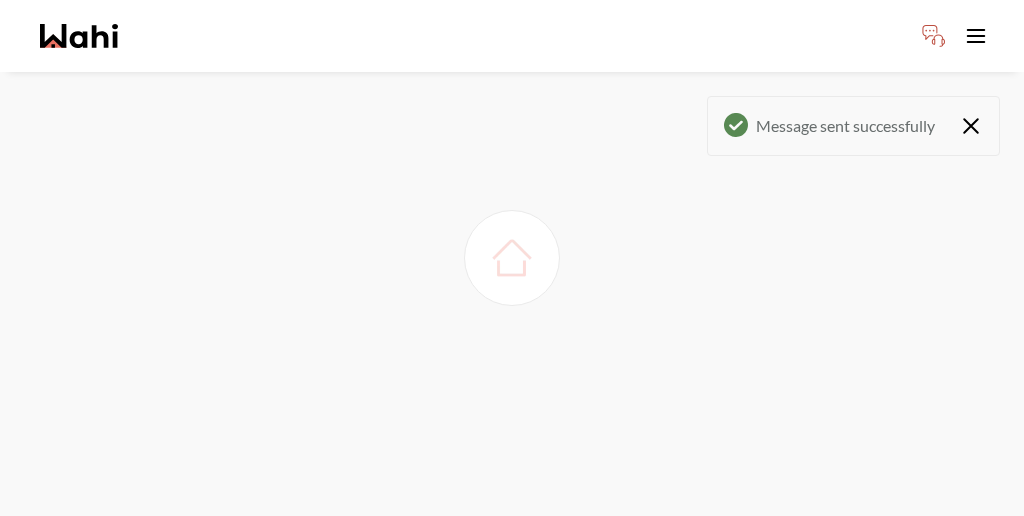 scroll, scrollTop: 54, scrollLeft: 0, axis: vertical 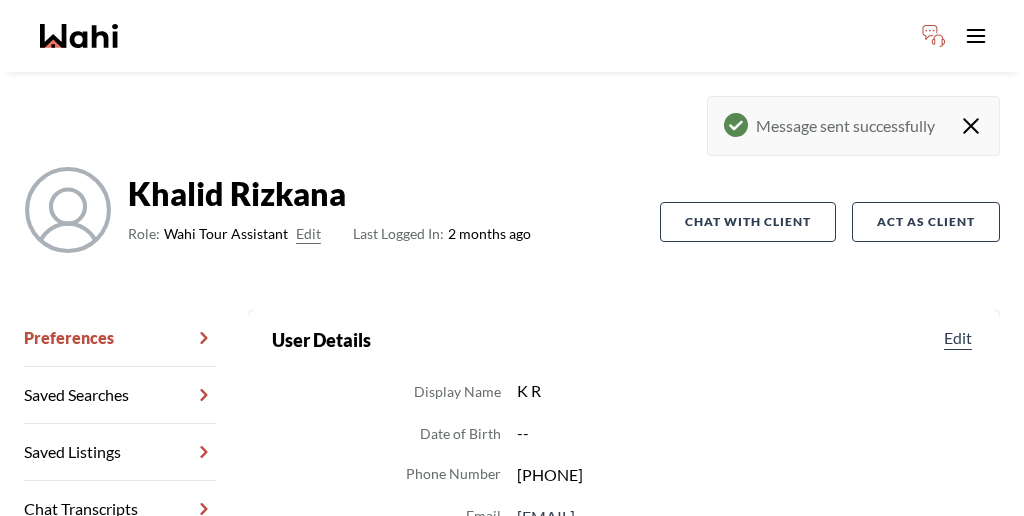 click on "Chat Transcripts" at bounding box center (120, 509) 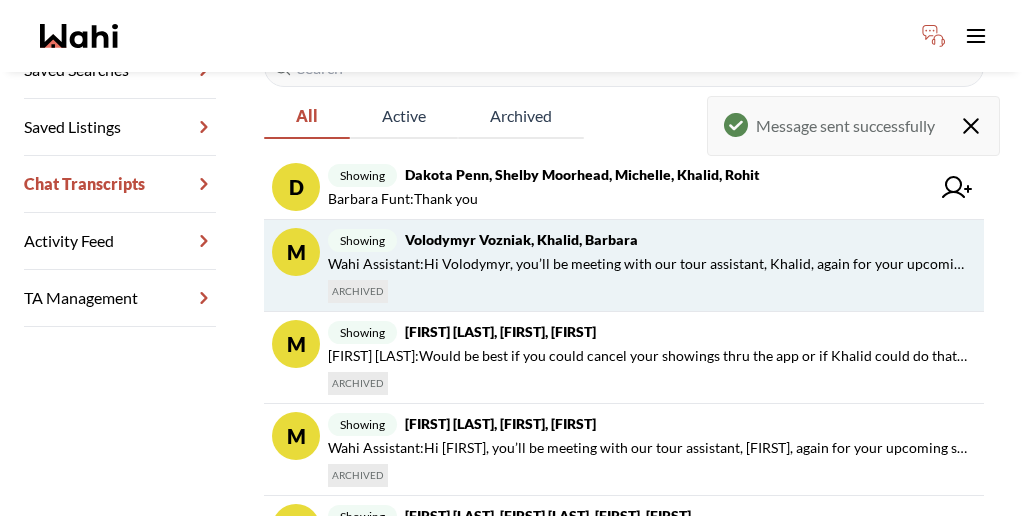 scroll, scrollTop: 392, scrollLeft: 0, axis: vertical 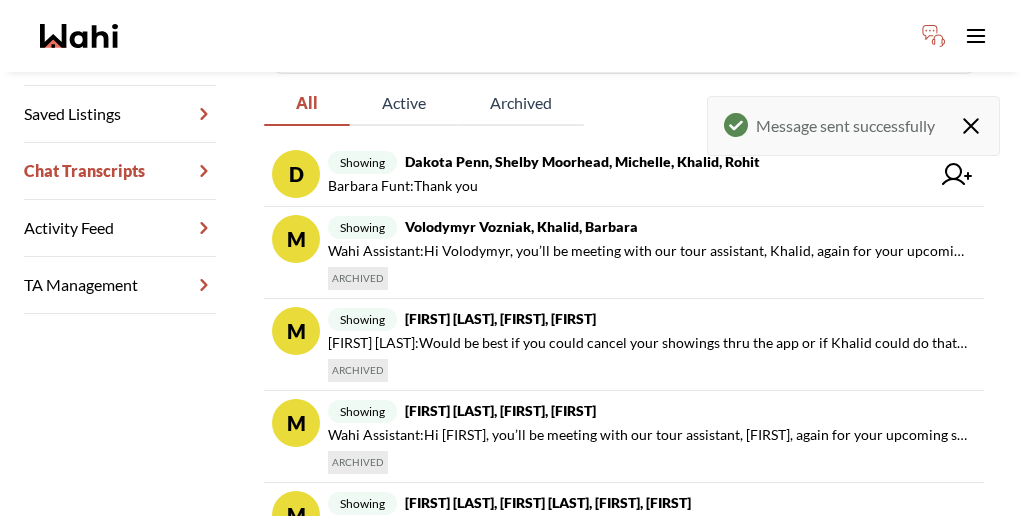 click on "outbound Khalid Rizkana, Alicia" at bounding box center [602, 595] 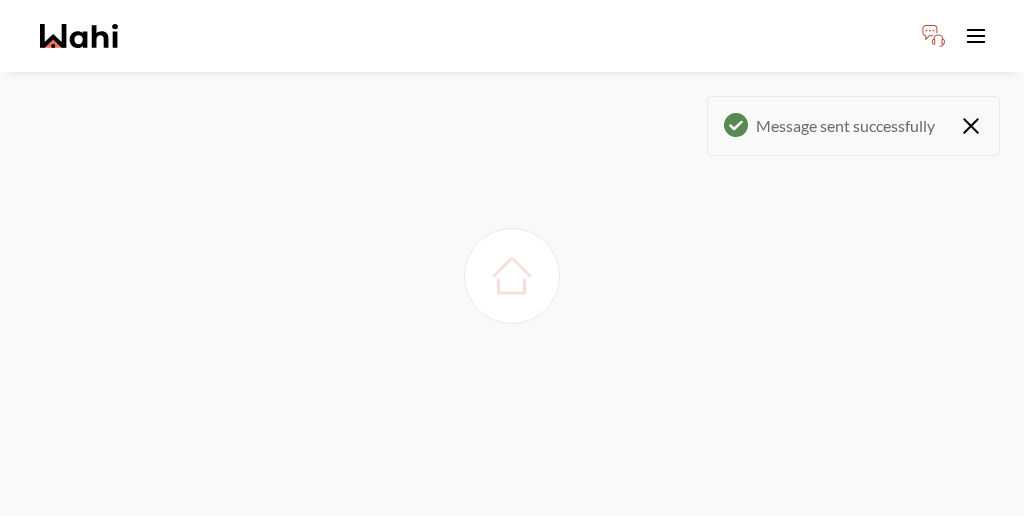 scroll, scrollTop: 0, scrollLeft: 0, axis: both 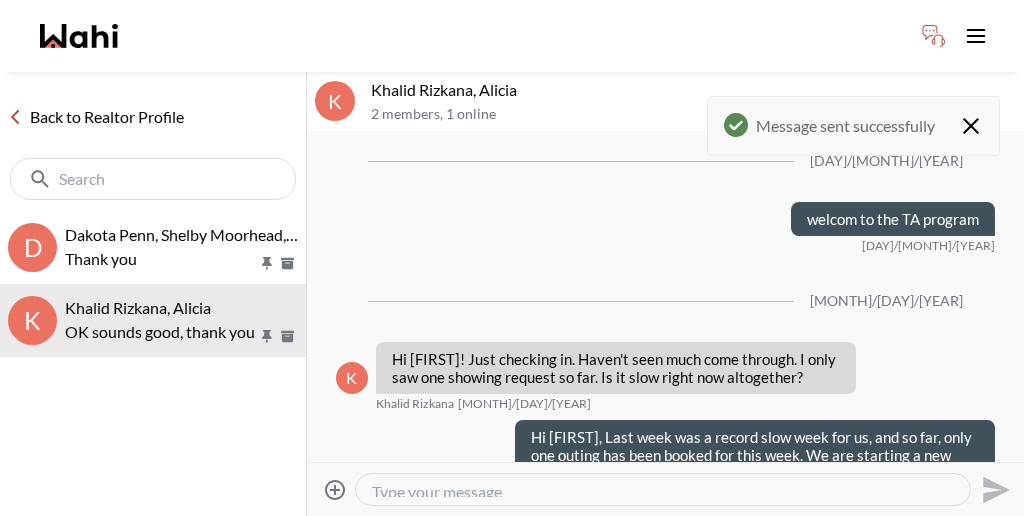 click at bounding box center (663, 489) 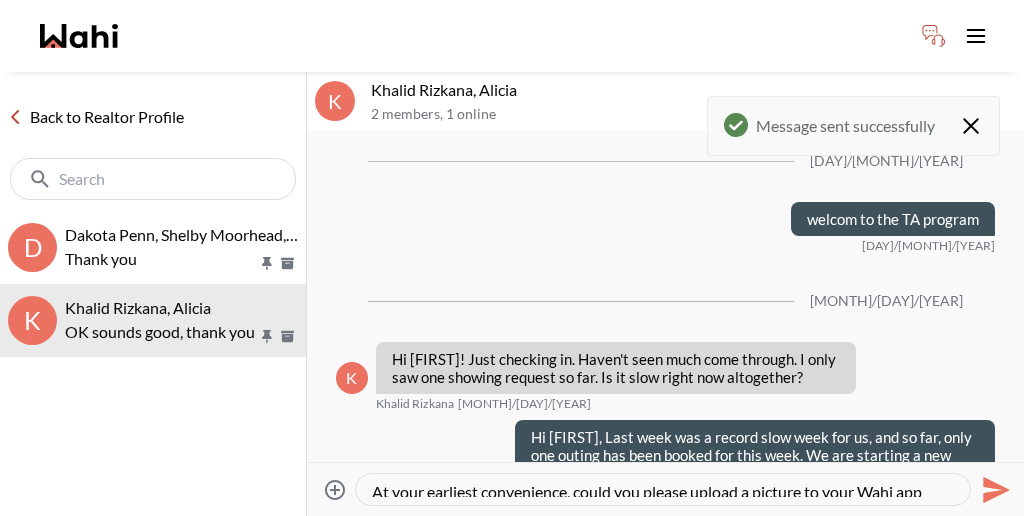 type 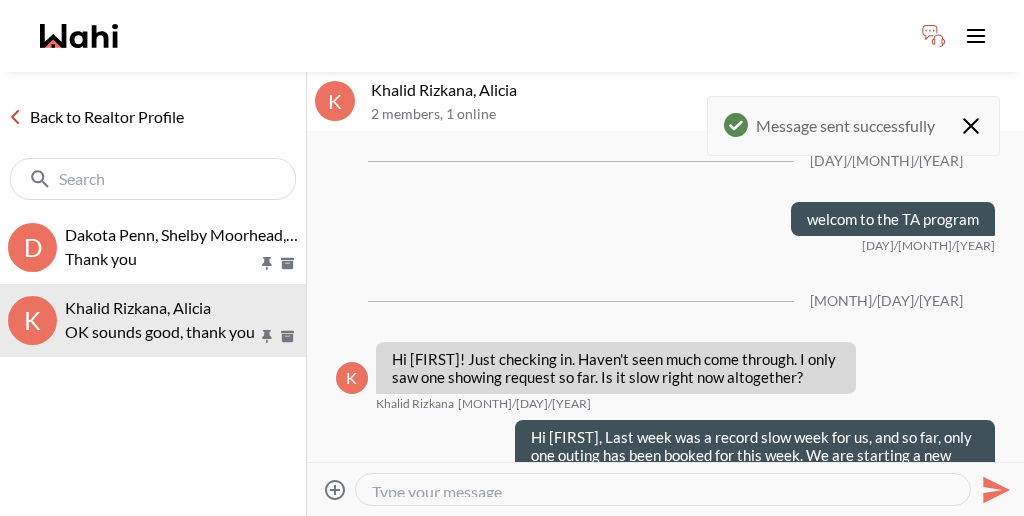 scroll, scrollTop: 147, scrollLeft: 0, axis: vertical 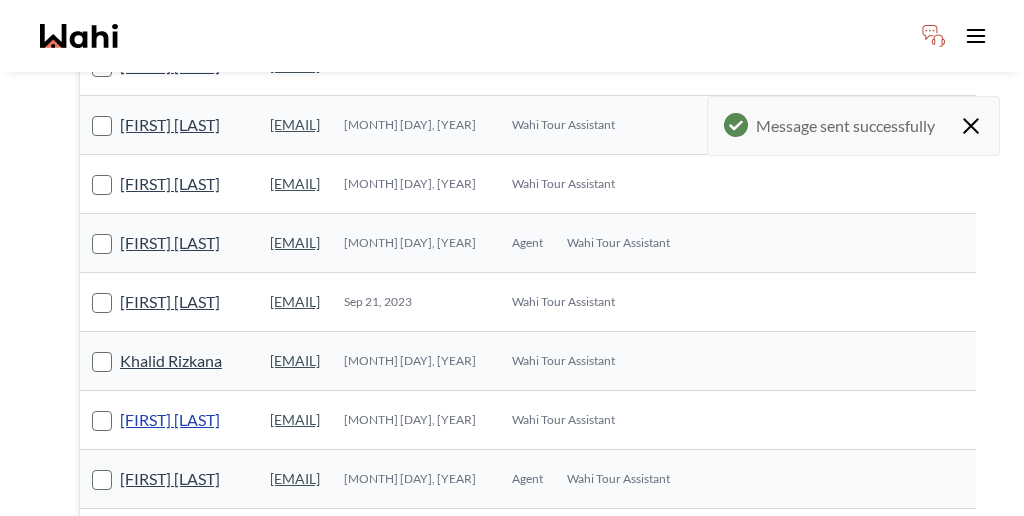 click on "Tyler MacDouell" at bounding box center [170, 420] 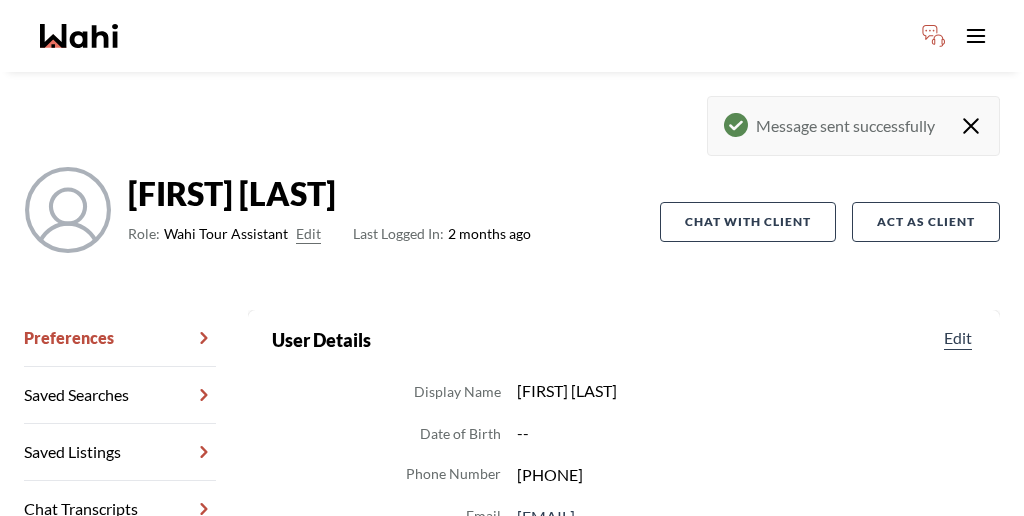 click on "Chat Transcripts" at bounding box center (120, 509) 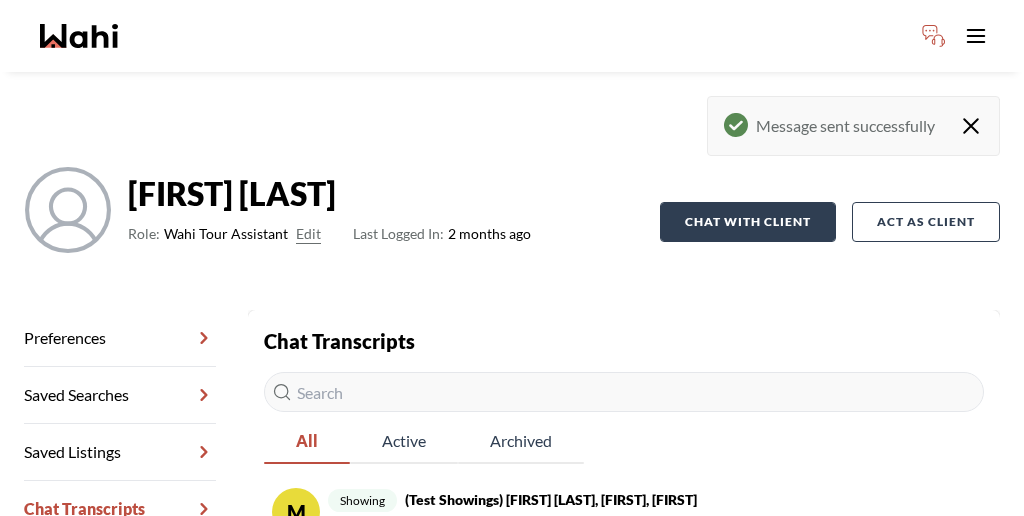 click on "Chat with client" at bounding box center (748, 222) 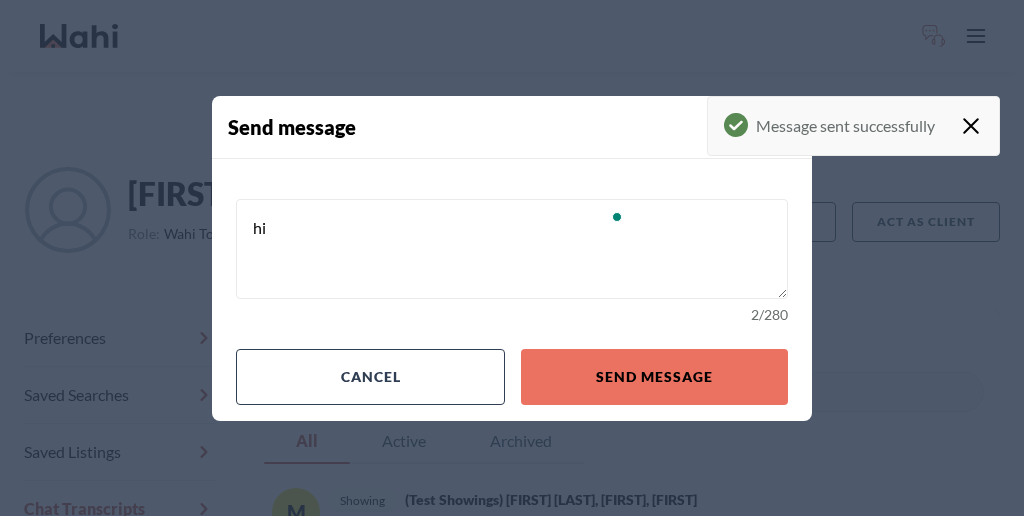 type on "h" 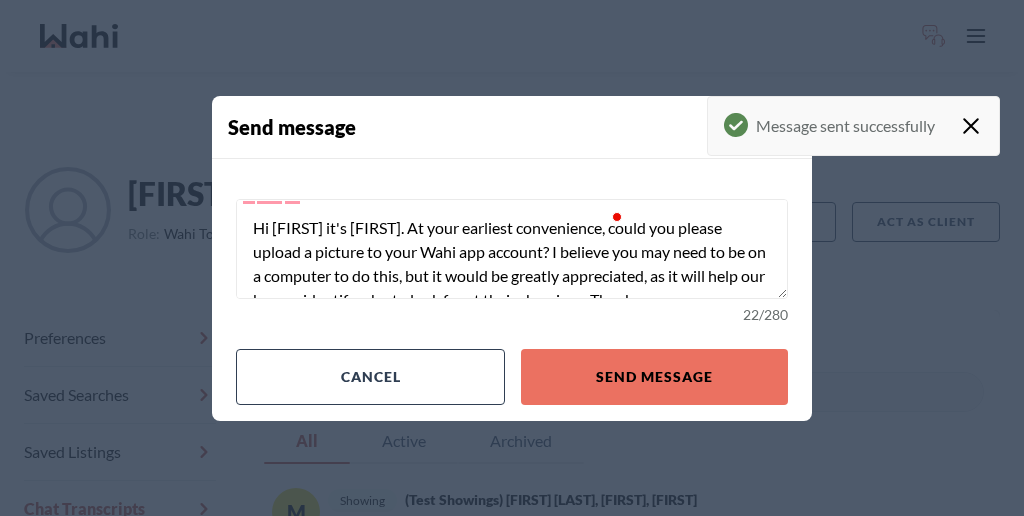 scroll, scrollTop: 9, scrollLeft: 0, axis: vertical 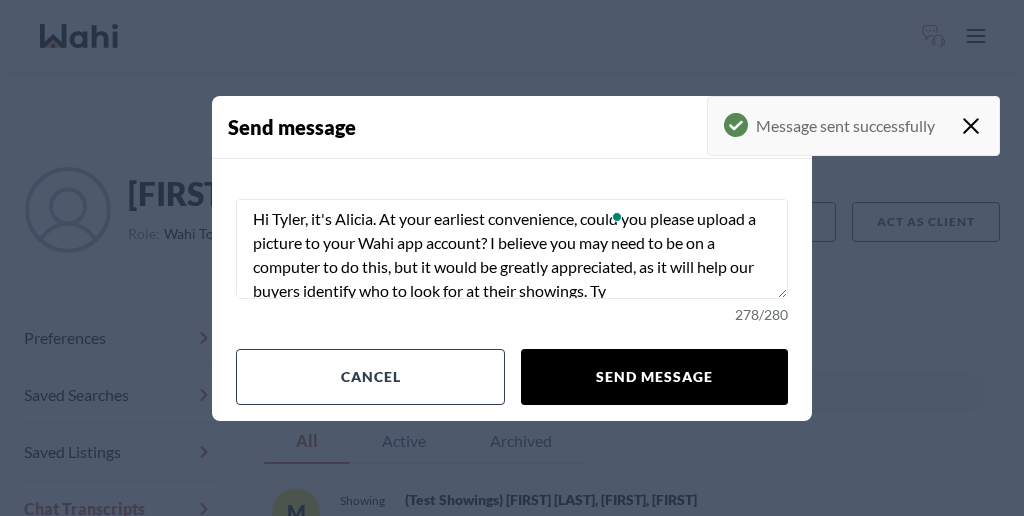 type on "Hi Tyler, it's Alicia. At your earliest convenience, could you please upload a picture to your Wahi app account? I believe you may need to be on a computer to do this, but it would be greatly appreciated, as it will help our buyers identify who to look for at their showings. Ty" 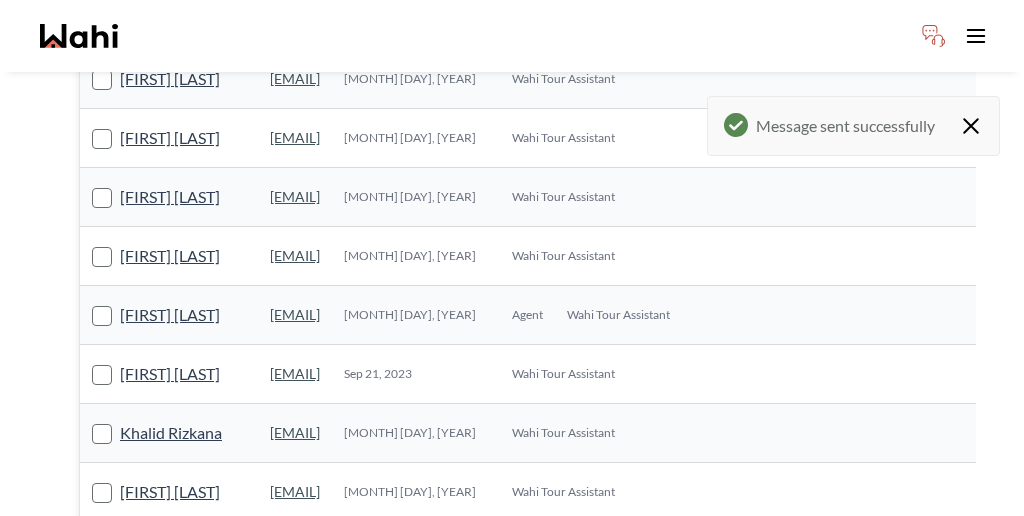 click on "Naveen Kumar" at bounding box center [170, 551] 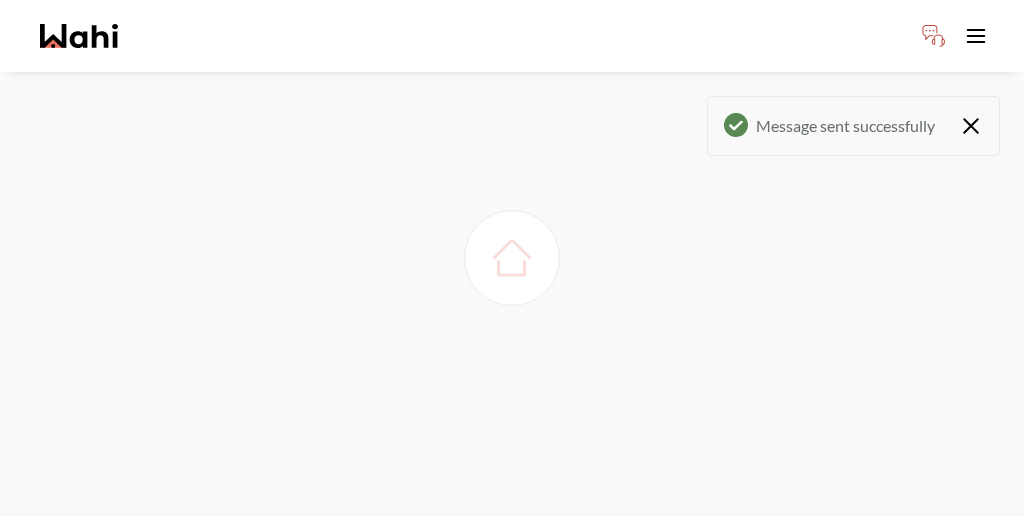 scroll, scrollTop: 54, scrollLeft: 0, axis: vertical 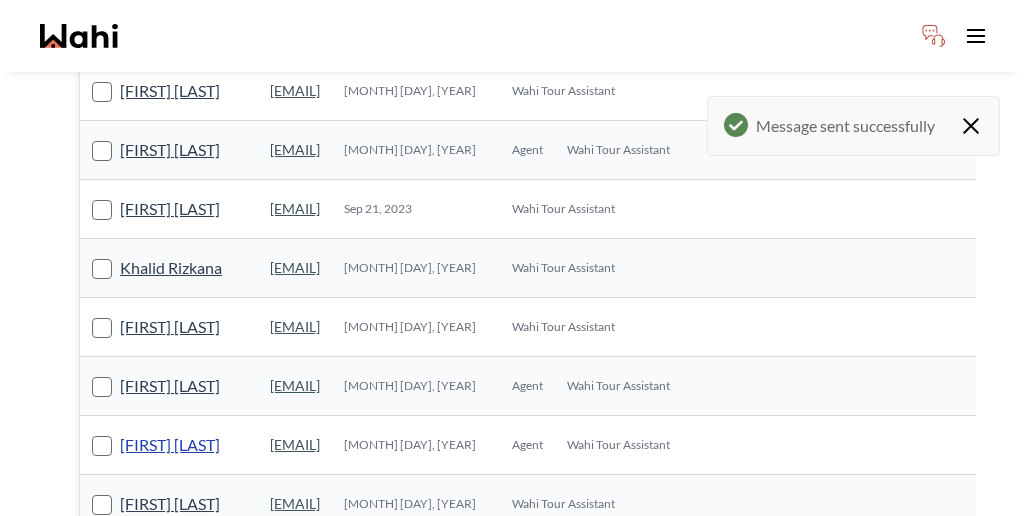 click on "Rohit Duggal" at bounding box center (170, 445) 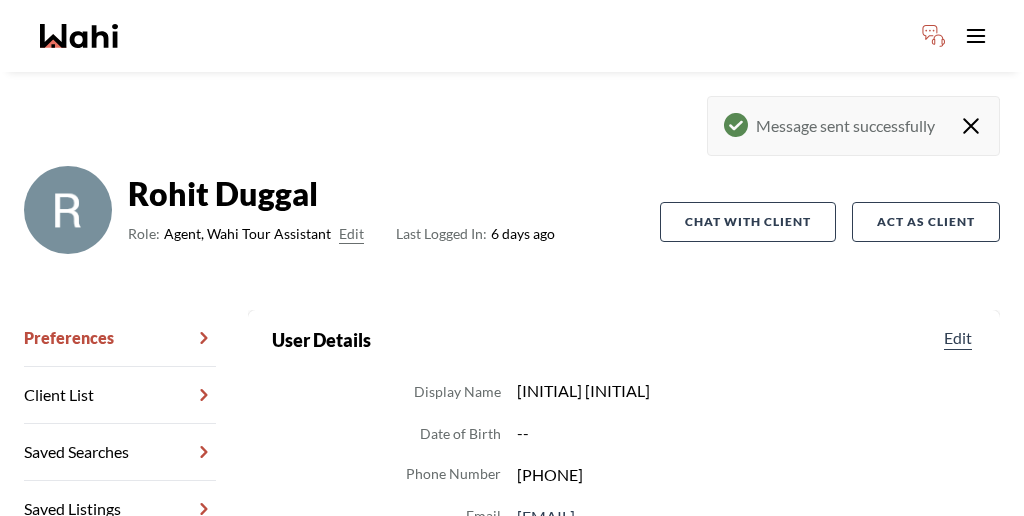 click on "Chat Transcripts" at bounding box center (120, 566) 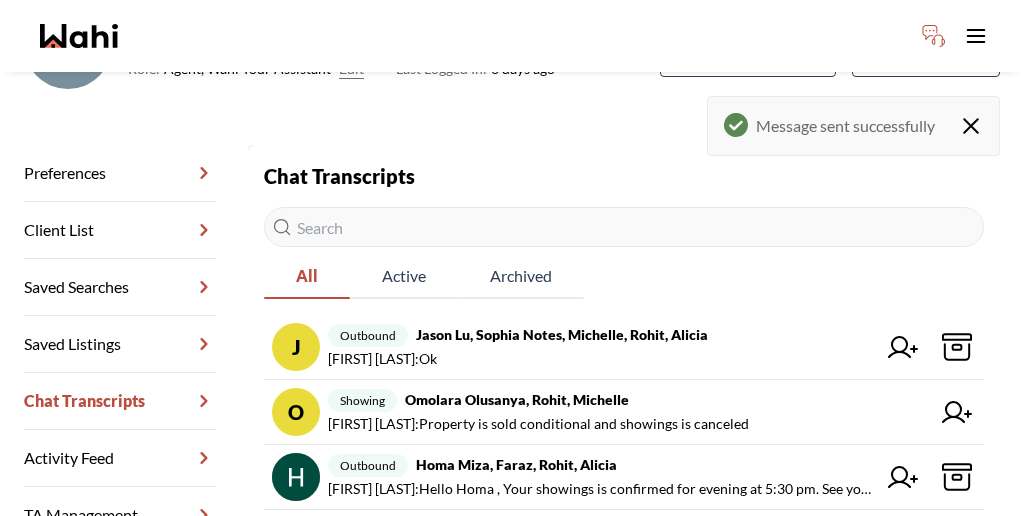 scroll, scrollTop: 223, scrollLeft: 0, axis: vertical 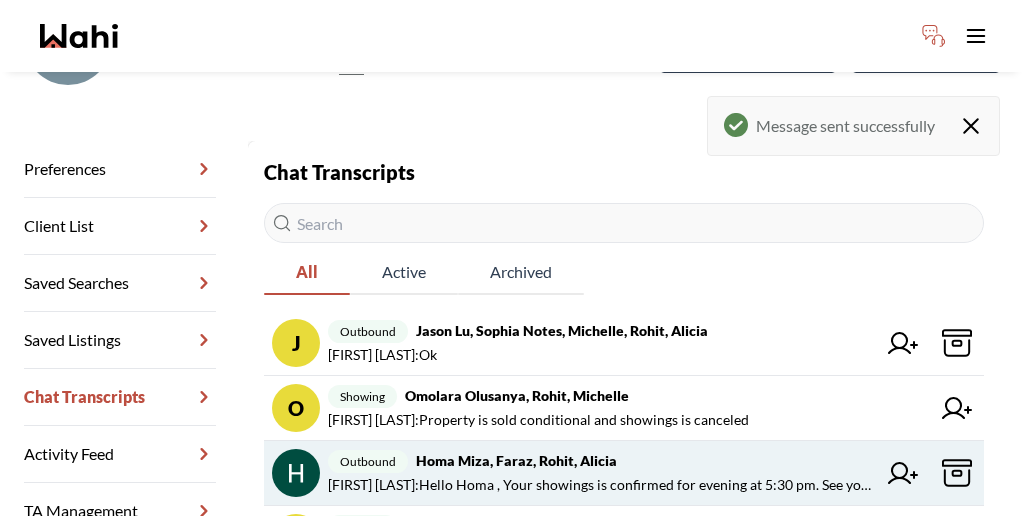 click on "Rohit Duggal :  Hello Homa ,
Your showings is confirmed for evening at 5:30 pm.
See you at the property.
Thanks." at bounding box center [602, 485] 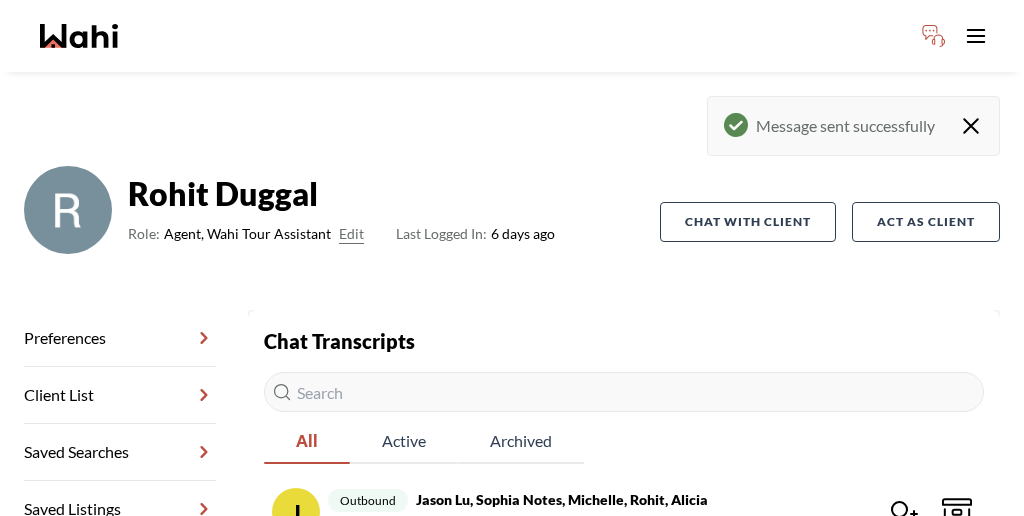 scroll, scrollTop: 0, scrollLeft: 0, axis: both 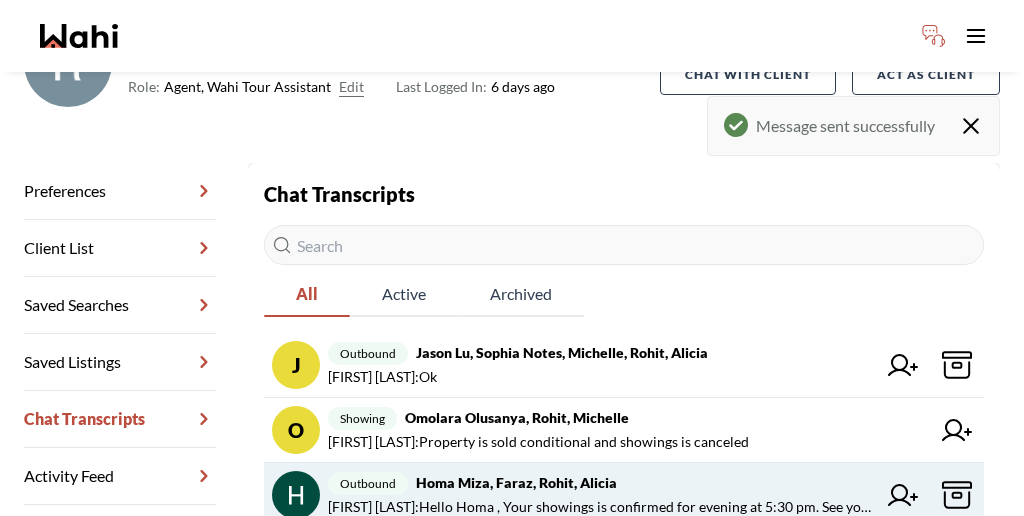 click 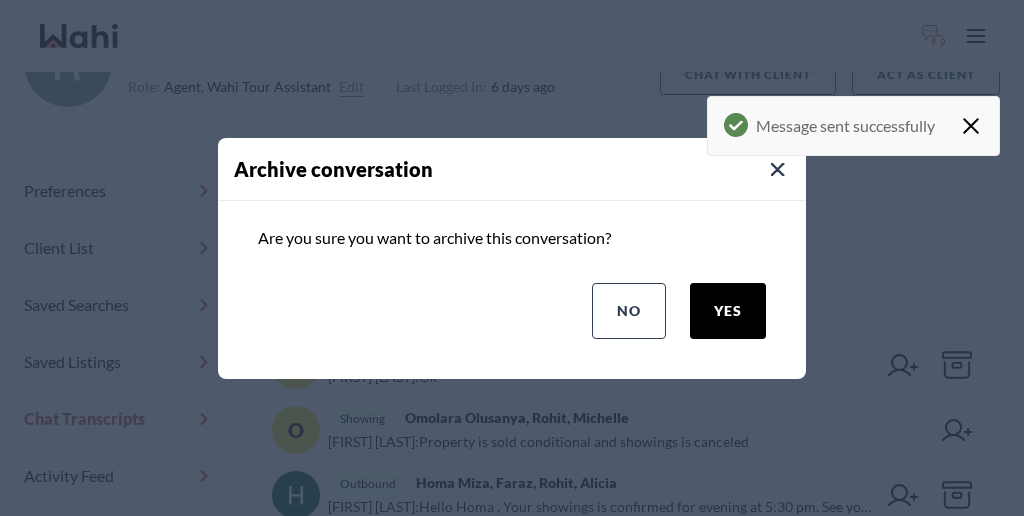 click on "yes" at bounding box center (728, 311) 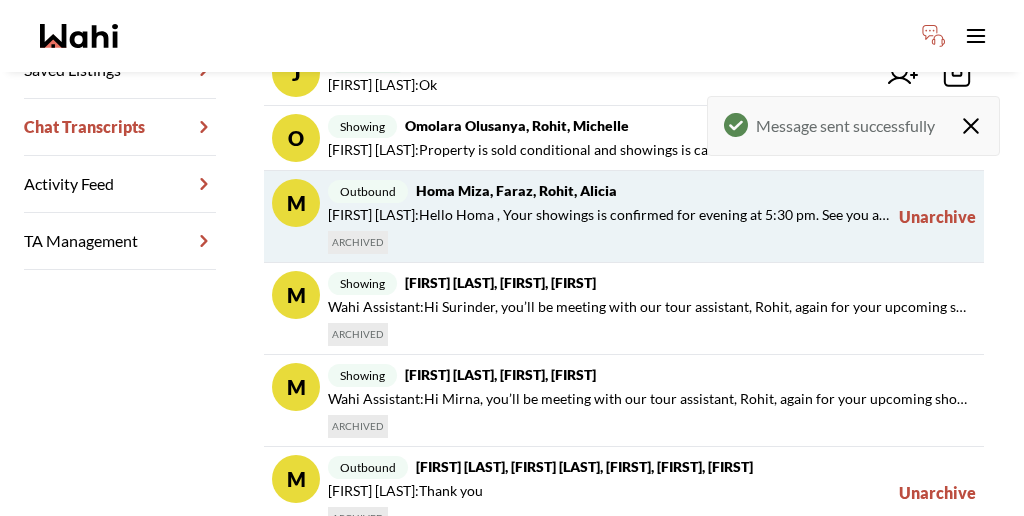 scroll, scrollTop: 653, scrollLeft: 0, axis: vertical 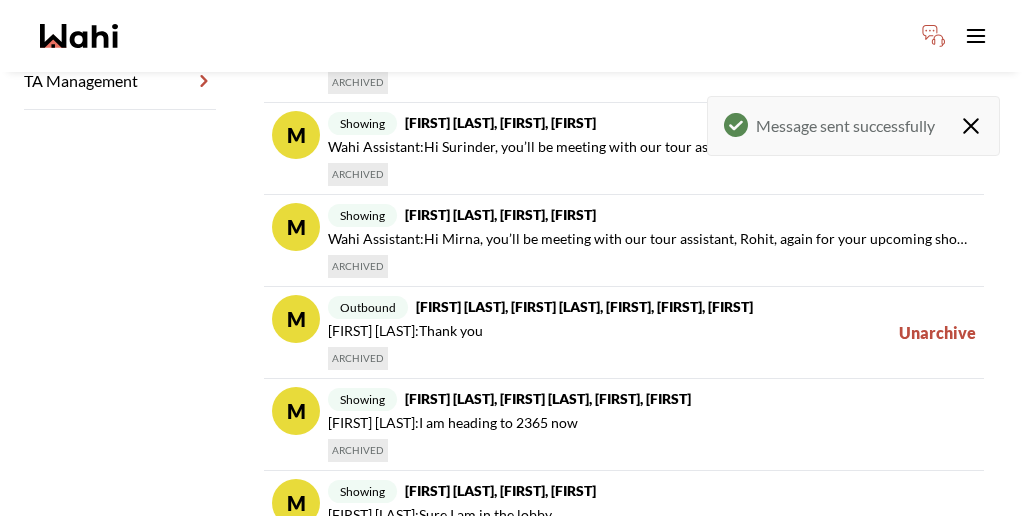 click 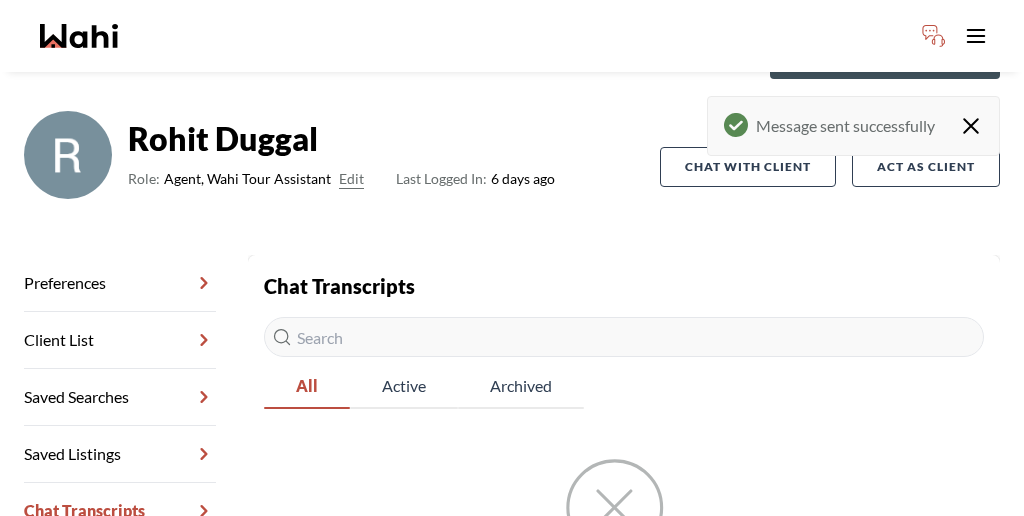 click on "Chat Transcripts" at bounding box center (120, 511) 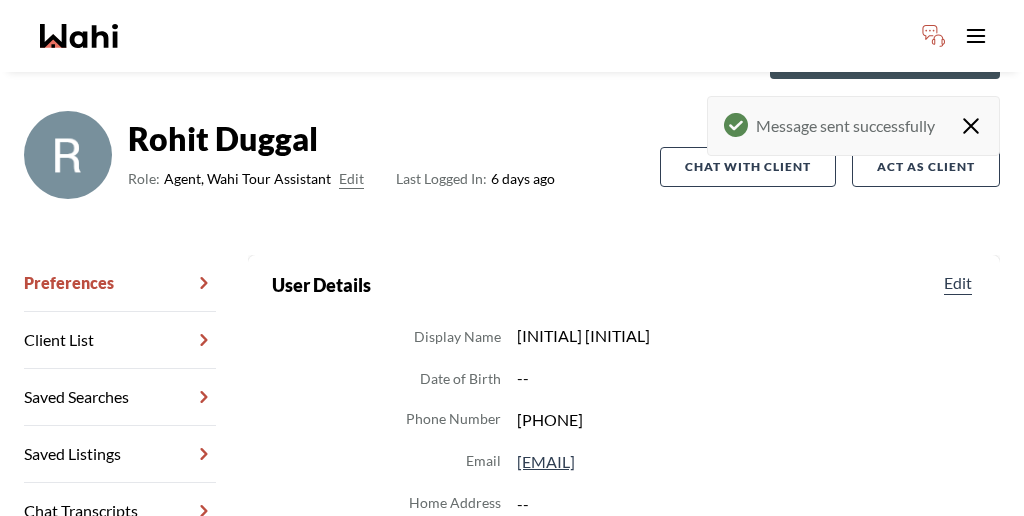 click on "Chat Transcripts" at bounding box center (120, 511) 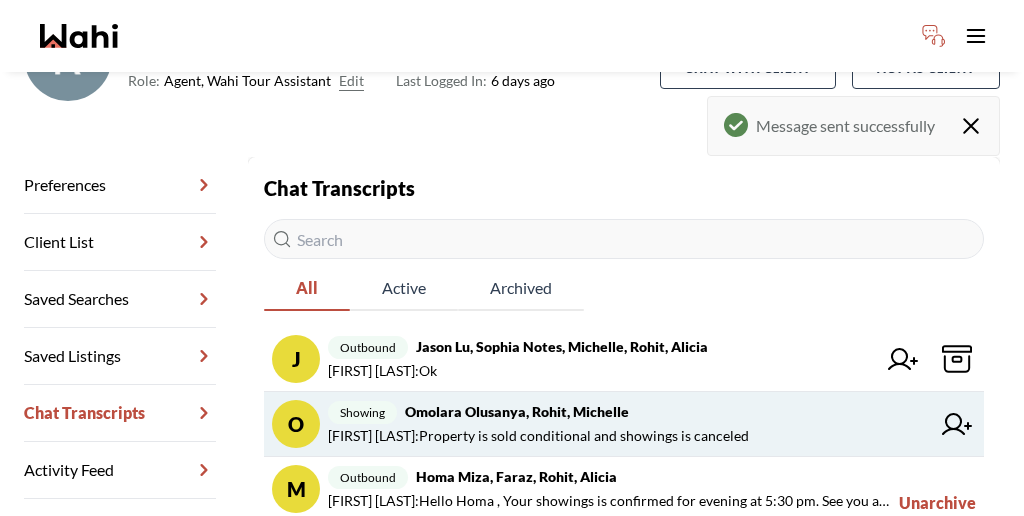 scroll, scrollTop: 219, scrollLeft: 0, axis: vertical 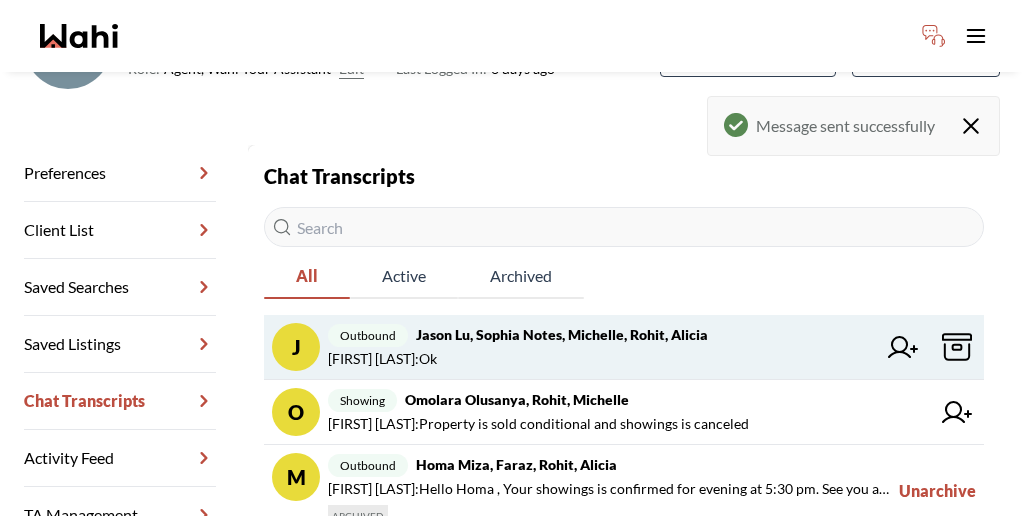 click on "Rohit Duggal :  Ok" at bounding box center [602, 359] 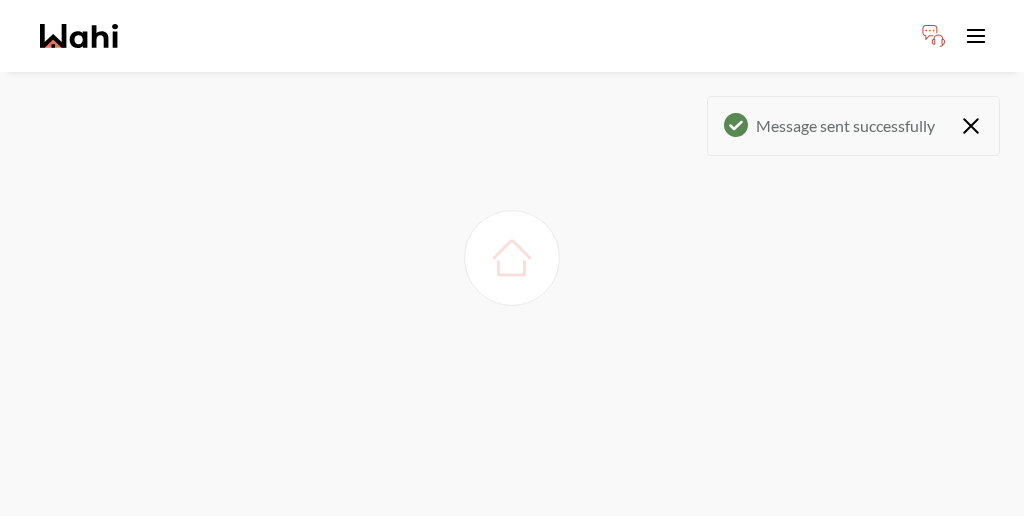 scroll, scrollTop: 0, scrollLeft: 0, axis: both 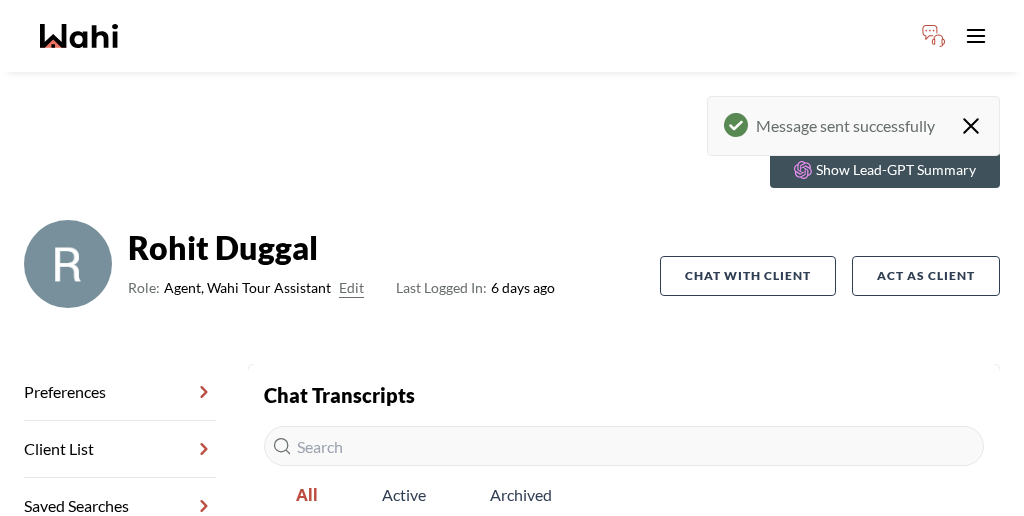 click 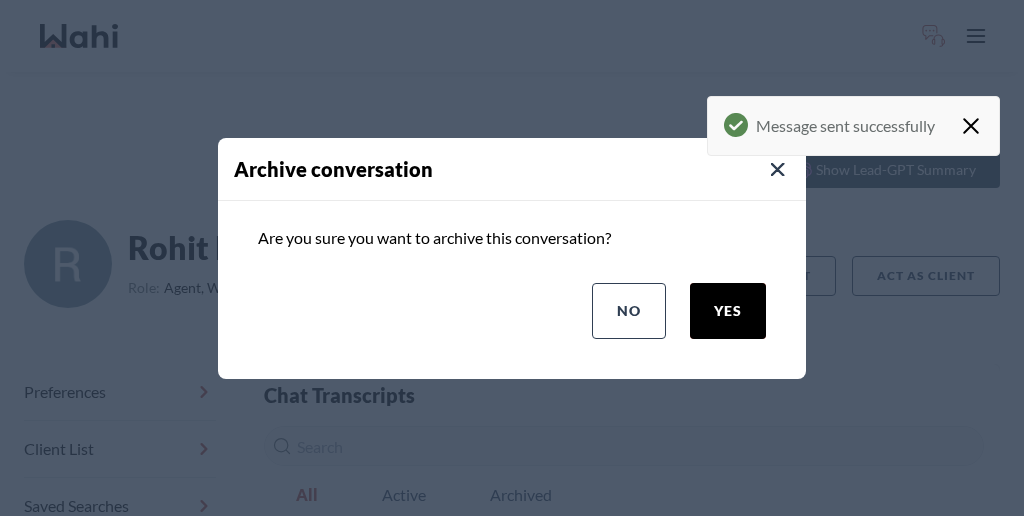 click on "yes" at bounding box center [728, 311] 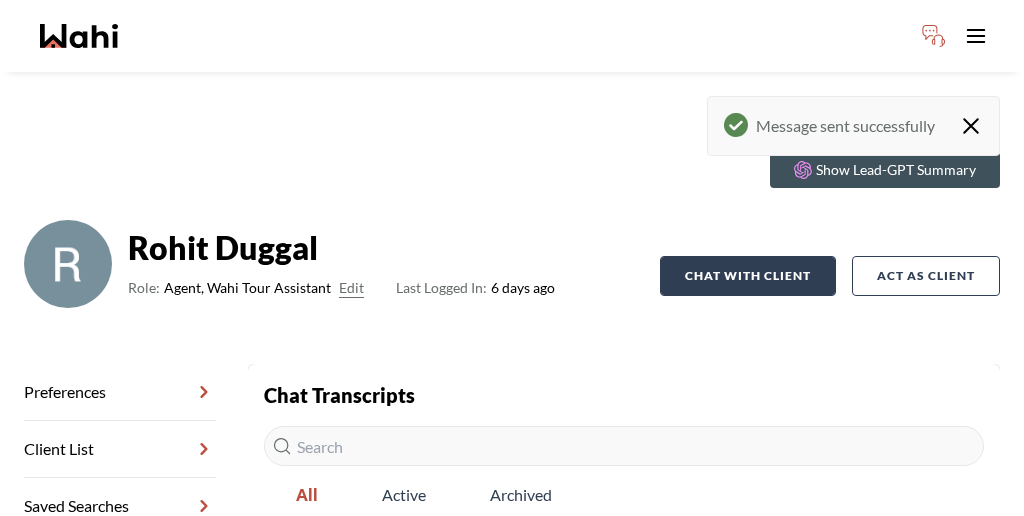 click on "Chat with client" at bounding box center (748, 276) 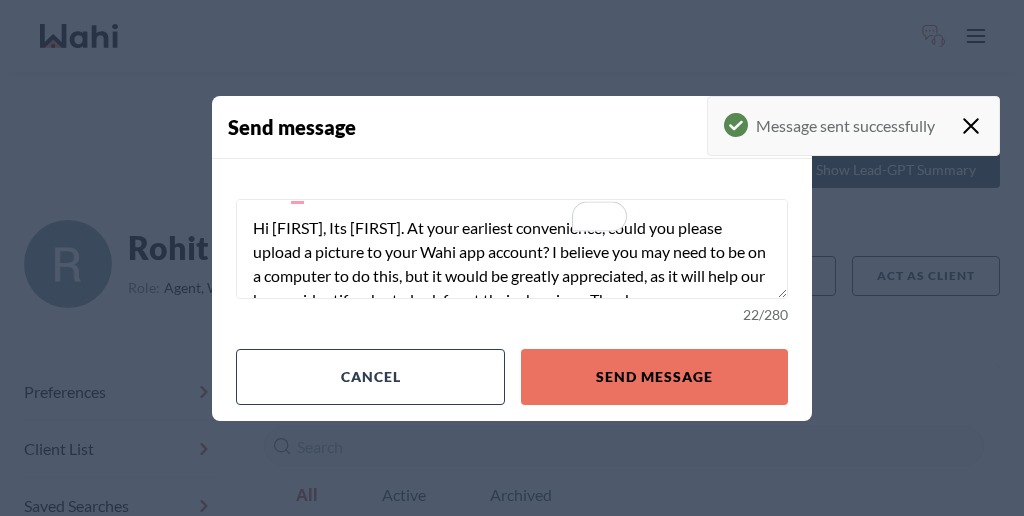 scroll, scrollTop: 9, scrollLeft: 0, axis: vertical 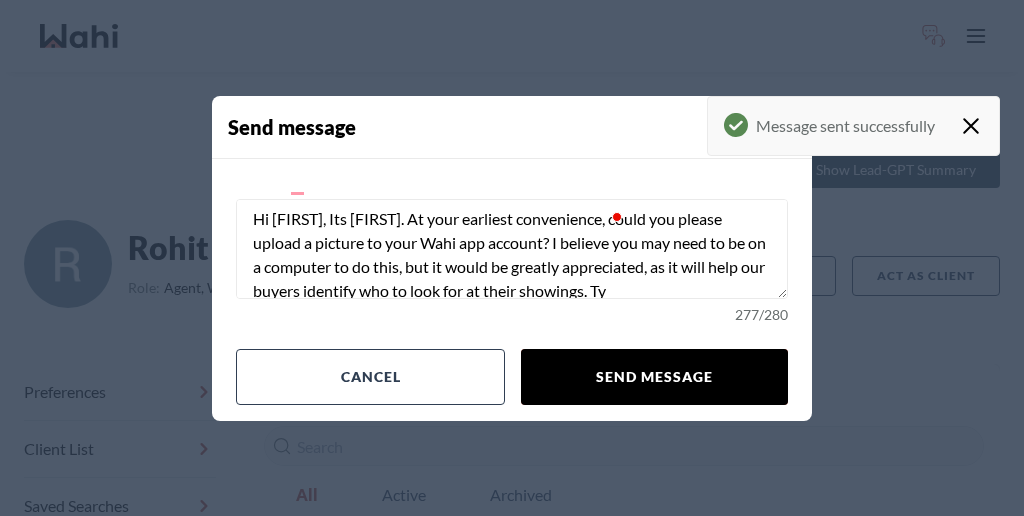 type on "Hi Rohit, Its Alicia. At your earliest convenience, could you please upload a picture to your Wahi app account? I believe you may need to be on a computer to do this, but it would be greatly appreciated, as it will help our buyers identify who to look for at their showings. Ty" 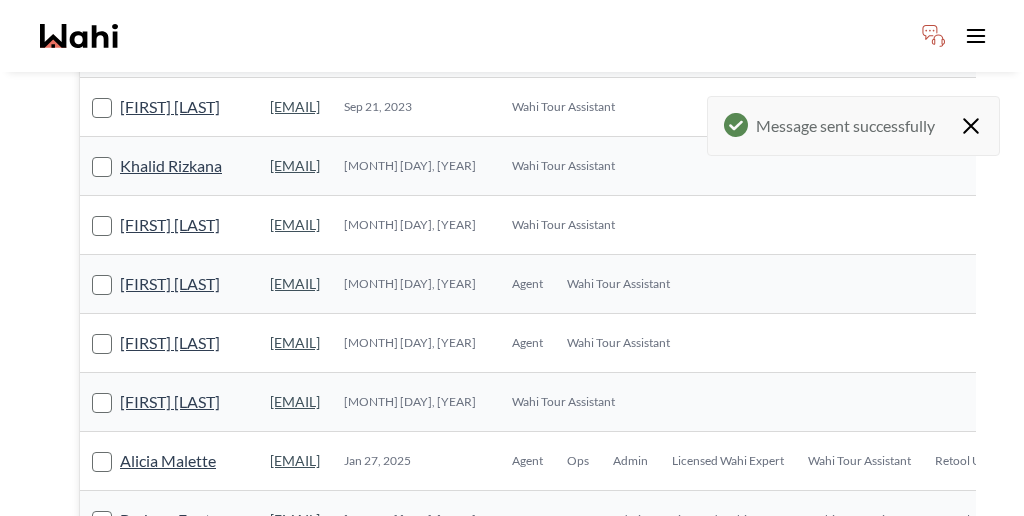 scroll, scrollTop: 1060, scrollLeft: 0, axis: vertical 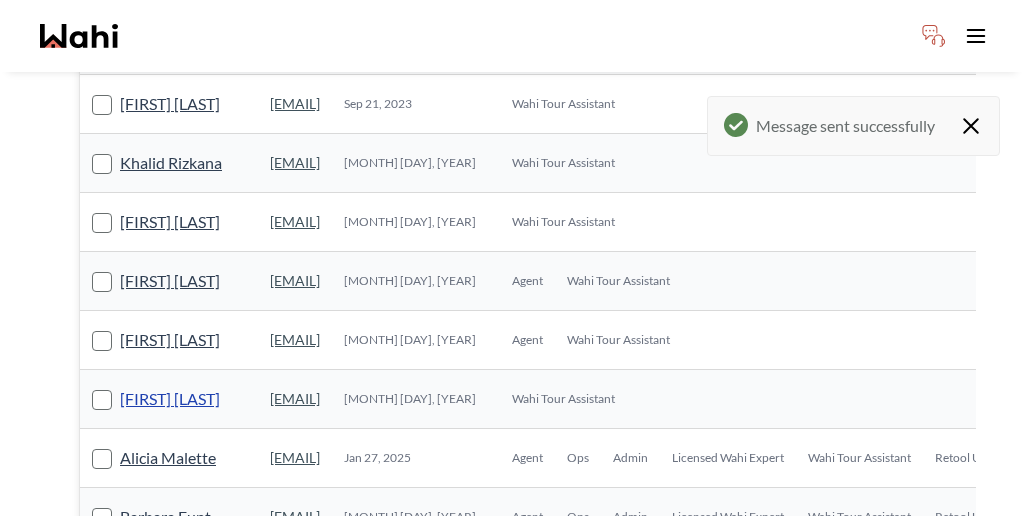 click on "Teresa Julianelli" at bounding box center (170, 399) 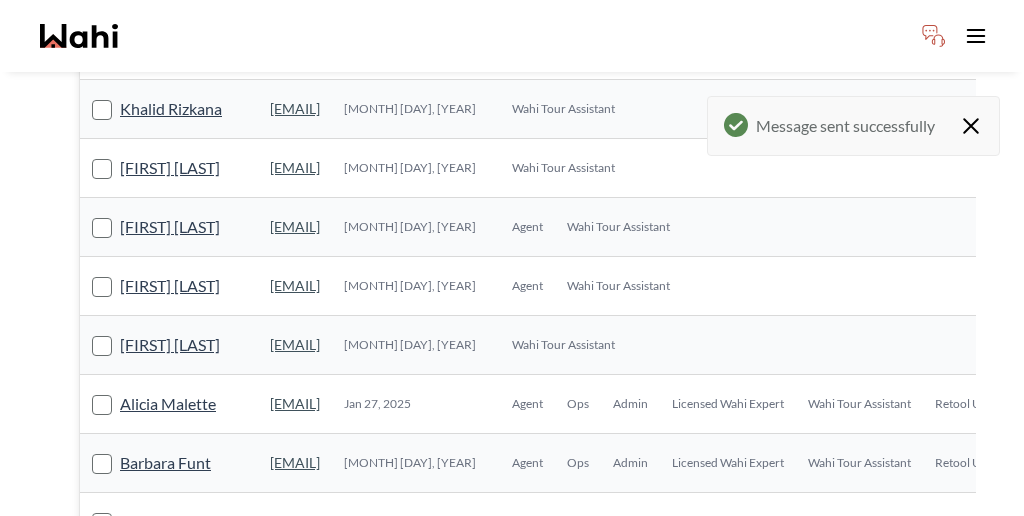 scroll, scrollTop: 1119, scrollLeft: 0, axis: vertical 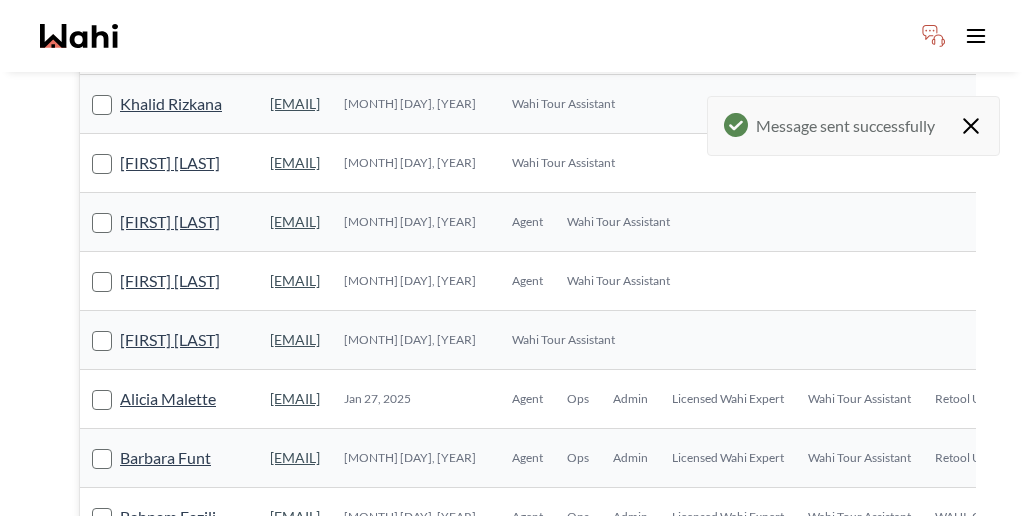 click on "Muhammad Tariq" at bounding box center (170, 635) 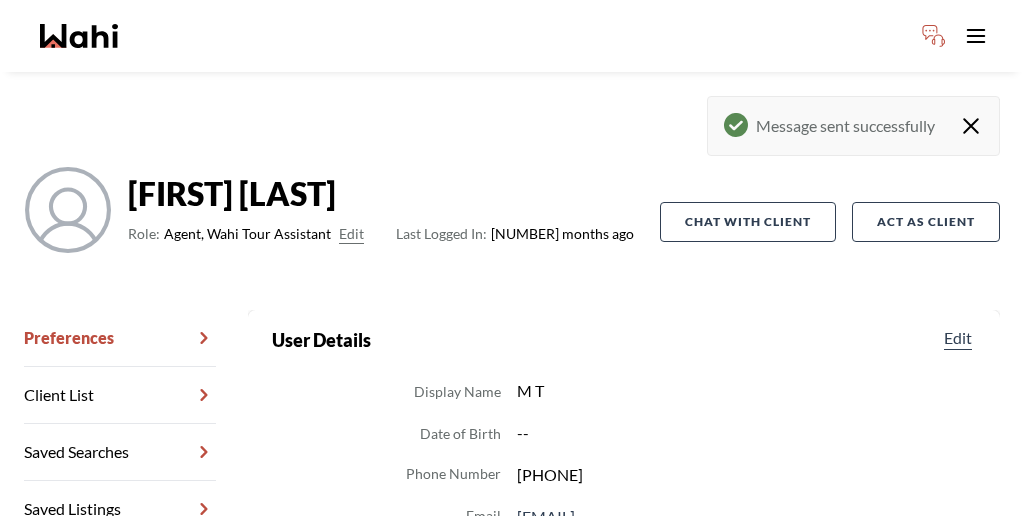 click on "Chat Transcripts" at bounding box center [120, 566] 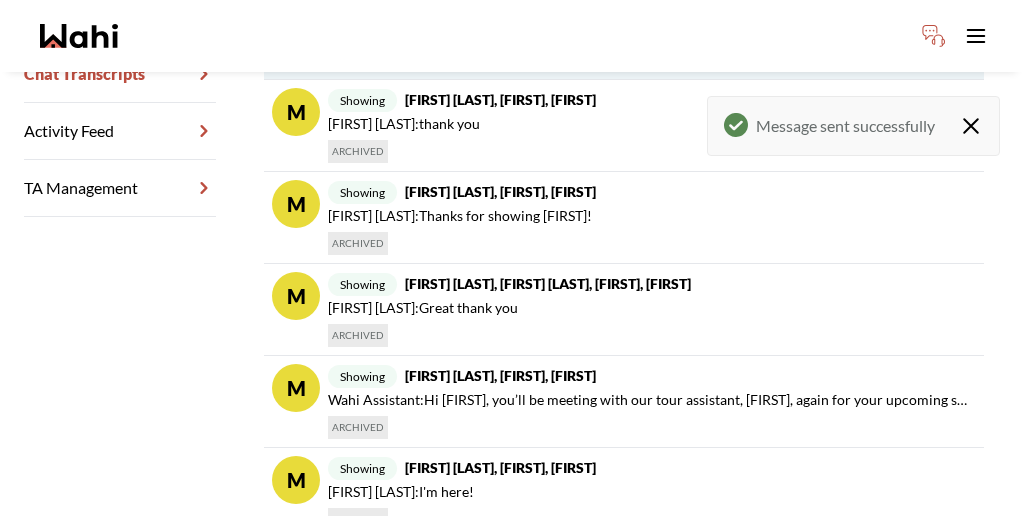 scroll, scrollTop: 545, scrollLeft: 0, axis: vertical 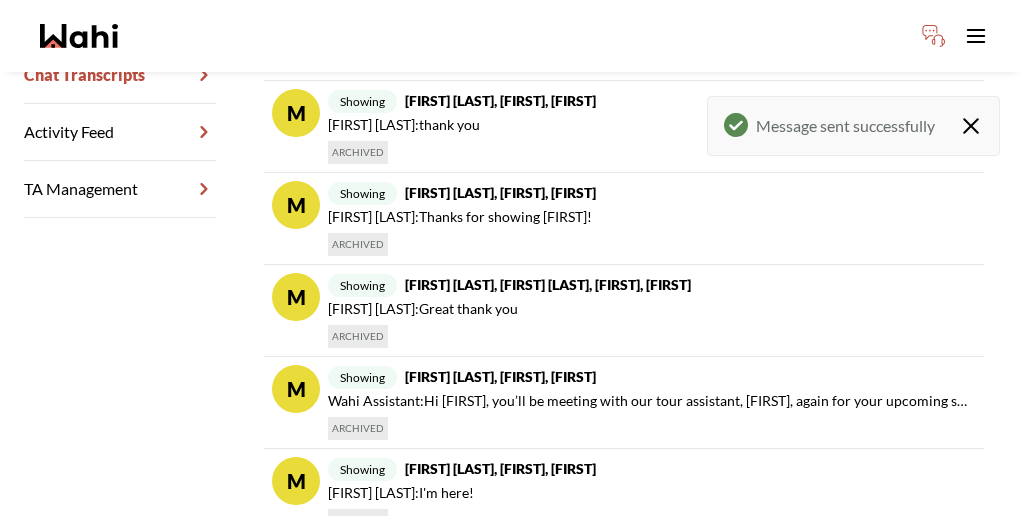 click 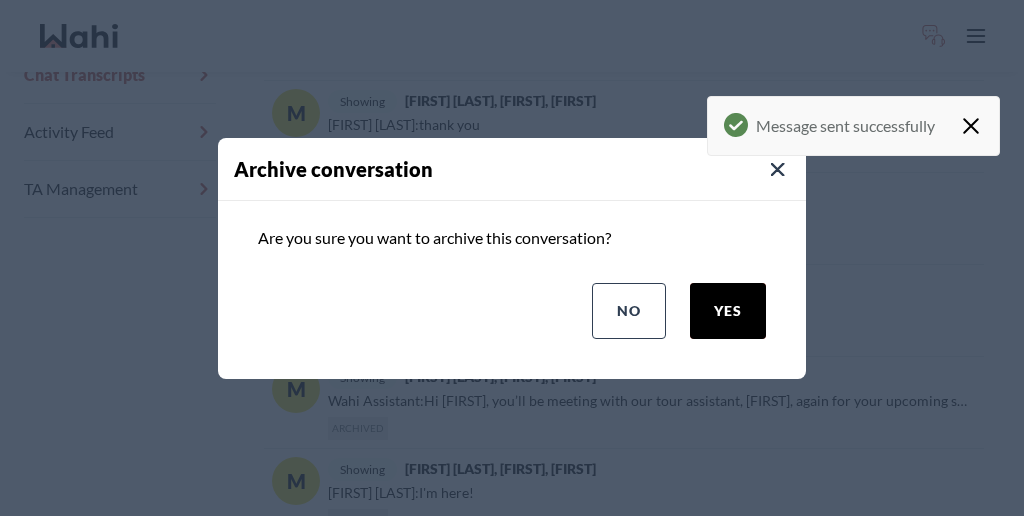 click on "yes" at bounding box center [728, 311] 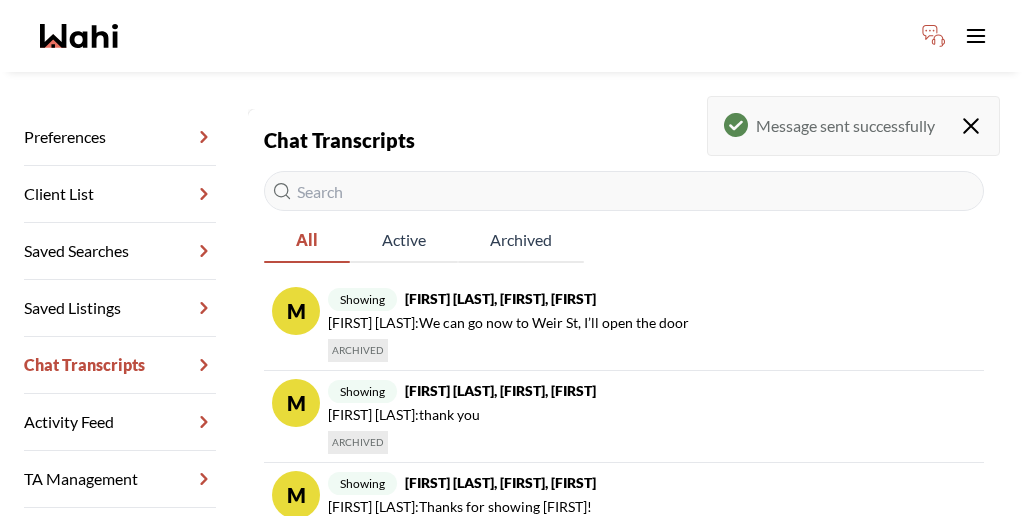 scroll, scrollTop: 545, scrollLeft: 0, axis: vertical 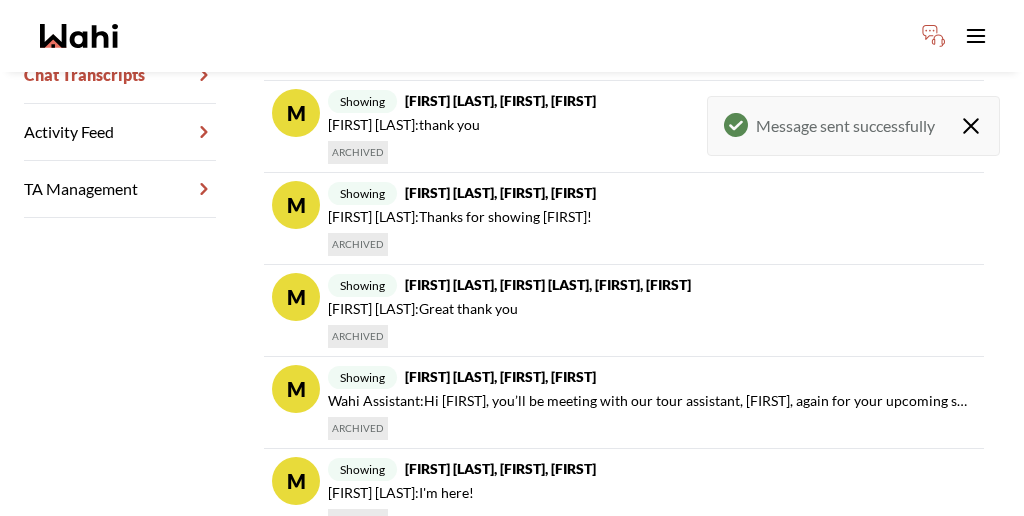 click 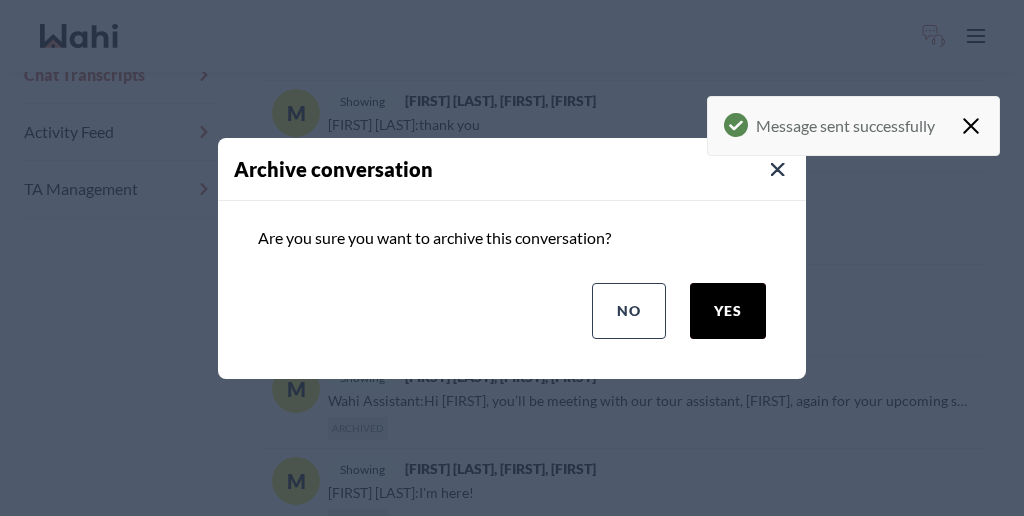 click on "yes" at bounding box center (728, 311) 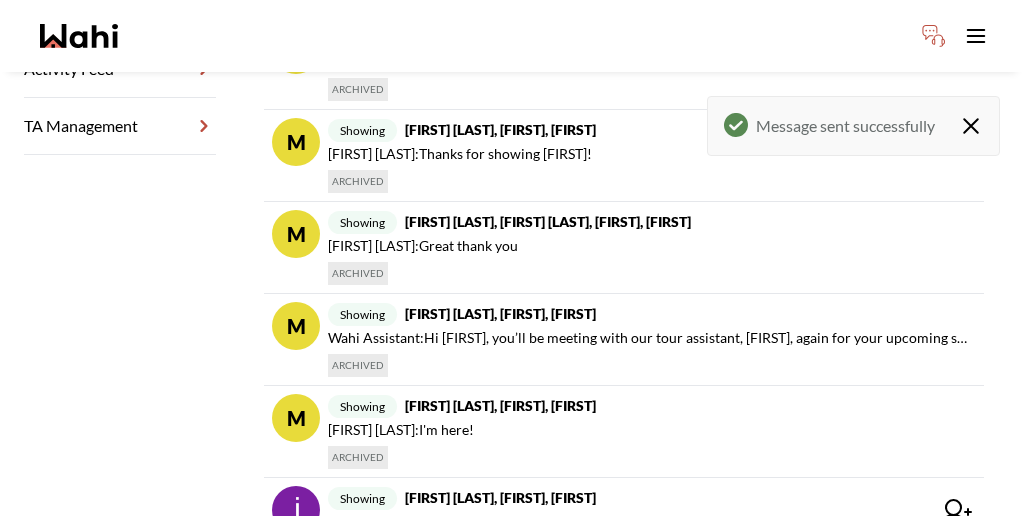 scroll, scrollTop: 674, scrollLeft: 0, axis: vertical 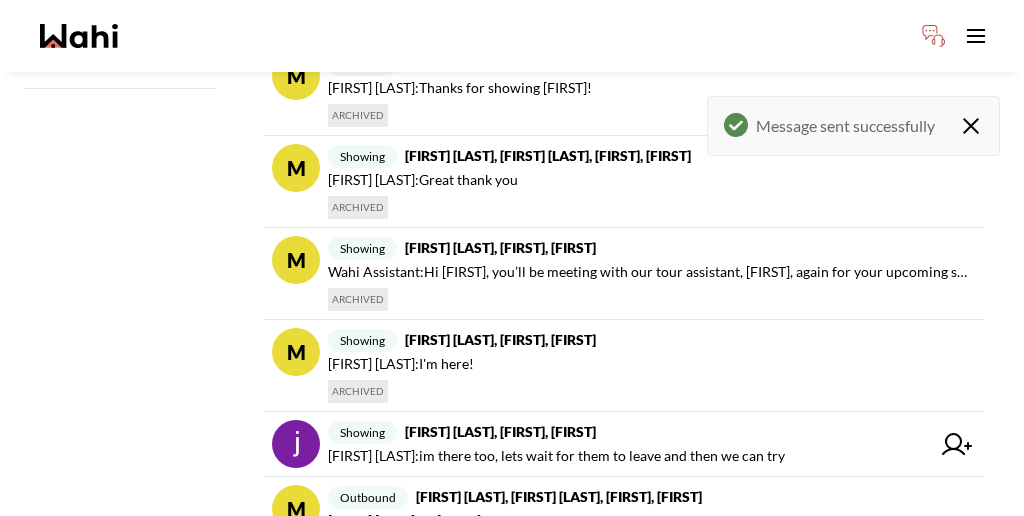 click on "Page 1 of 5" at bounding box center (624, 789) 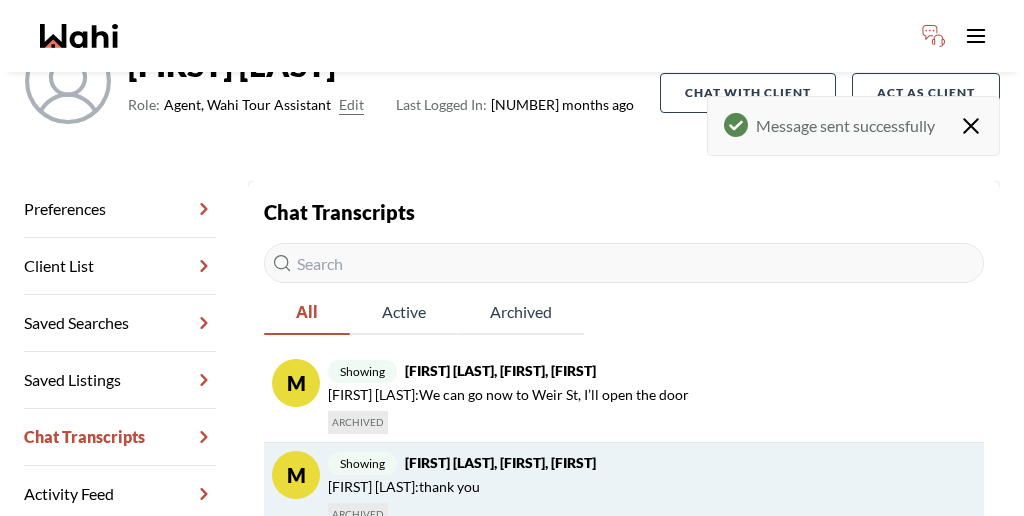 scroll, scrollTop: 184, scrollLeft: 0, axis: vertical 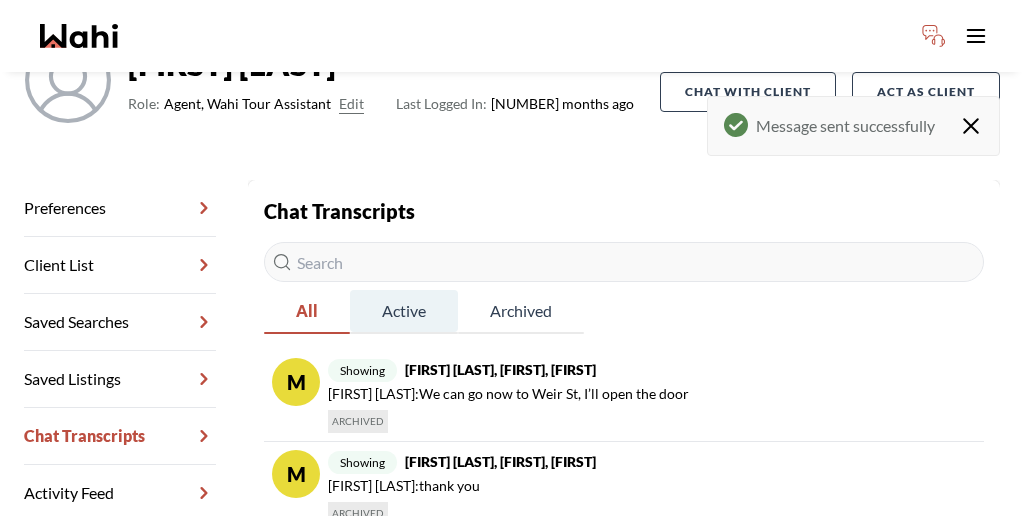 click on "Active" at bounding box center (404, 311) 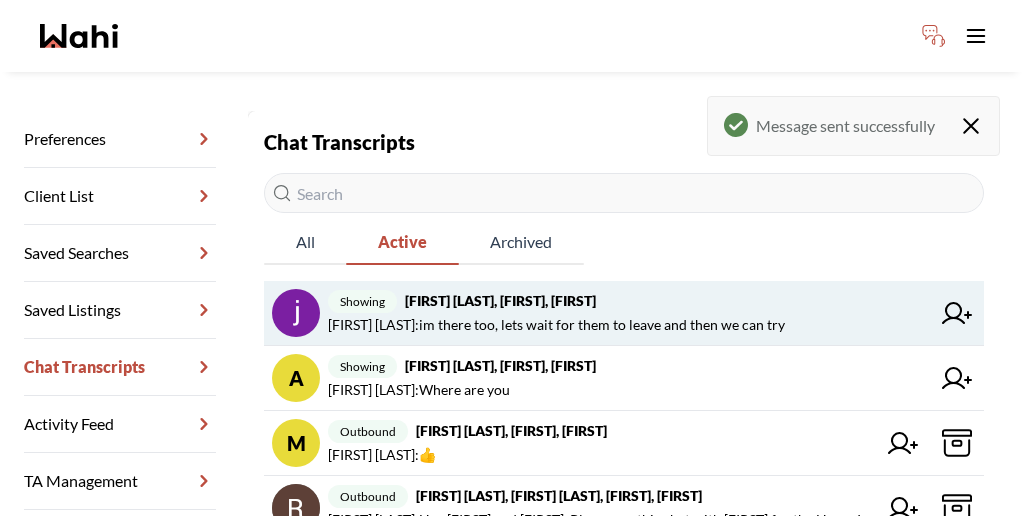 scroll, scrollTop: 259, scrollLeft: 0, axis: vertical 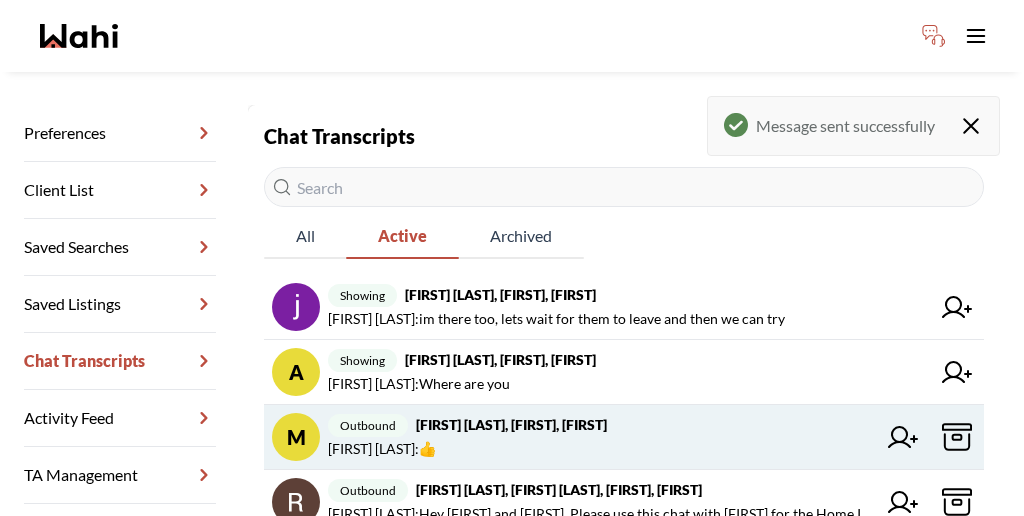 click 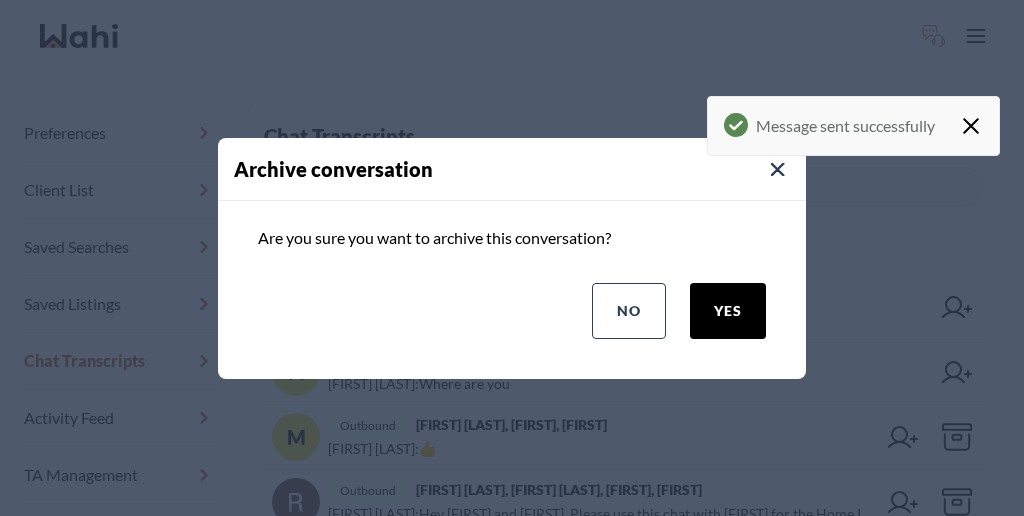 click on "yes" at bounding box center (728, 311) 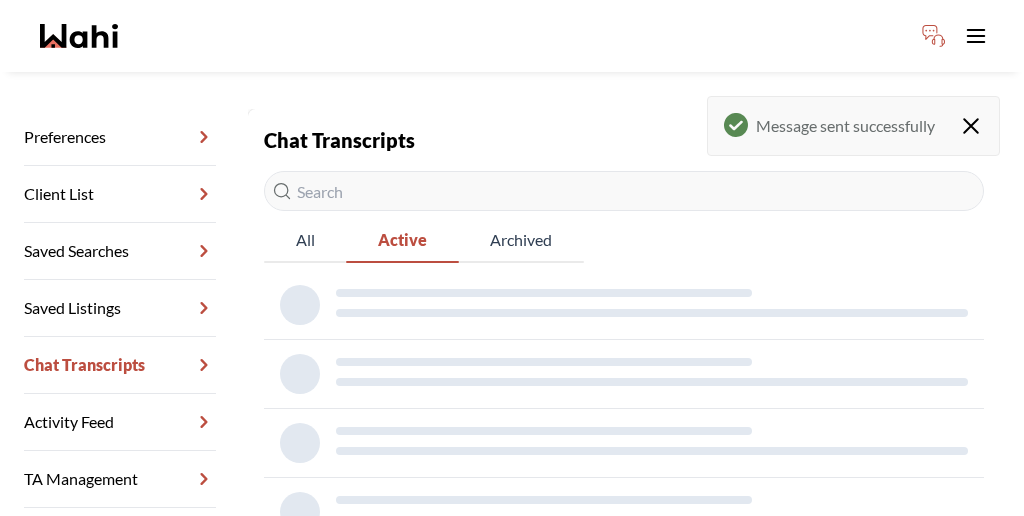 scroll, scrollTop: 259, scrollLeft: 0, axis: vertical 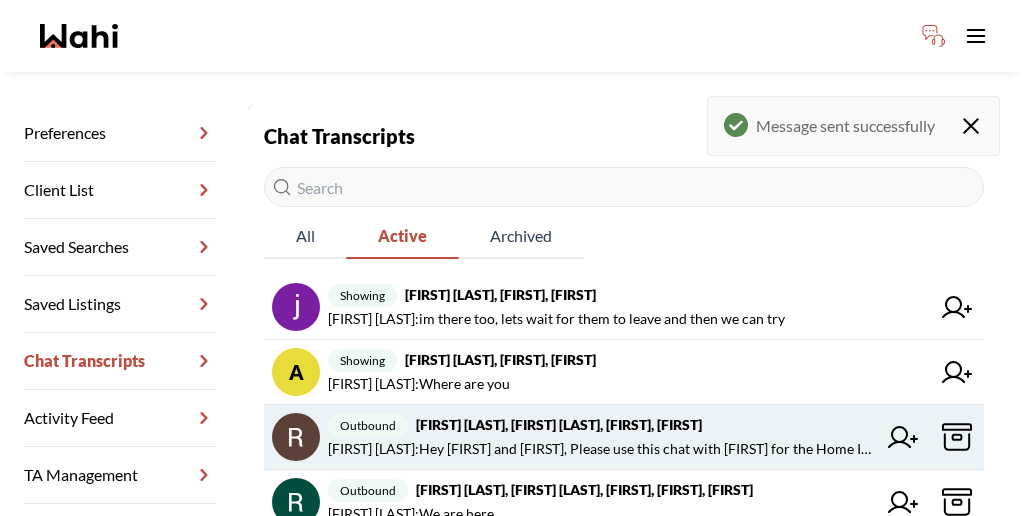 click 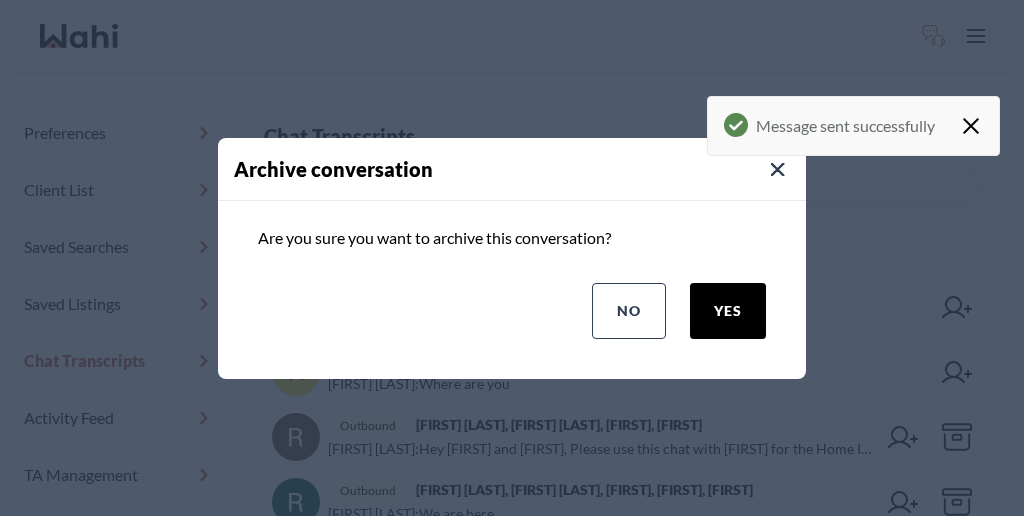 click on "yes" at bounding box center [728, 311] 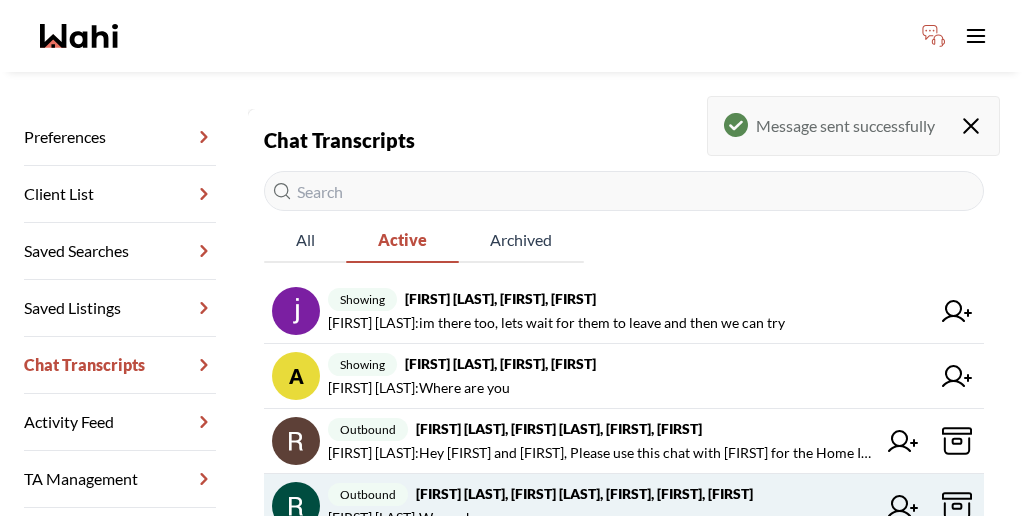 scroll, scrollTop: 259, scrollLeft: 0, axis: vertical 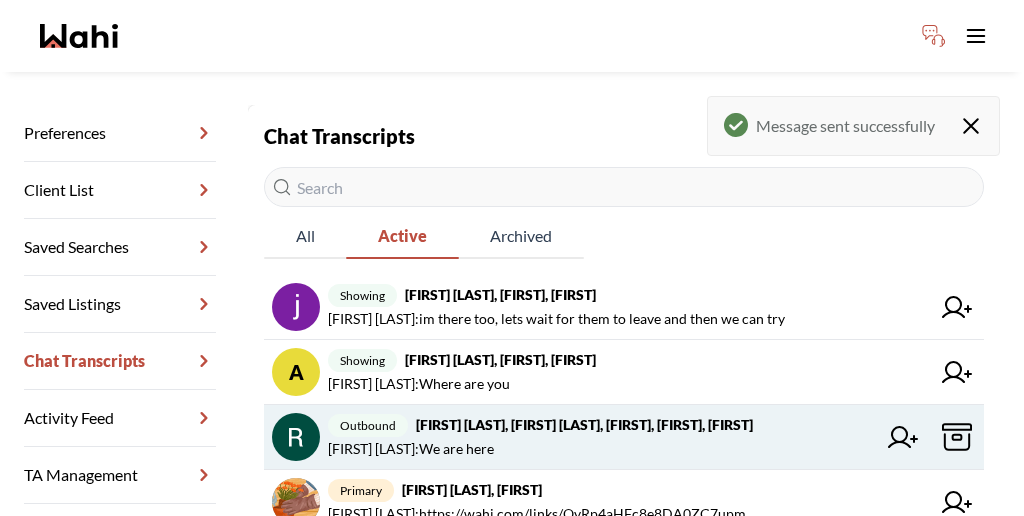 click 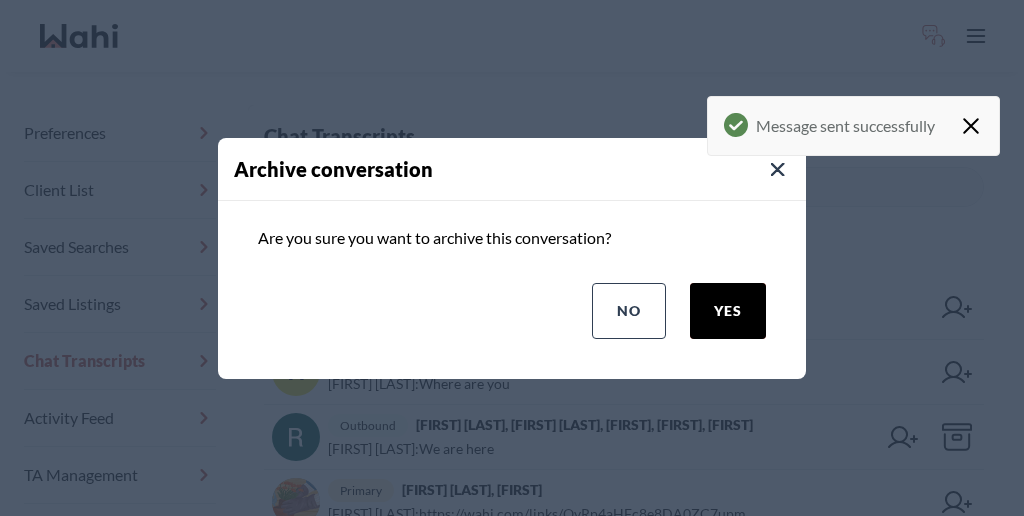 click on "yes" at bounding box center [728, 311] 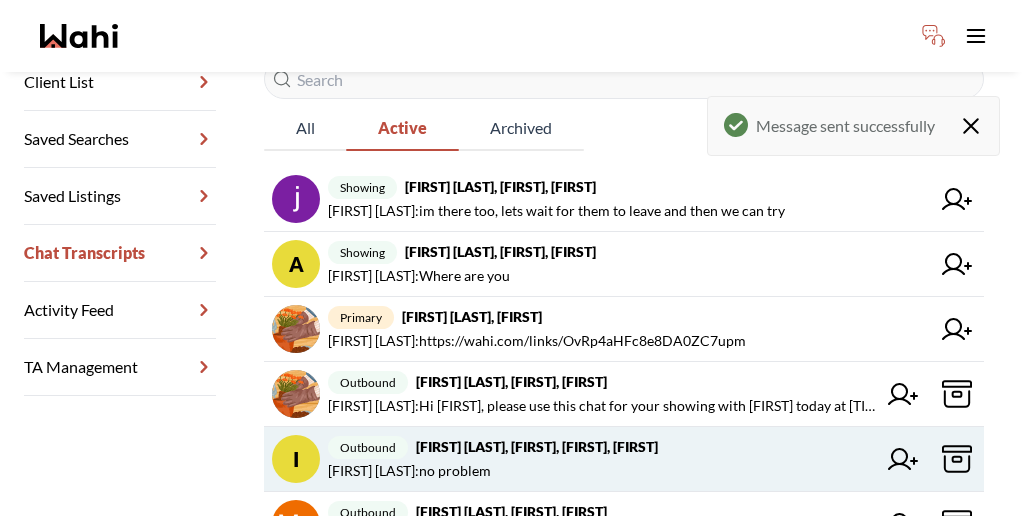 scroll, scrollTop: 370, scrollLeft: 0, axis: vertical 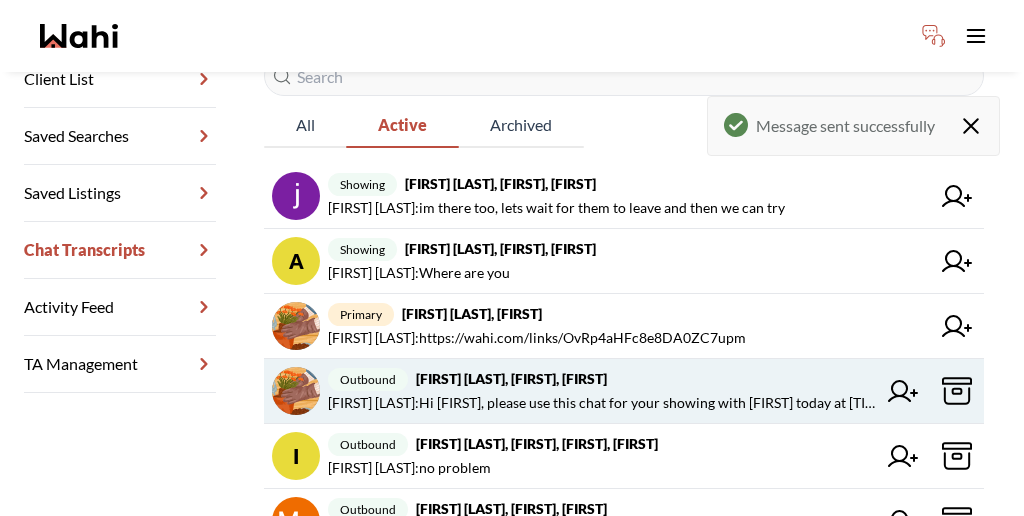 click 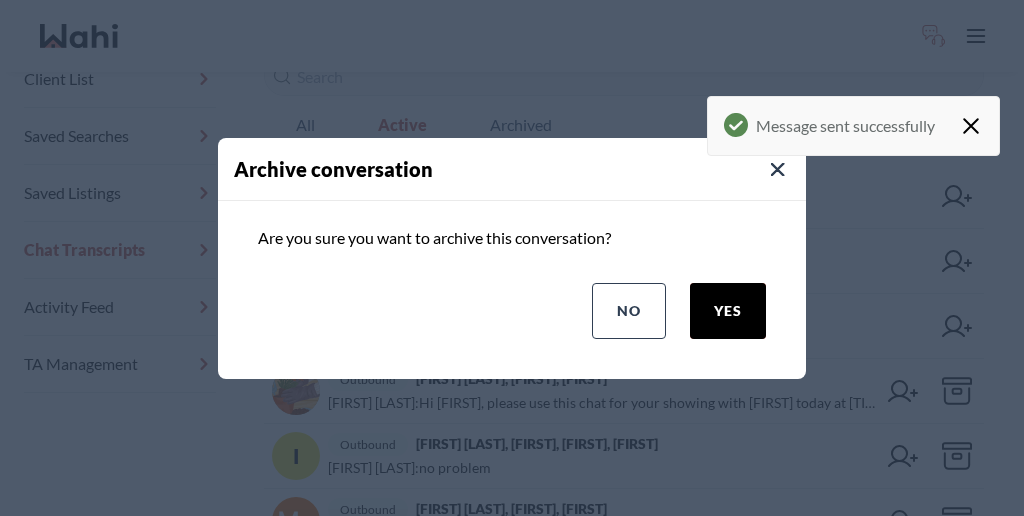 click on "yes" at bounding box center (728, 311) 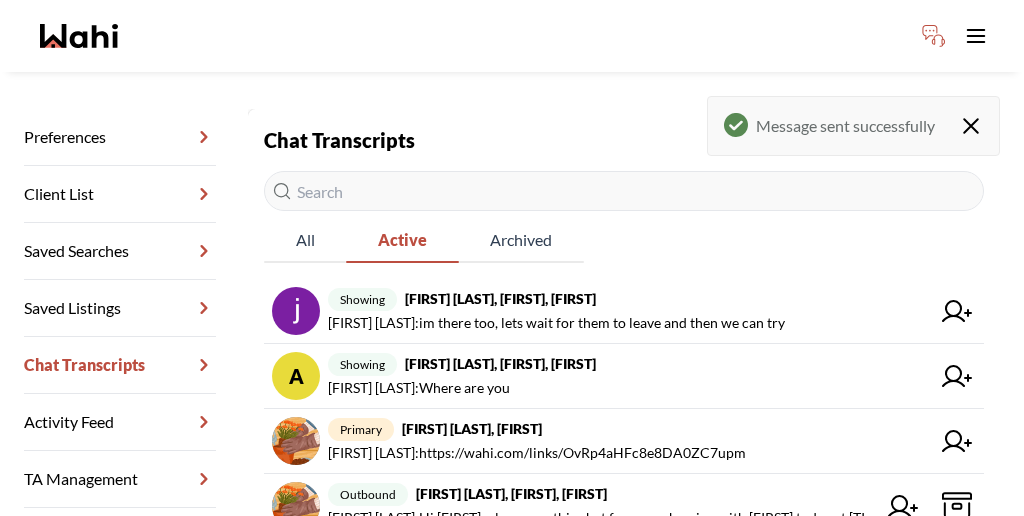 scroll, scrollTop: 370, scrollLeft: 0, axis: vertical 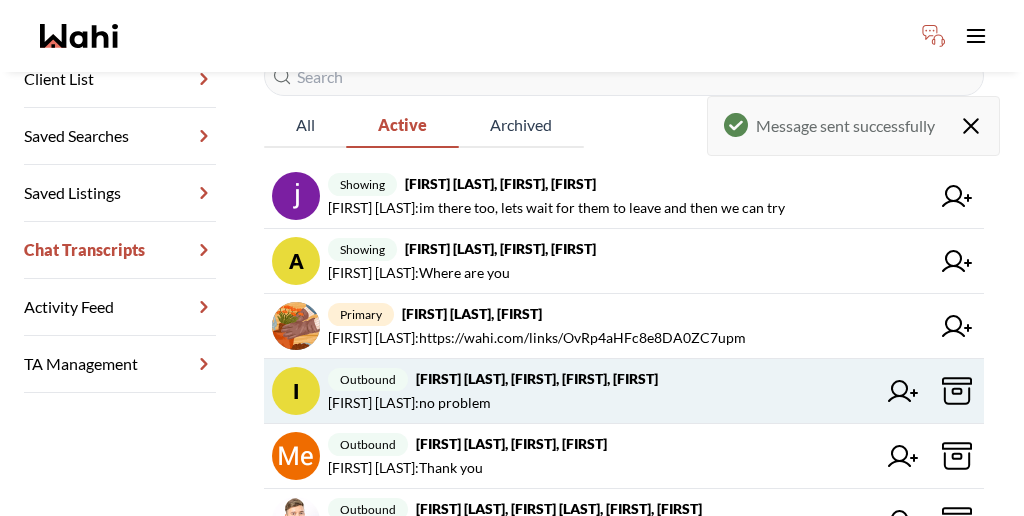 click 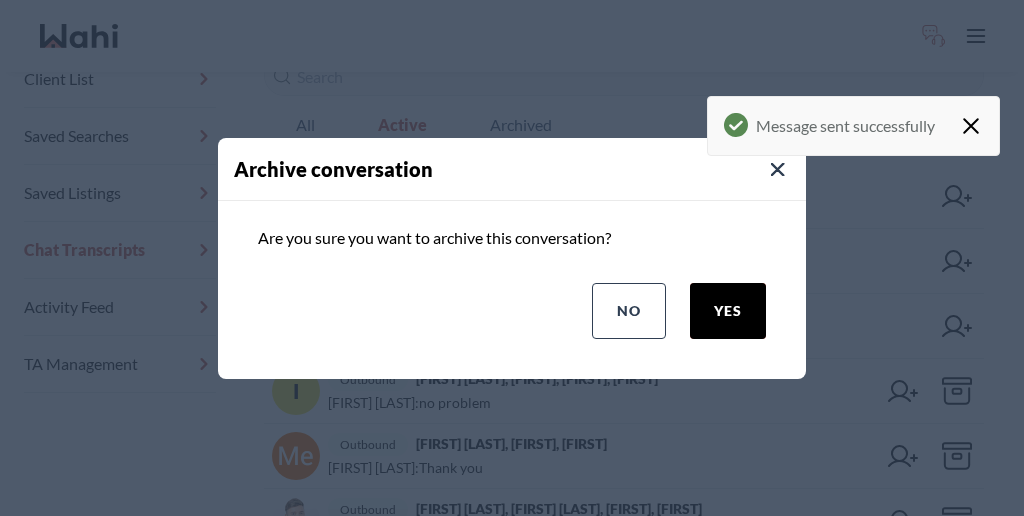 click on "yes" at bounding box center (728, 311) 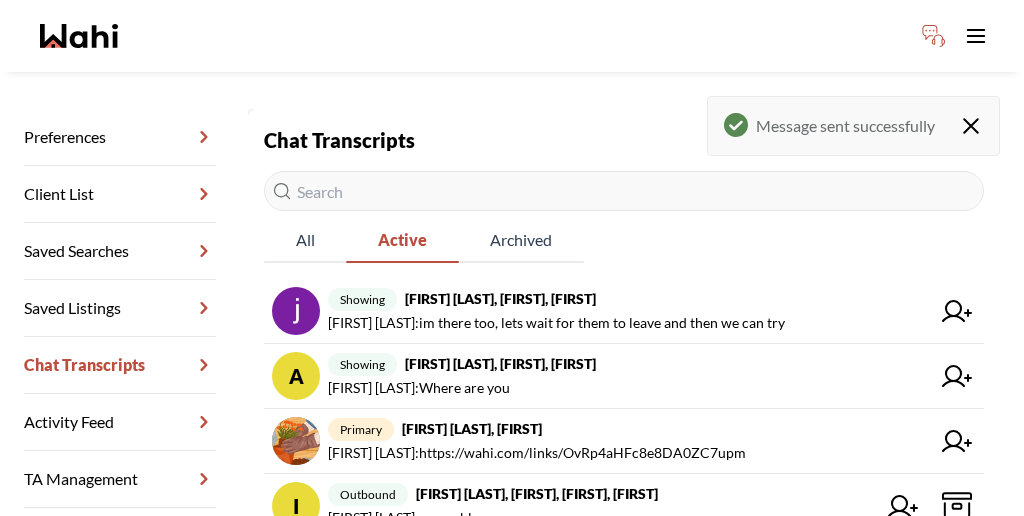 scroll, scrollTop: 370, scrollLeft: 0, axis: vertical 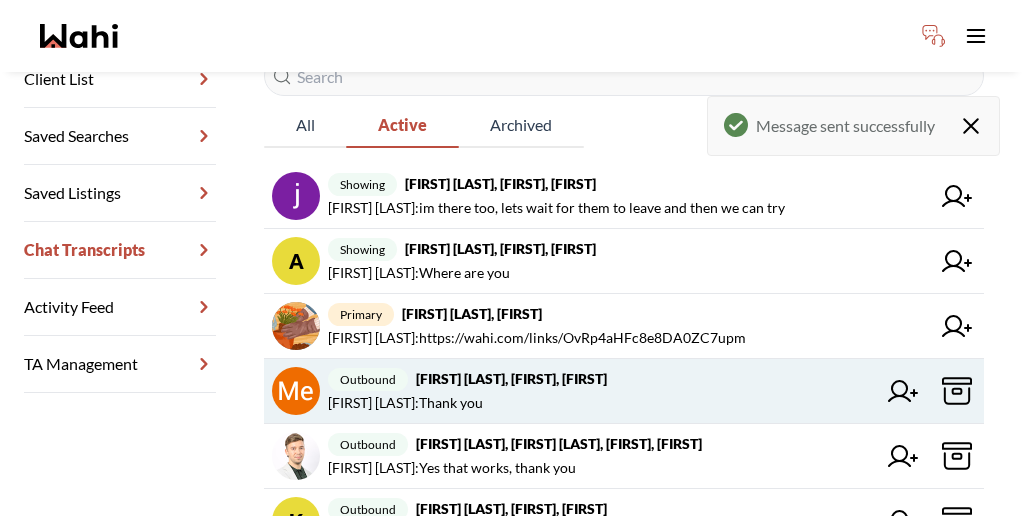 click 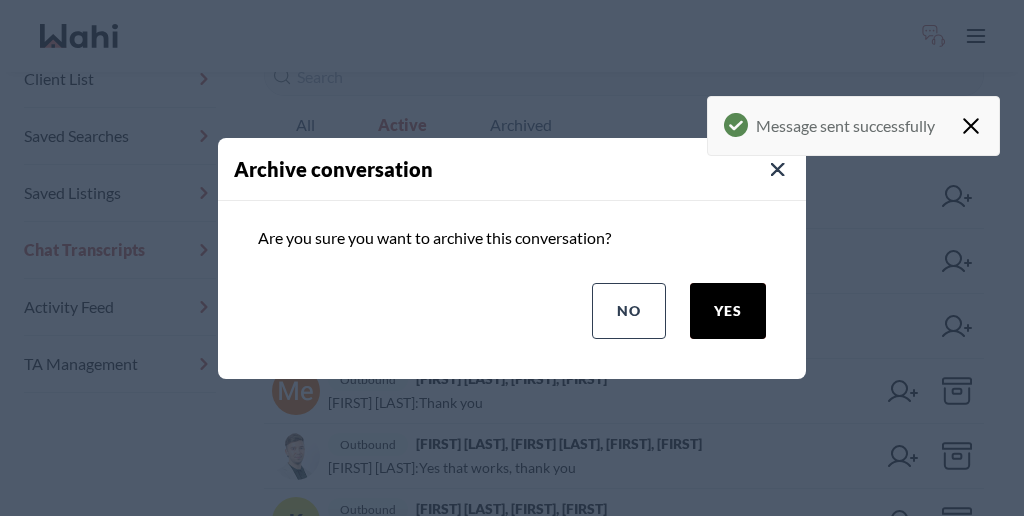 click on "yes" at bounding box center [728, 311] 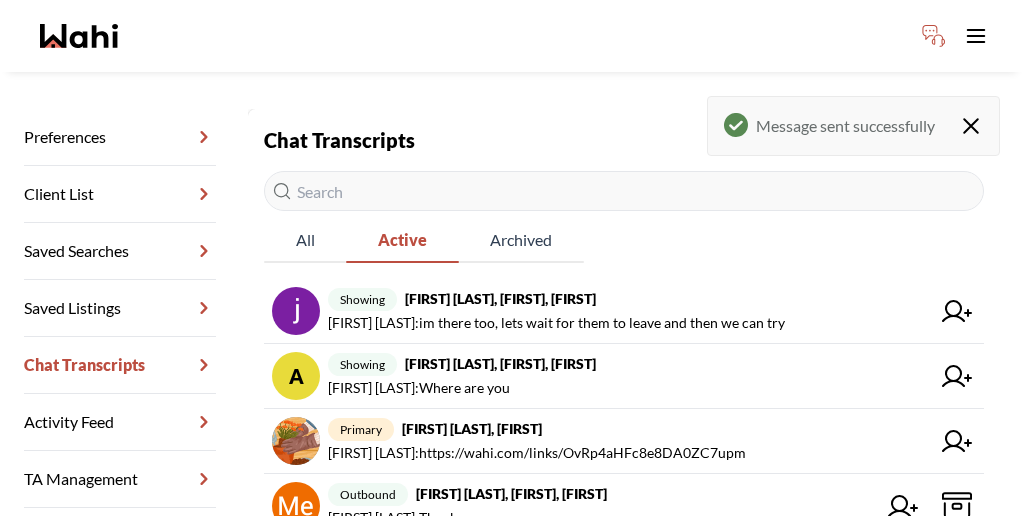 scroll, scrollTop: 370, scrollLeft: 0, axis: vertical 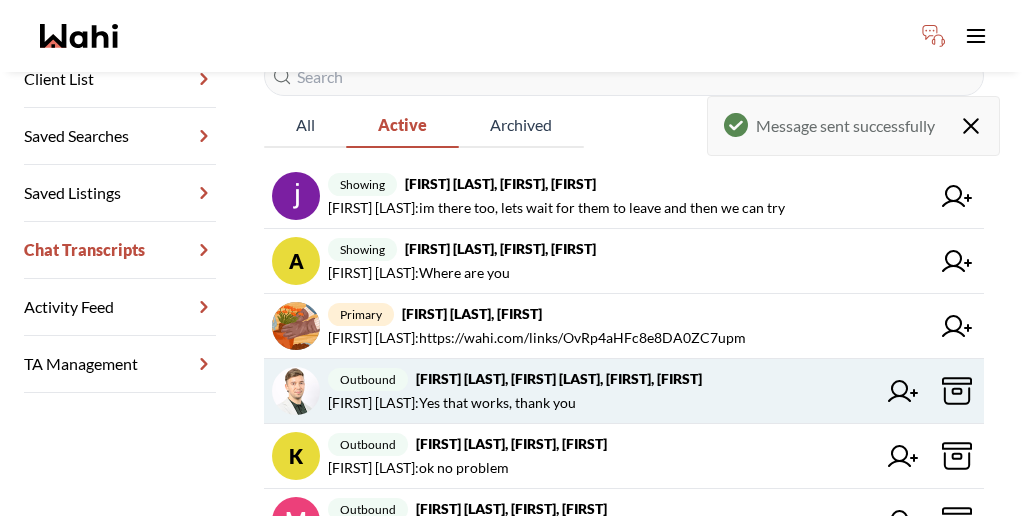 click 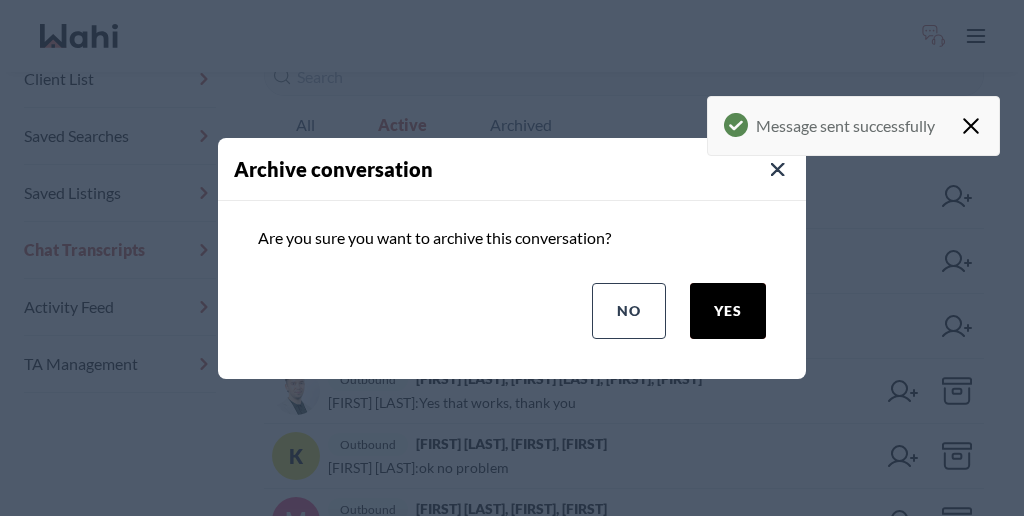 click on "yes" at bounding box center (728, 311) 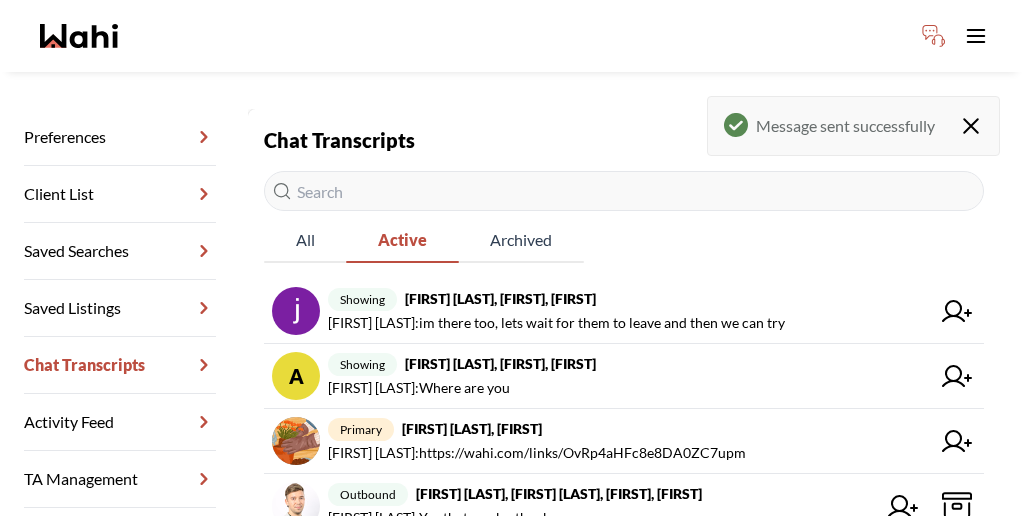 scroll, scrollTop: 370, scrollLeft: 0, axis: vertical 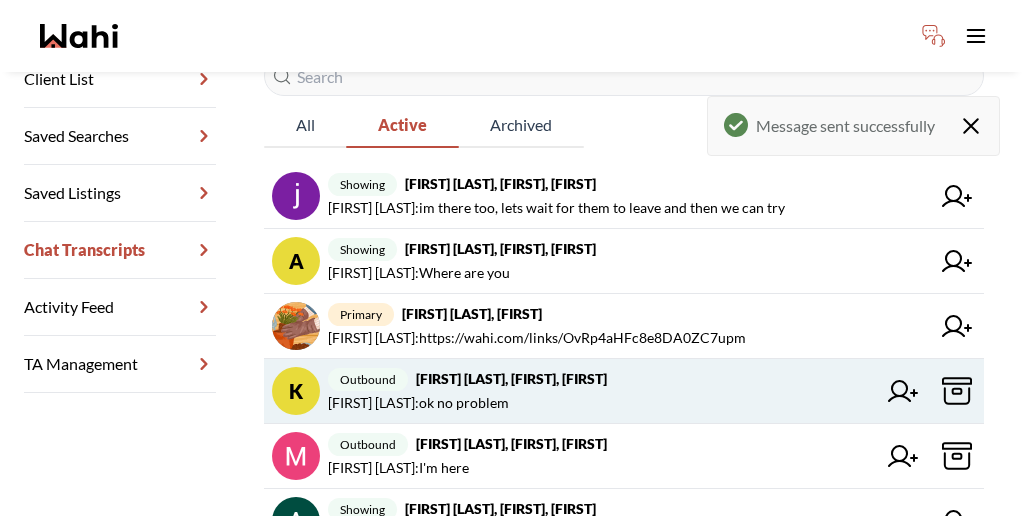 click 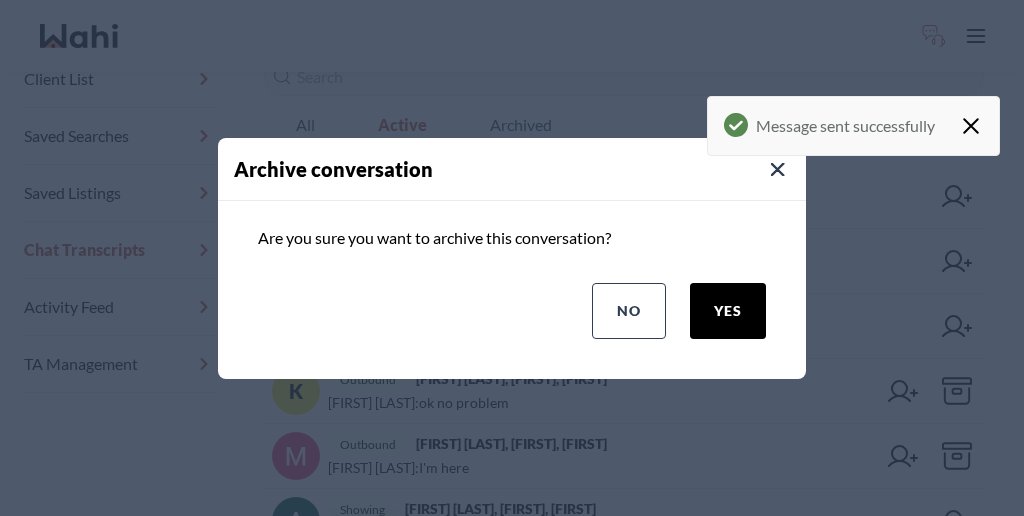 click on "yes" at bounding box center (728, 311) 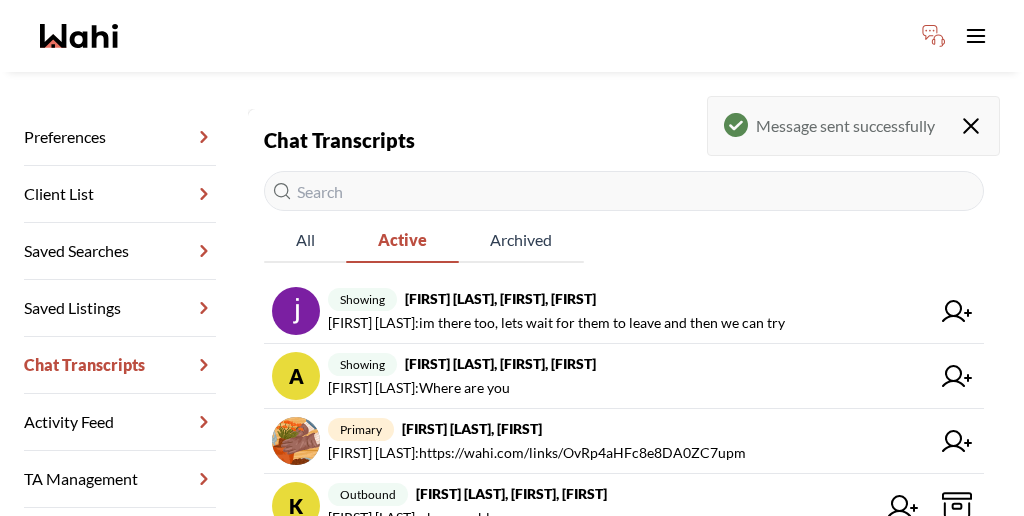 scroll, scrollTop: 370, scrollLeft: 0, axis: vertical 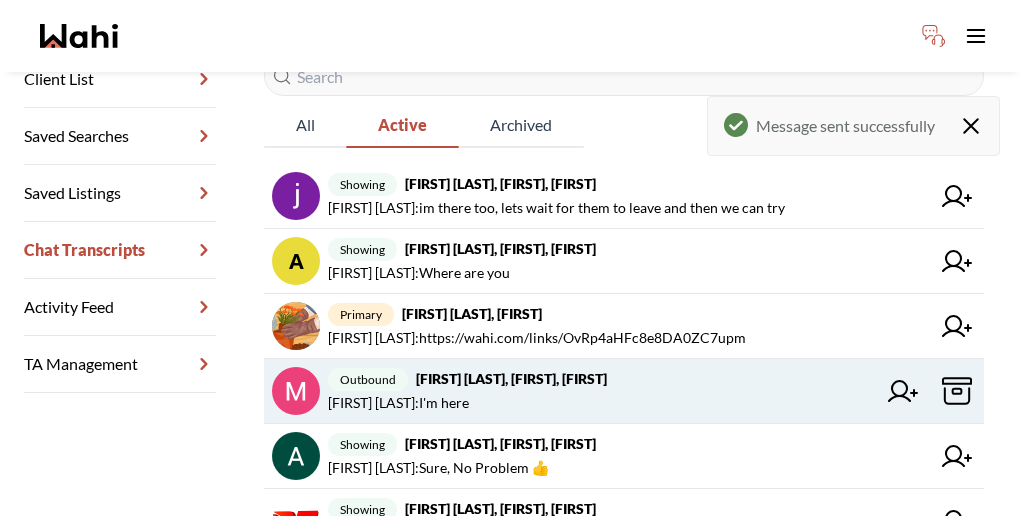 click 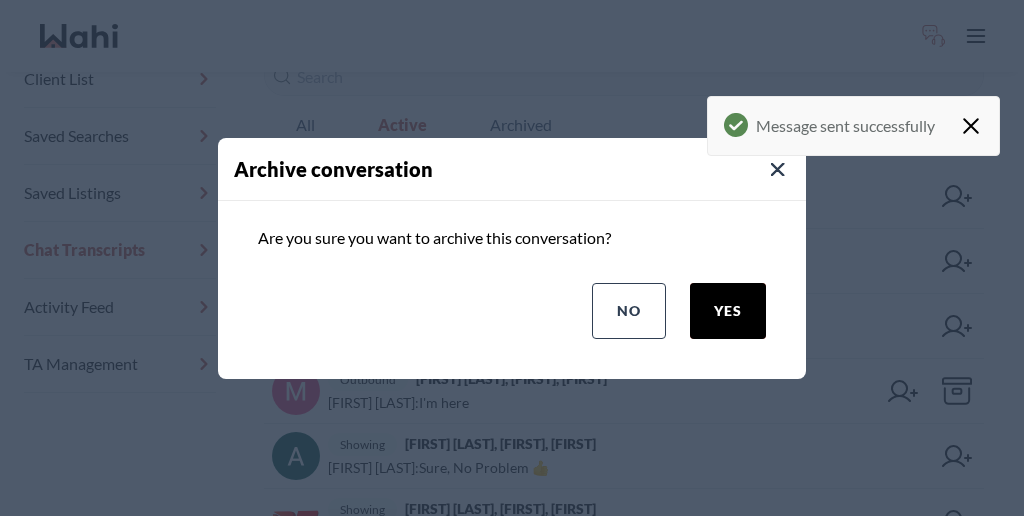 click on "yes" at bounding box center [728, 311] 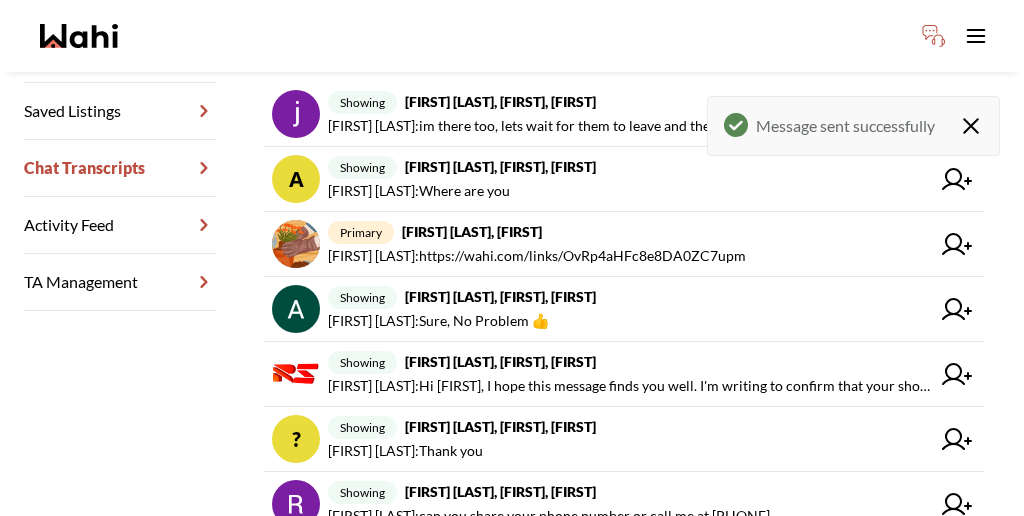 scroll, scrollTop: 491, scrollLeft: 0, axis: vertical 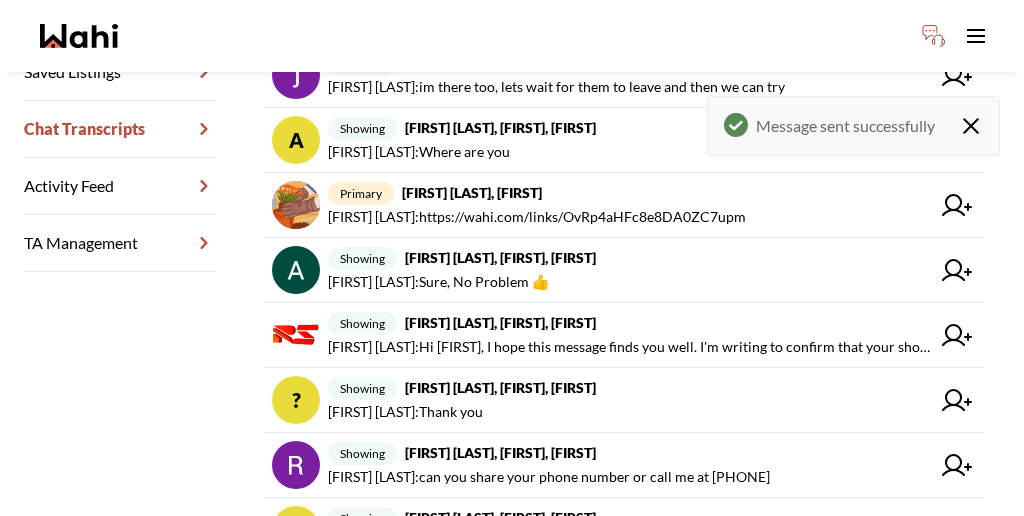 click on "Muhammad Tariq :  Sound Good, See you then. Just got the confirmation on the platform too. So all set for tommorow noon." at bounding box center (602, 672) 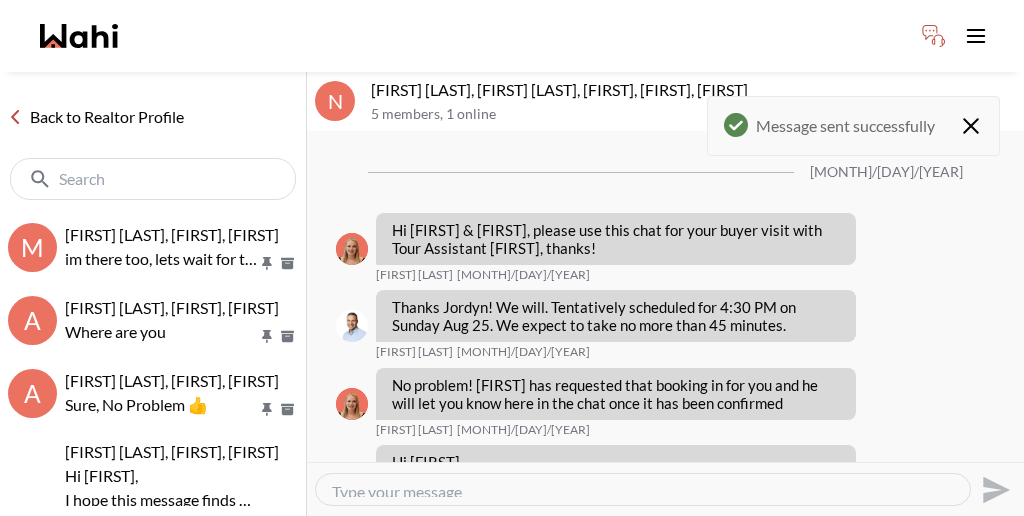 scroll, scrollTop: 603, scrollLeft: 0, axis: vertical 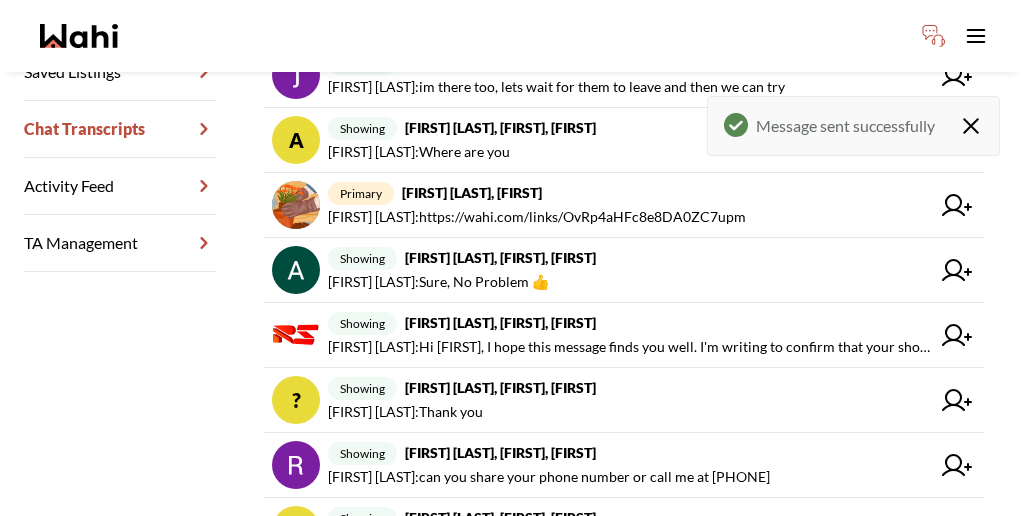 click 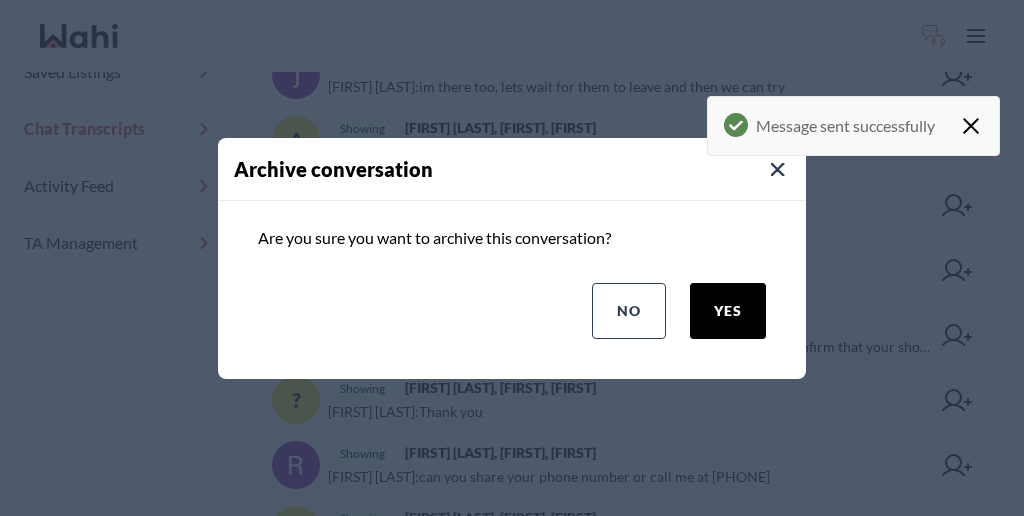 click on "yes" at bounding box center [728, 311] 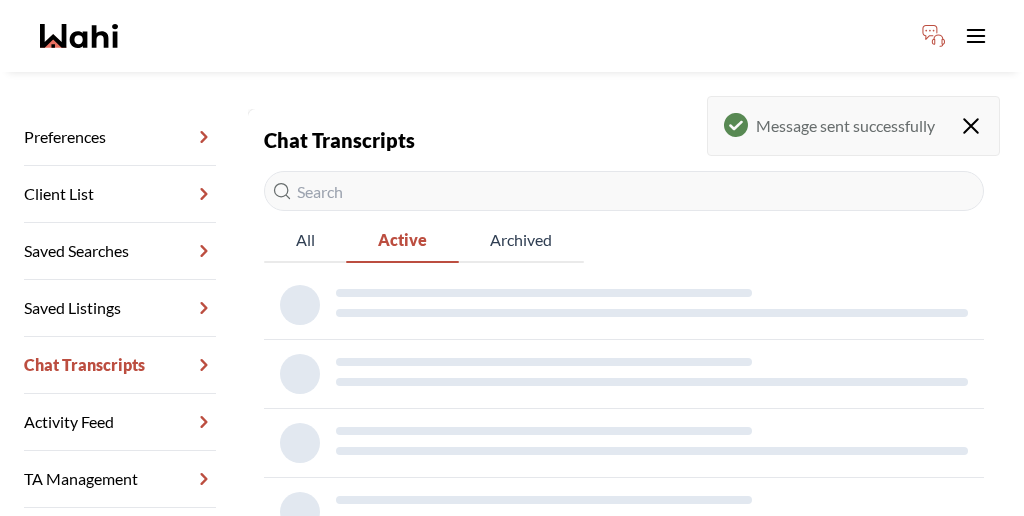 scroll, scrollTop: 491, scrollLeft: 0, axis: vertical 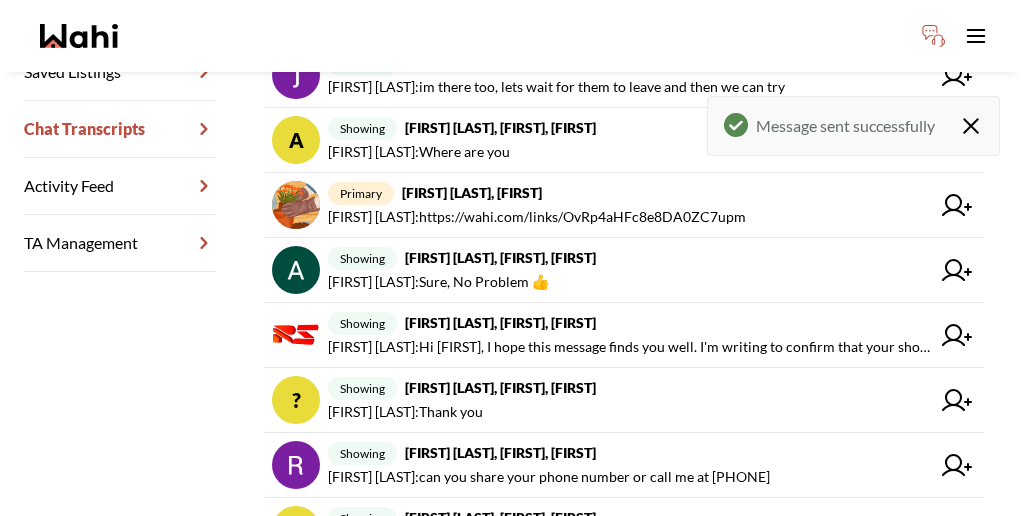 click 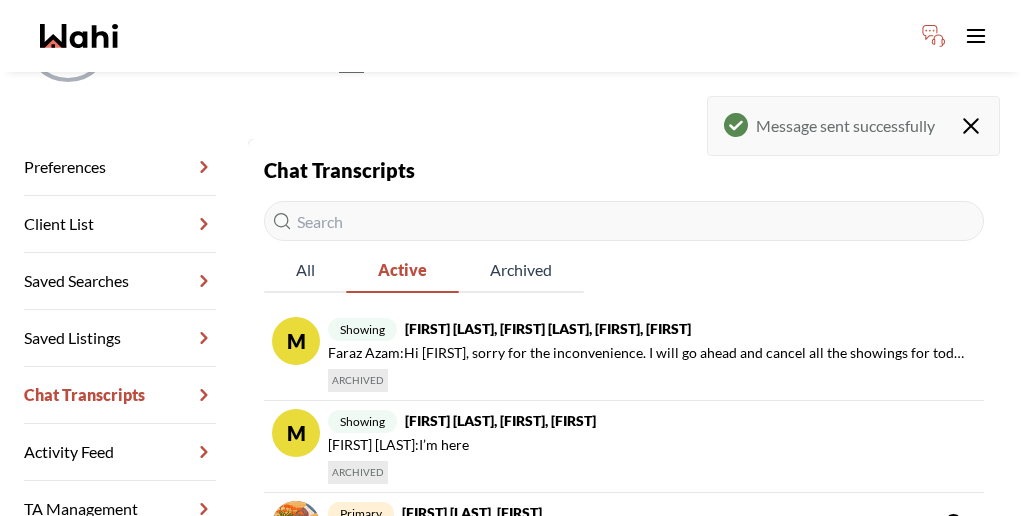 scroll, scrollTop: 222, scrollLeft: 0, axis: vertical 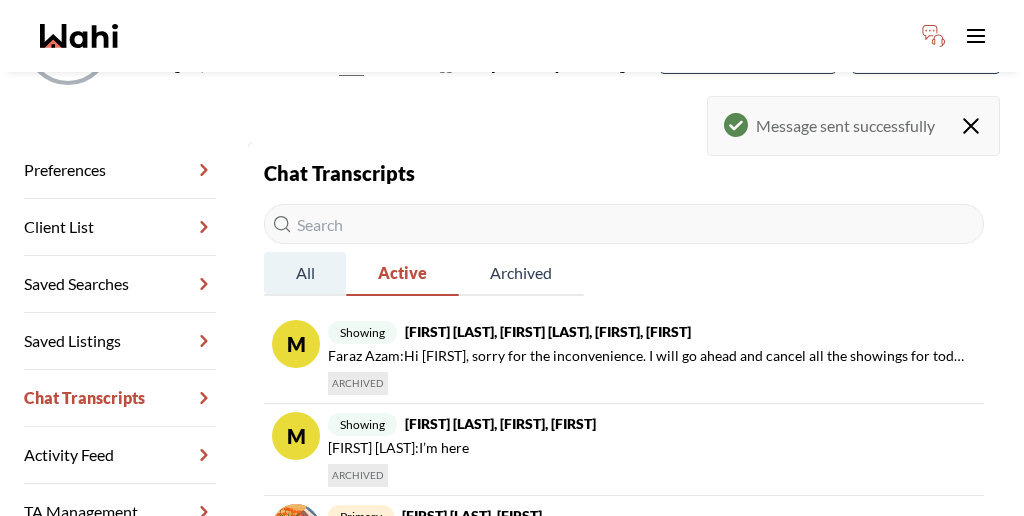 click on "All" at bounding box center [305, 273] 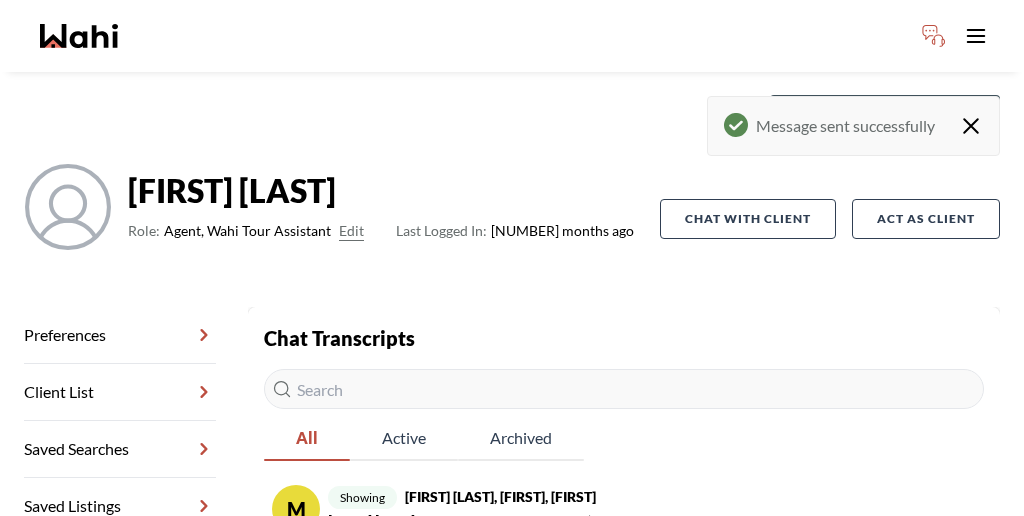 scroll, scrollTop: 59, scrollLeft: 0, axis: vertical 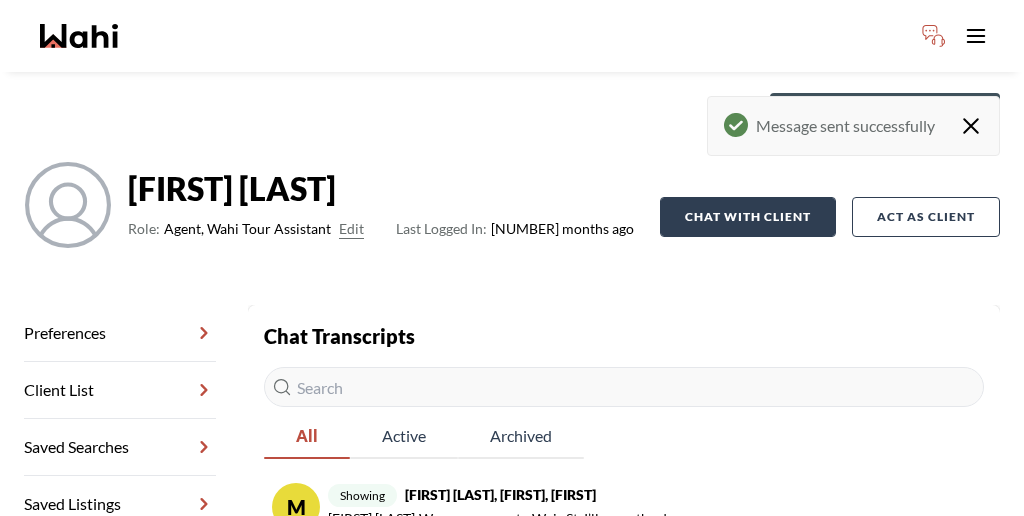 click on "Chat with client" at bounding box center (748, 217) 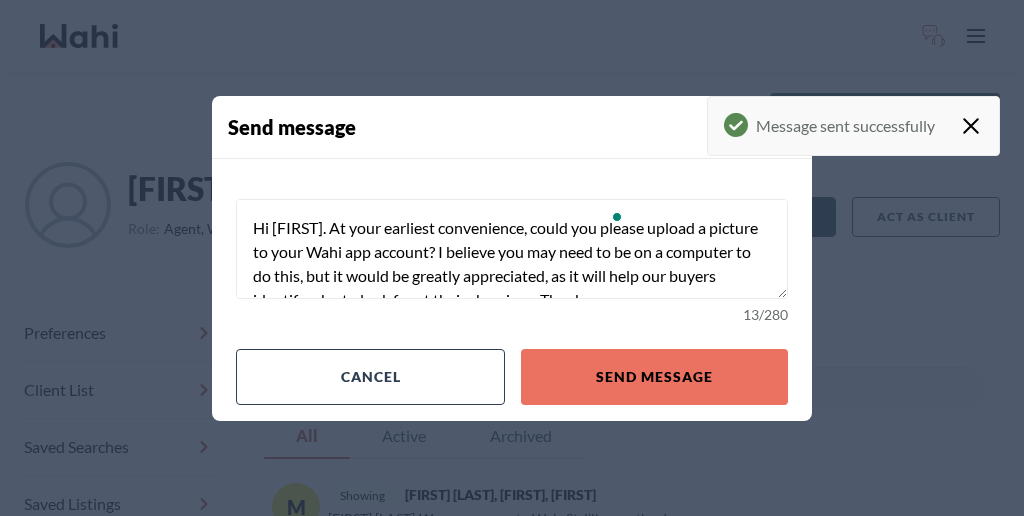 scroll, scrollTop: 9, scrollLeft: 0, axis: vertical 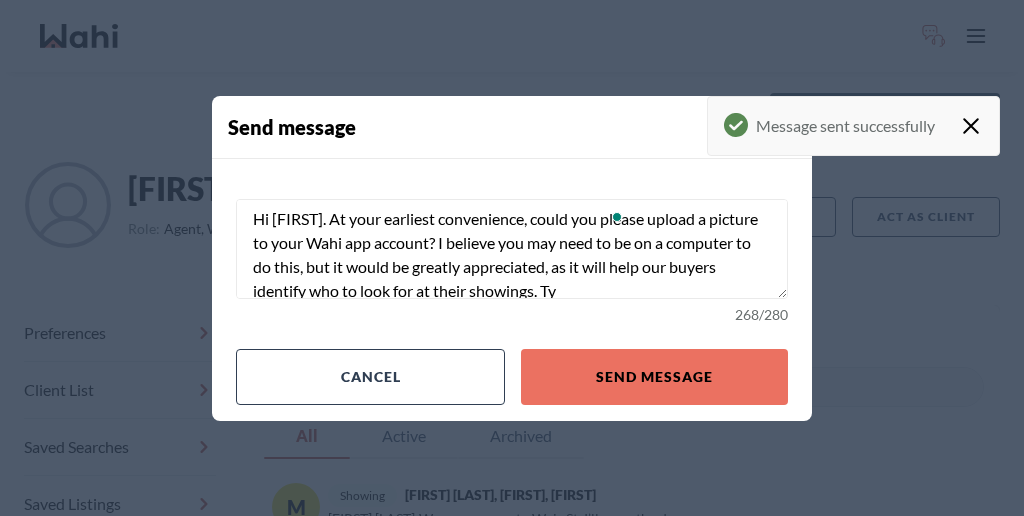 click on "Hi Muhammad. At your earliest convenience, could you please upload a picture to your Wahi app account? I believe you may need to be on a computer to do this, but it would be greatly appreciated, as it will help our buyers identify who to look for at their showings. Ty" at bounding box center [512, 249] 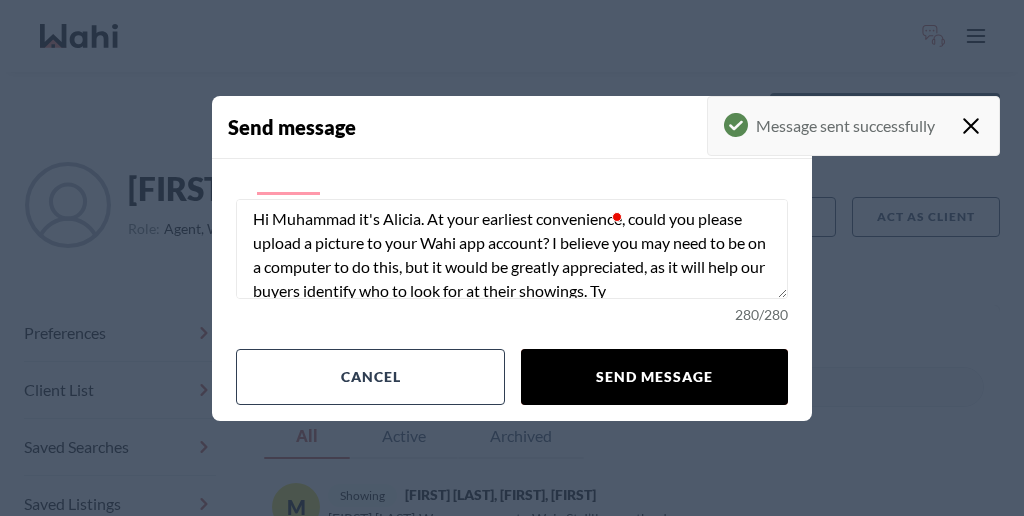 type on "Hi Muhammad it's Alicia. At your earliest convenience, could you please upload a picture to your Wahi app account? I believe you may need to be on a computer to do this, but it would be greatly appreciated, as it will help our buyers identify who to look for at their showings. Ty" 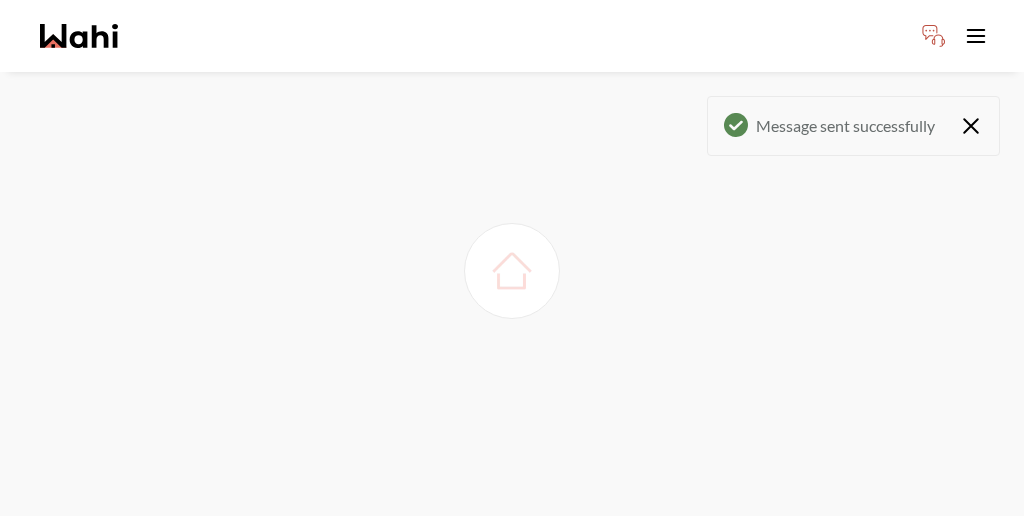 scroll, scrollTop: 54, scrollLeft: 0, axis: vertical 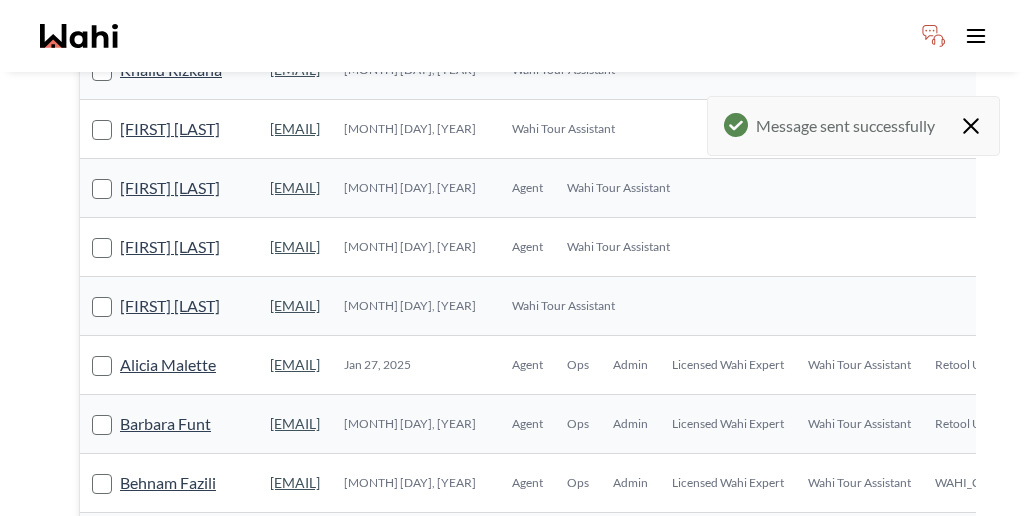 click on "Ewelina Weglarz" at bounding box center [170, 660] 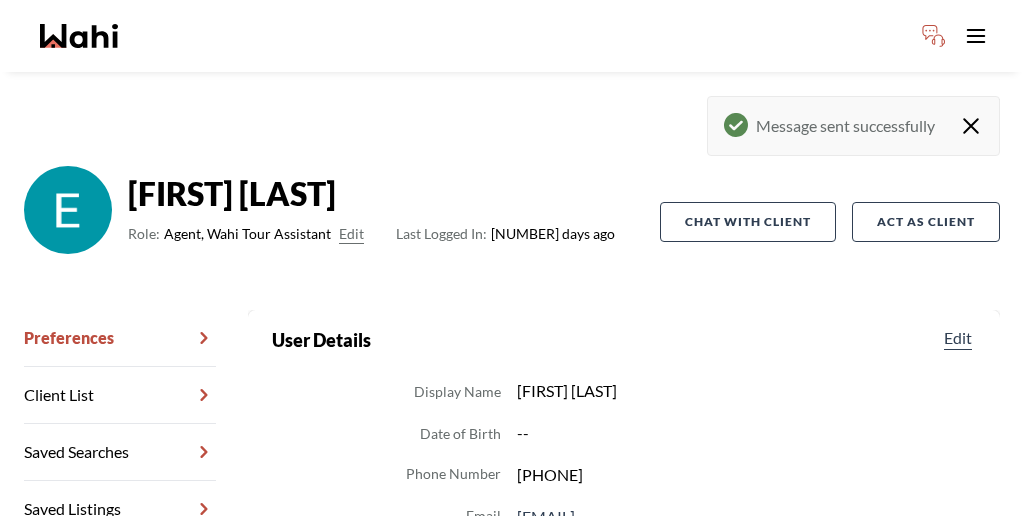 click on "Chat Transcripts" at bounding box center (120, 566) 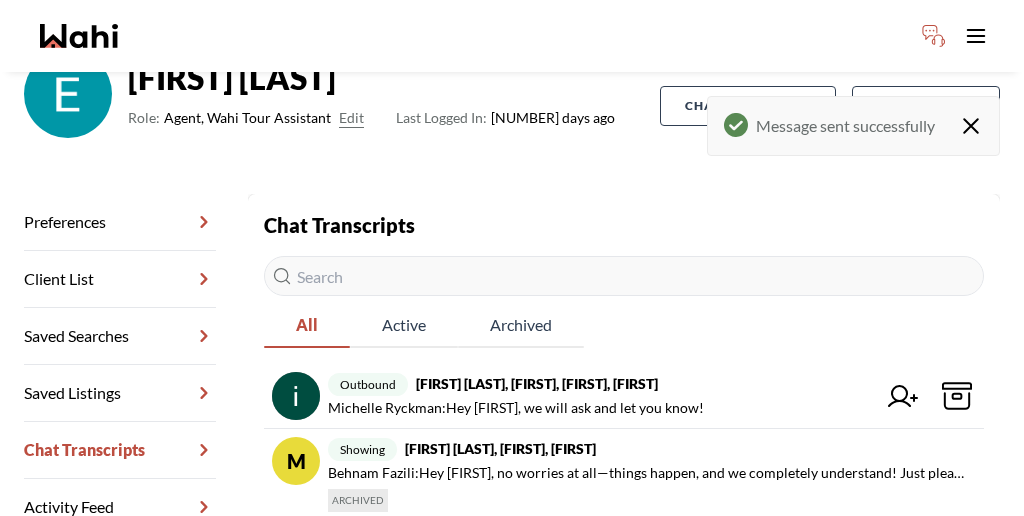 scroll, scrollTop: 187, scrollLeft: 0, axis: vertical 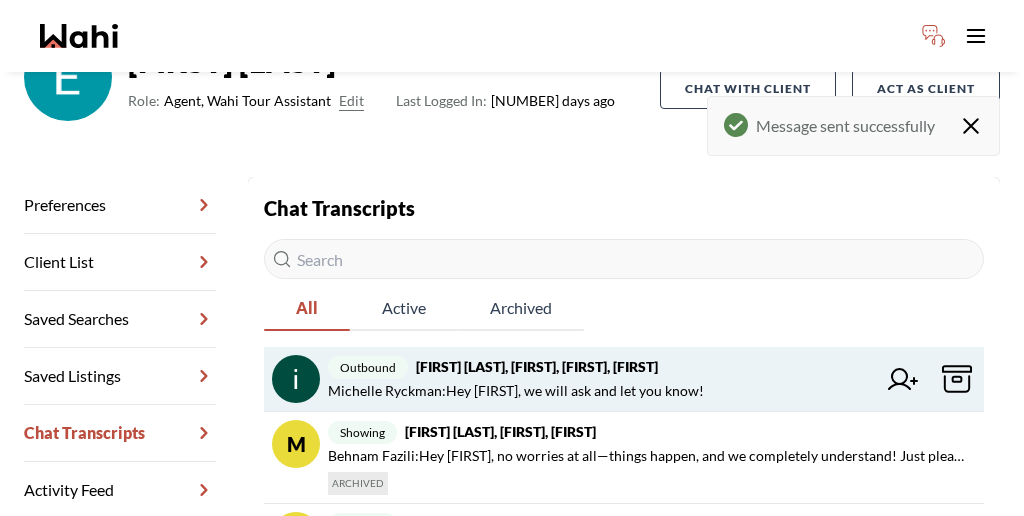 click 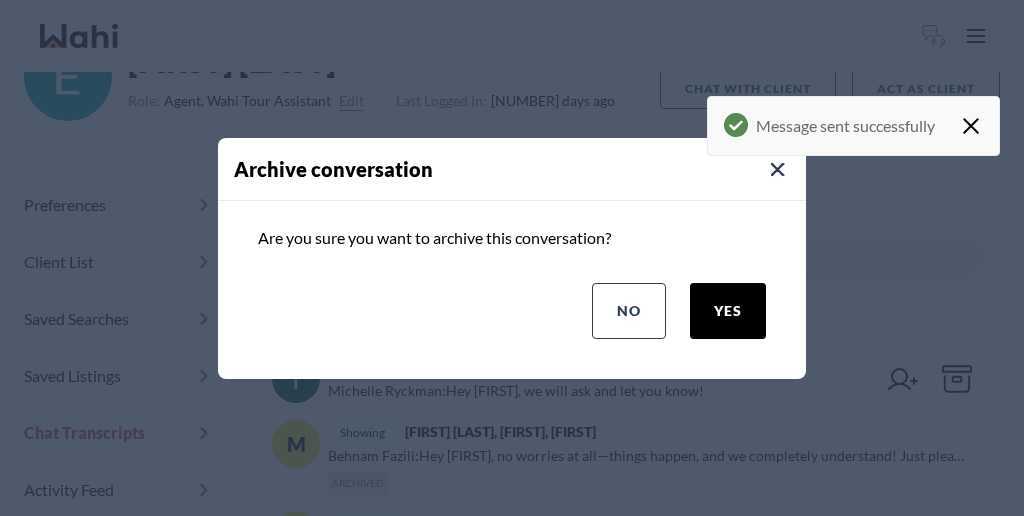 click on "yes" at bounding box center [728, 311] 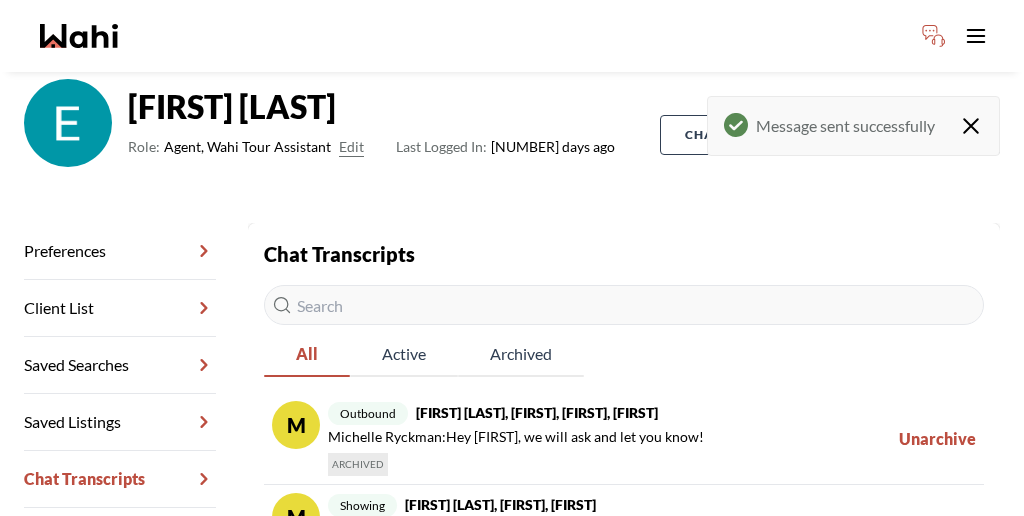 scroll, scrollTop: 134, scrollLeft: 0, axis: vertical 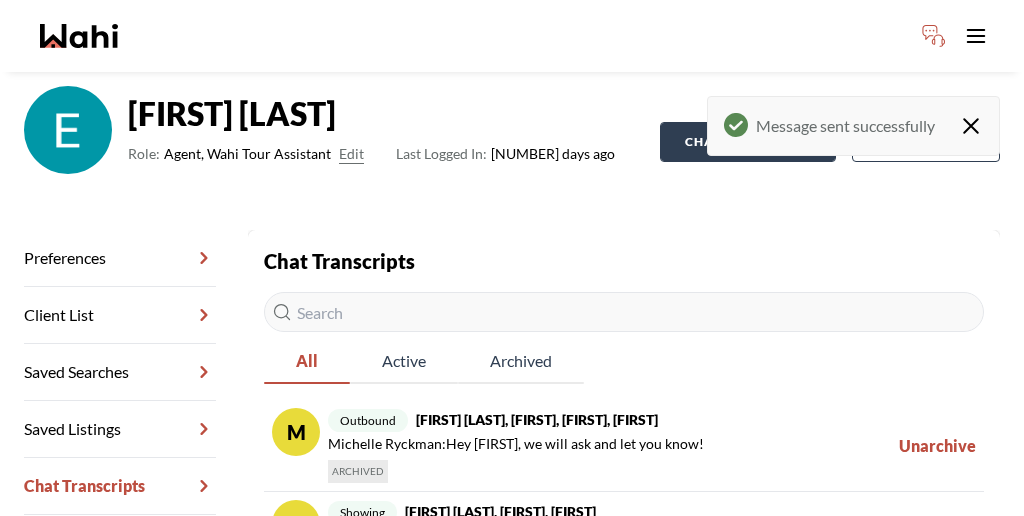 click on "Chat with client" at bounding box center (748, 142) 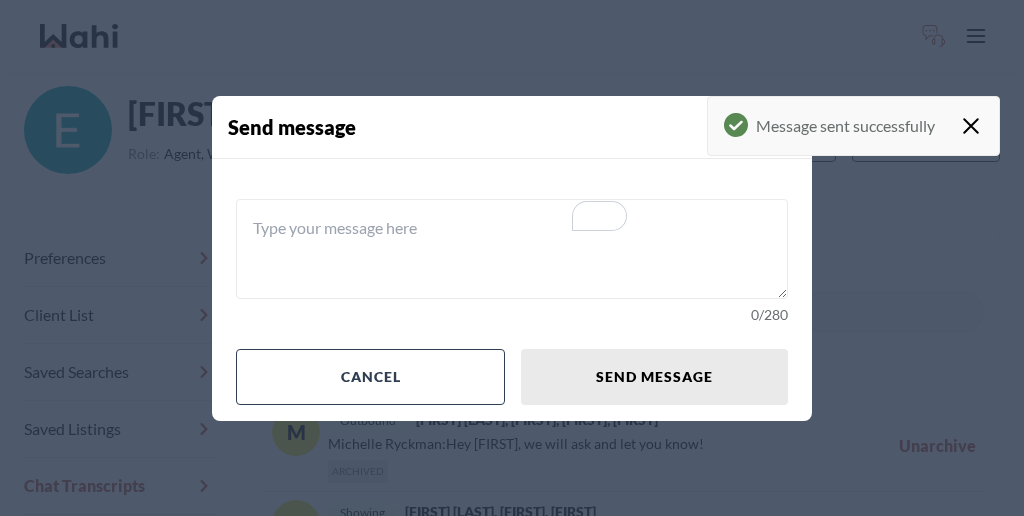 click at bounding box center (512, 249) 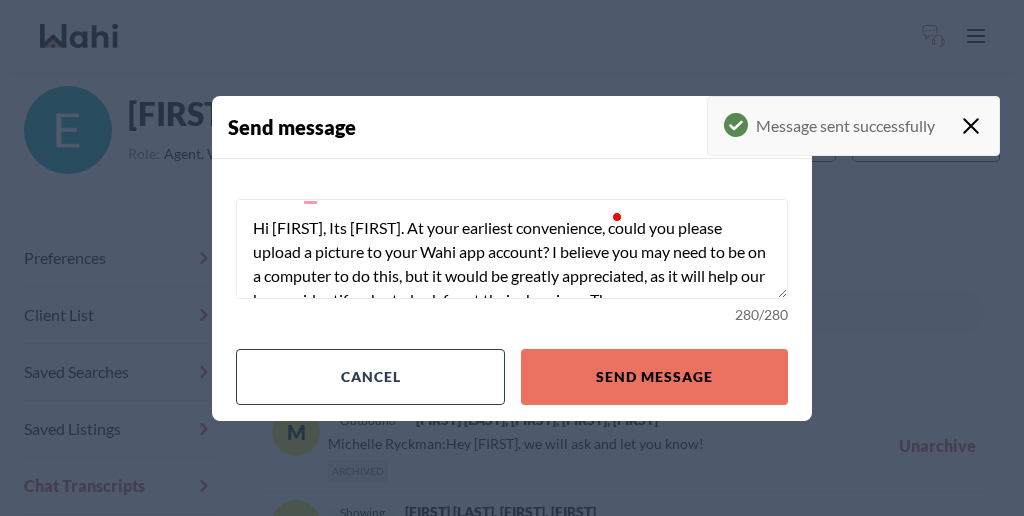 scroll, scrollTop: 9, scrollLeft: 0, axis: vertical 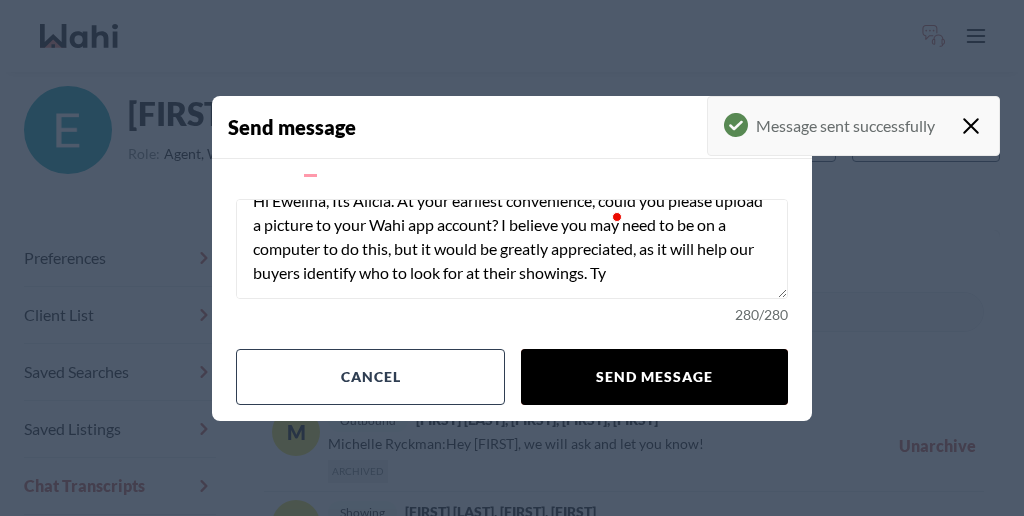 type on "Hi Ewelina, Its Alicia. At your earliest convenience, could you please upload a picture to your Wahi app account? I believe you may need to be on a computer to do this, but it would be greatly appreciated, as it will help our buyers identify who to look for at their showings. Ty" 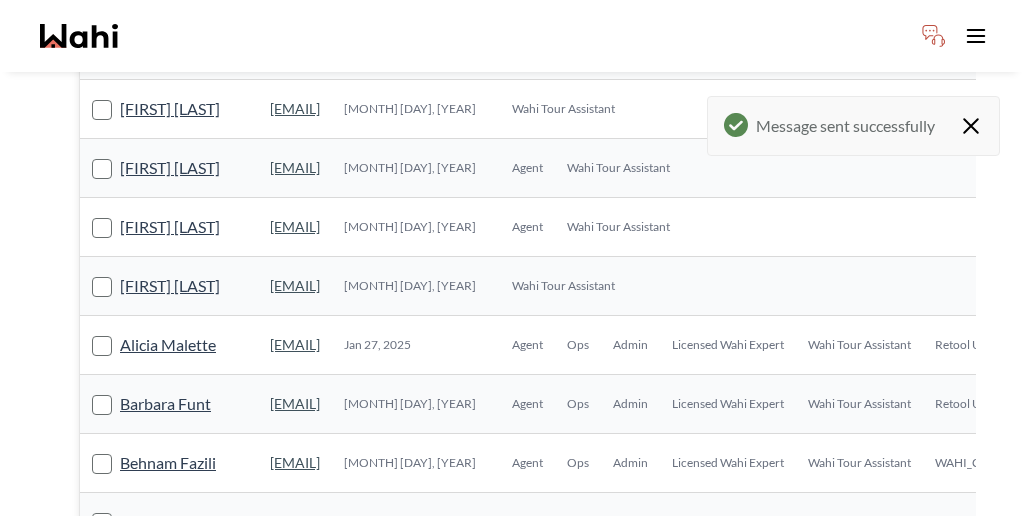 scroll, scrollTop: 1191, scrollLeft: 0, axis: vertical 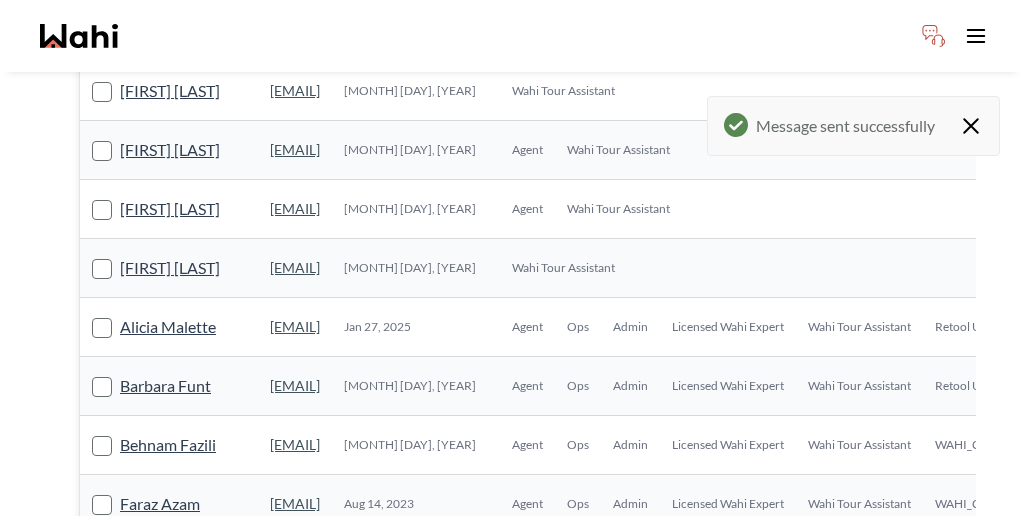 click on "Shannel Moise" at bounding box center [170, 681] 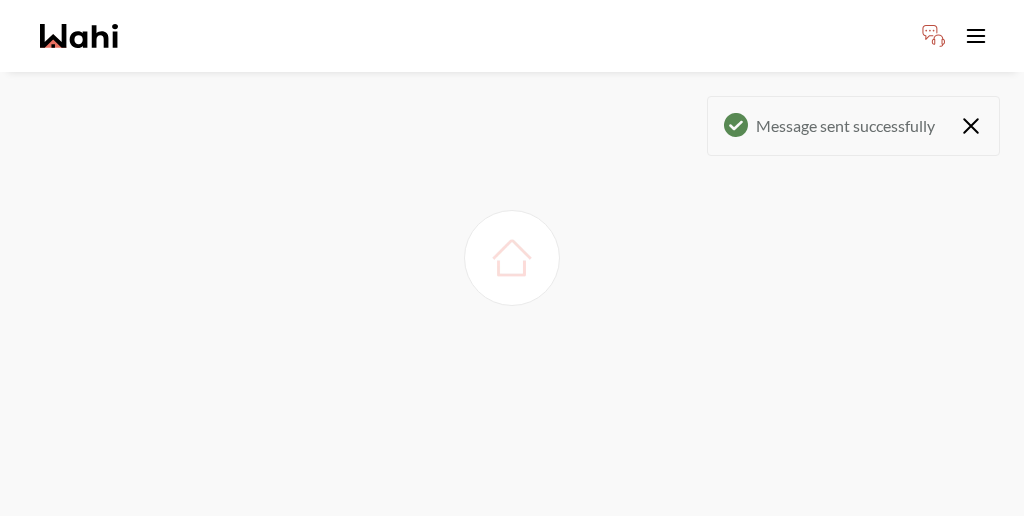 scroll, scrollTop: 54, scrollLeft: 0, axis: vertical 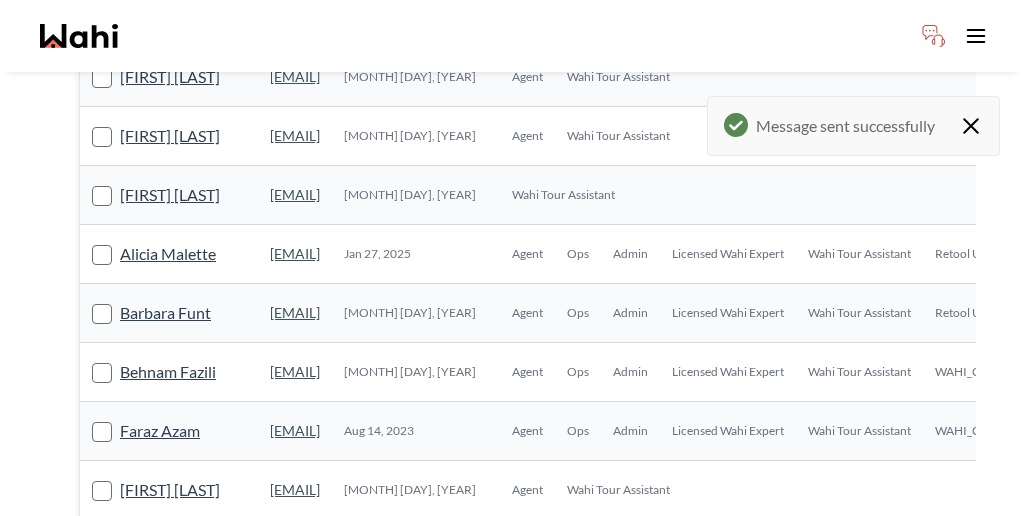 click on "Sahil Narula" at bounding box center [170, 726] 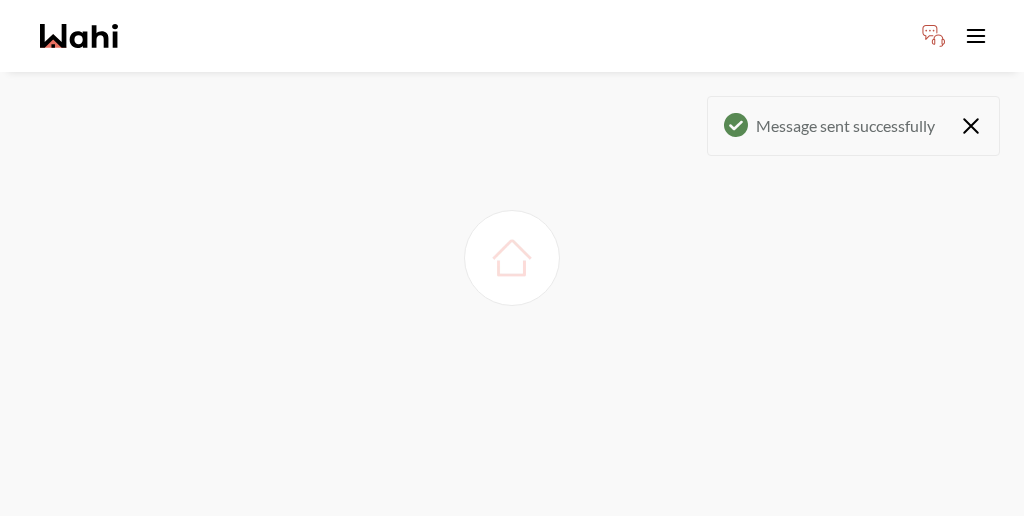 scroll, scrollTop: 54, scrollLeft: 0, axis: vertical 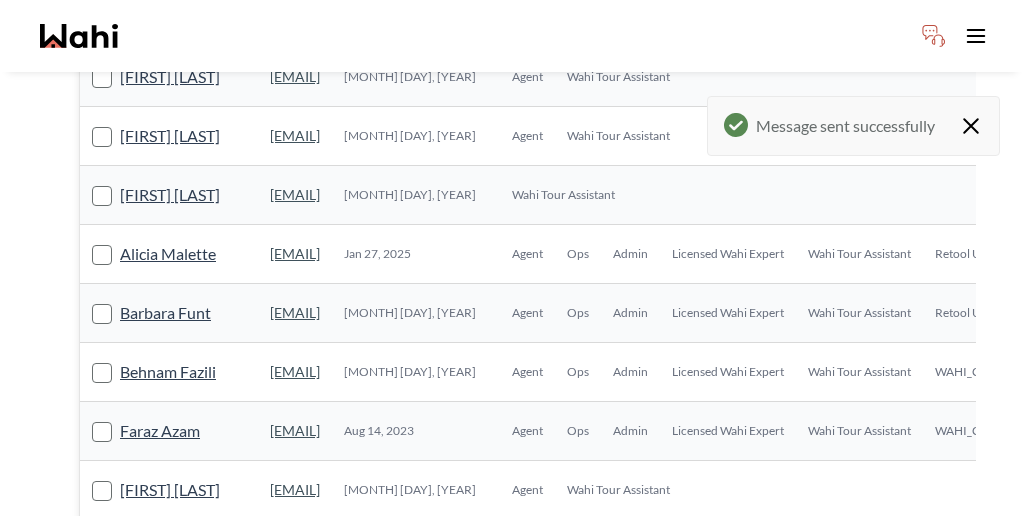 click 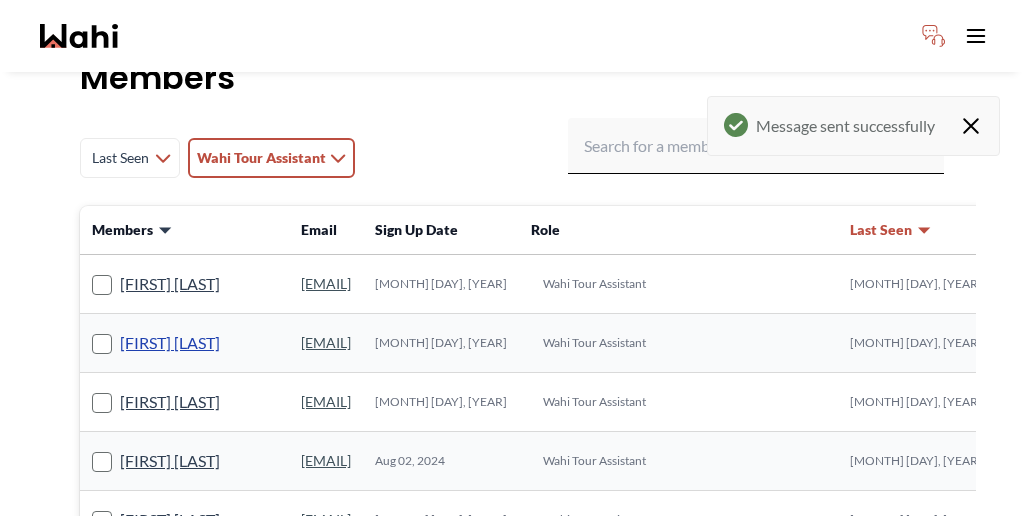 click on "Suzette Bennett" at bounding box center [170, 343] 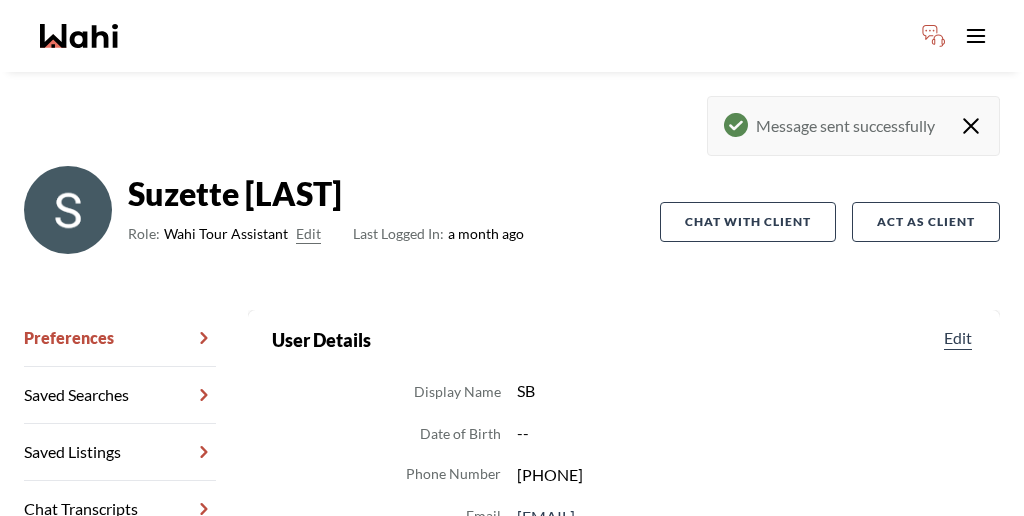 click on "Chat Transcripts" at bounding box center (120, 509) 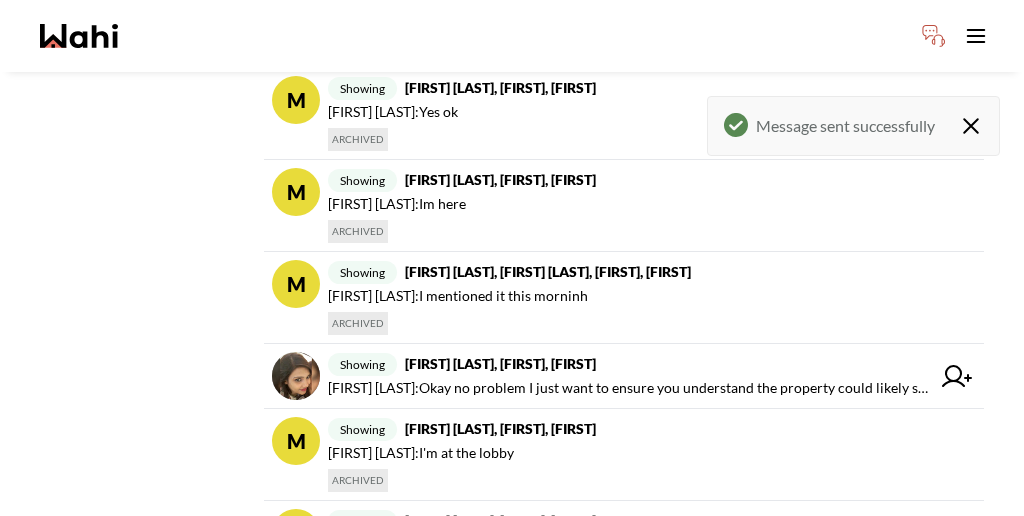 scroll, scrollTop: 674, scrollLeft: 0, axis: vertical 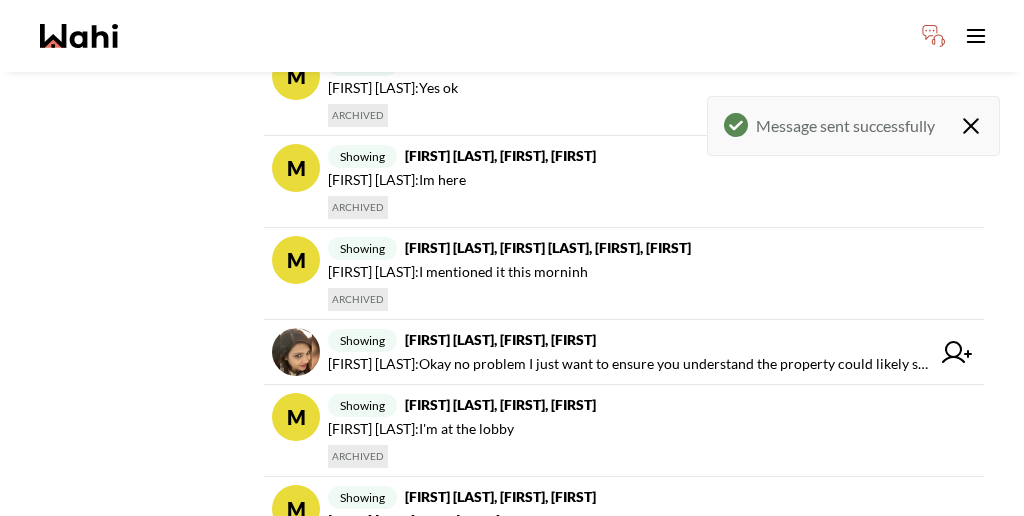 click 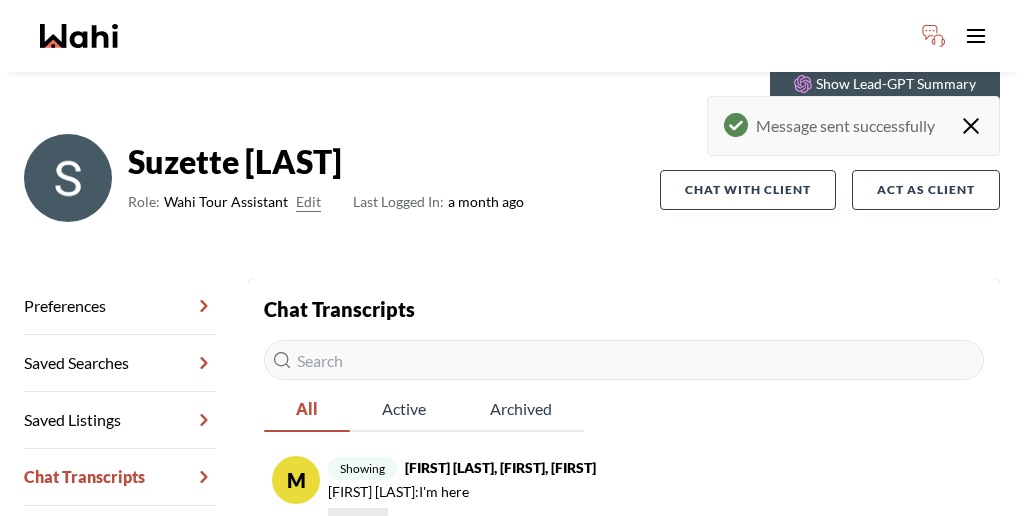 scroll, scrollTop: 62, scrollLeft: 0, axis: vertical 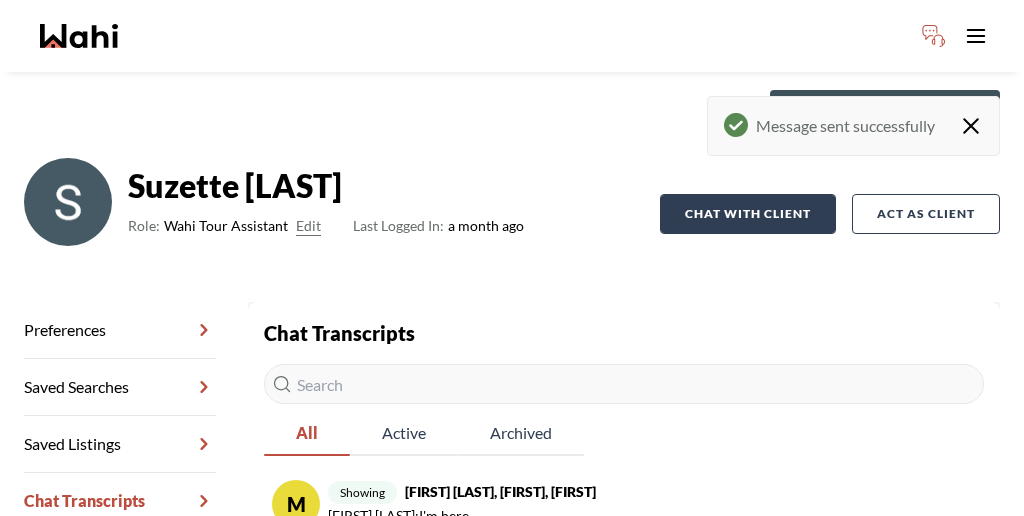 click on "Chat with client" at bounding box center (748, 214) 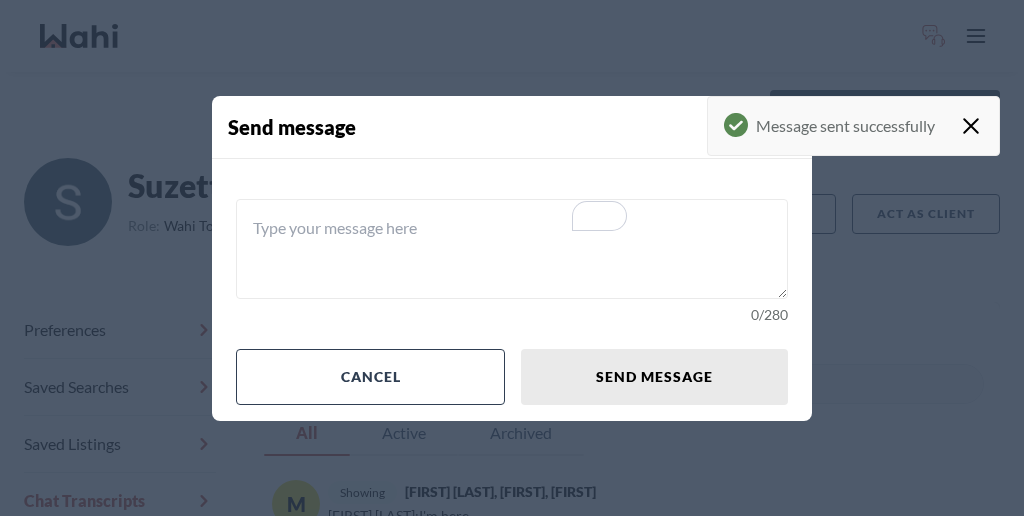 click at bounding box center (512, 249) 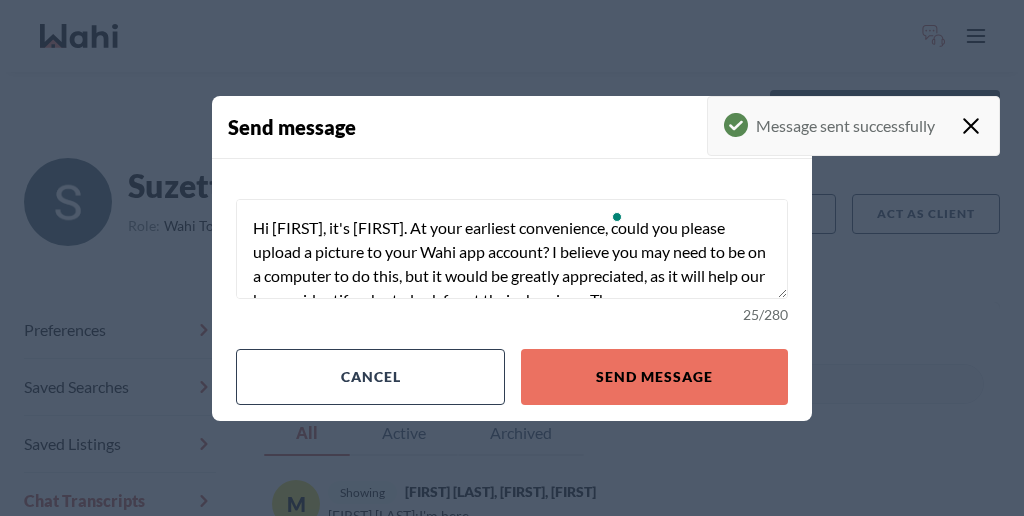 scroll, scrollTop: 9, scrollLeft: 0, axis: vertical 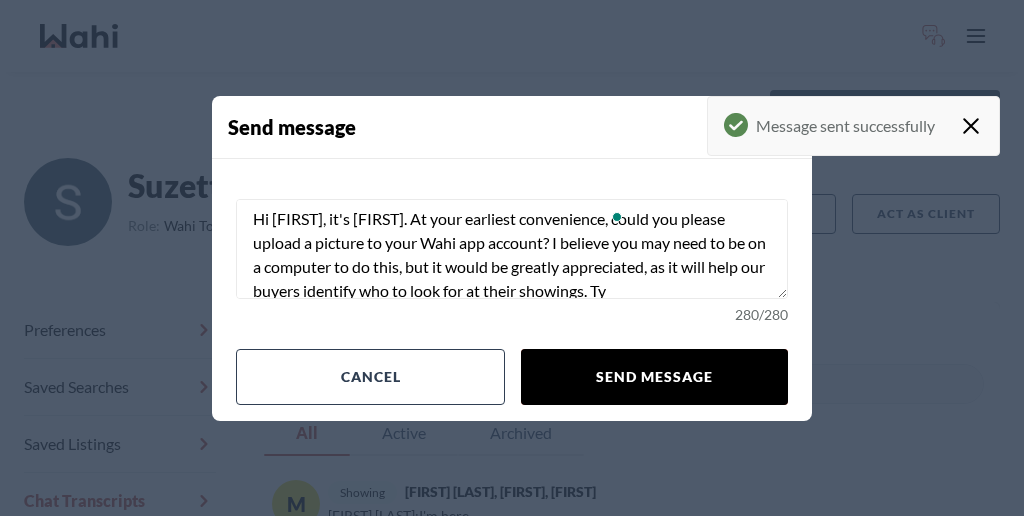 type on "Hi Suzette, it's Alicia. At your earliest convenience, could you please upload a picture to your Wahi app account? I believe you may need to be on a computer to do this, but it would be greatly appreciated, as it will help our buyers identify who to look for at their showings. Ty" 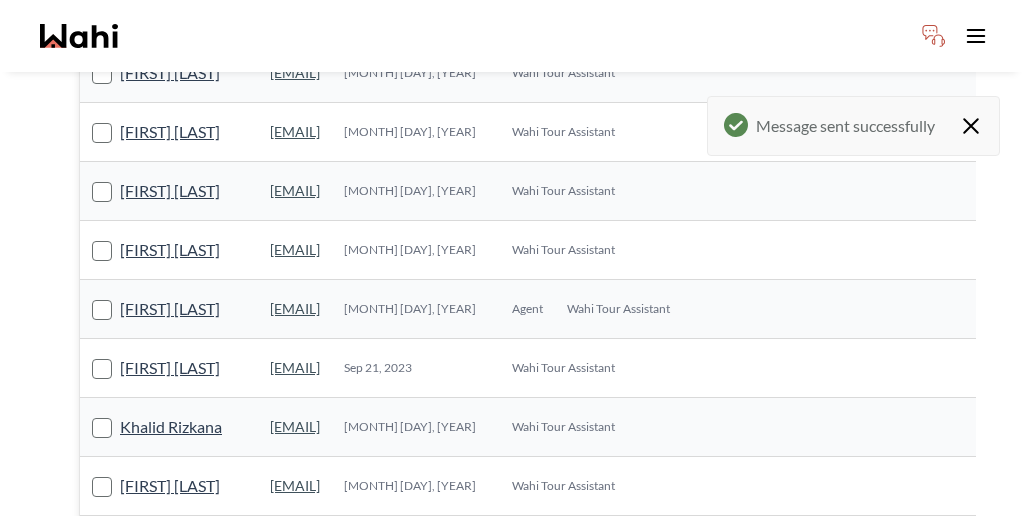 scroll, scrollTop: 1264, scrollLeft: 0, axis: vertical 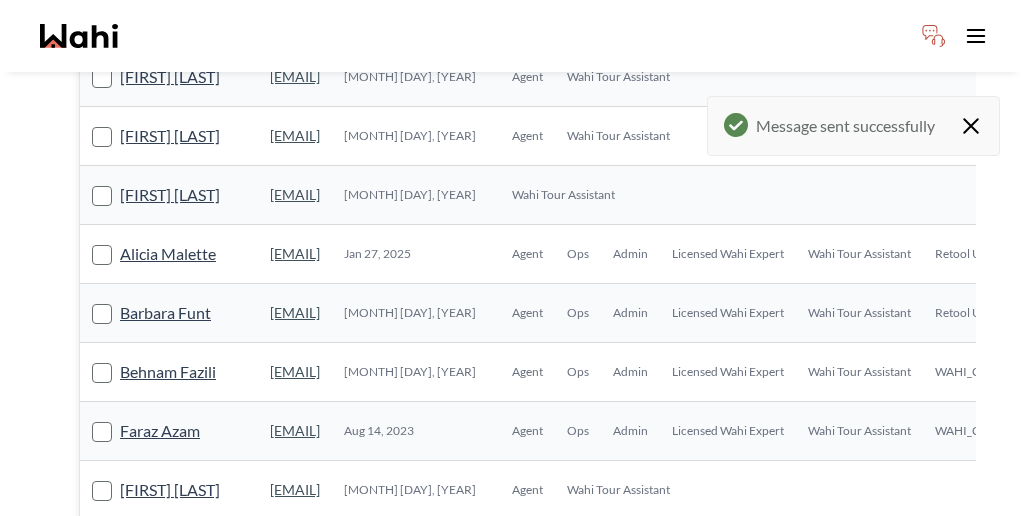click 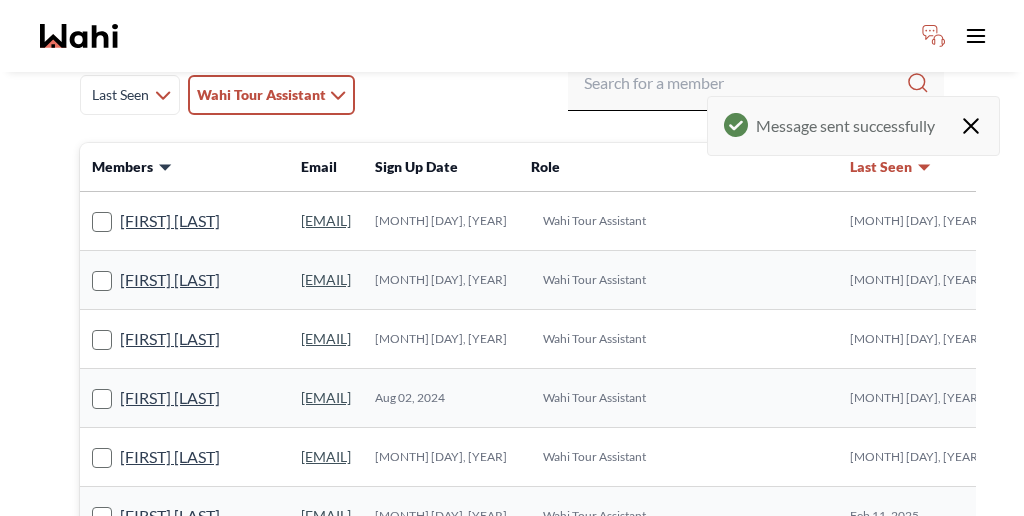 scroll, scrollTop: 148, scrollLeft: 0, axis: vertical 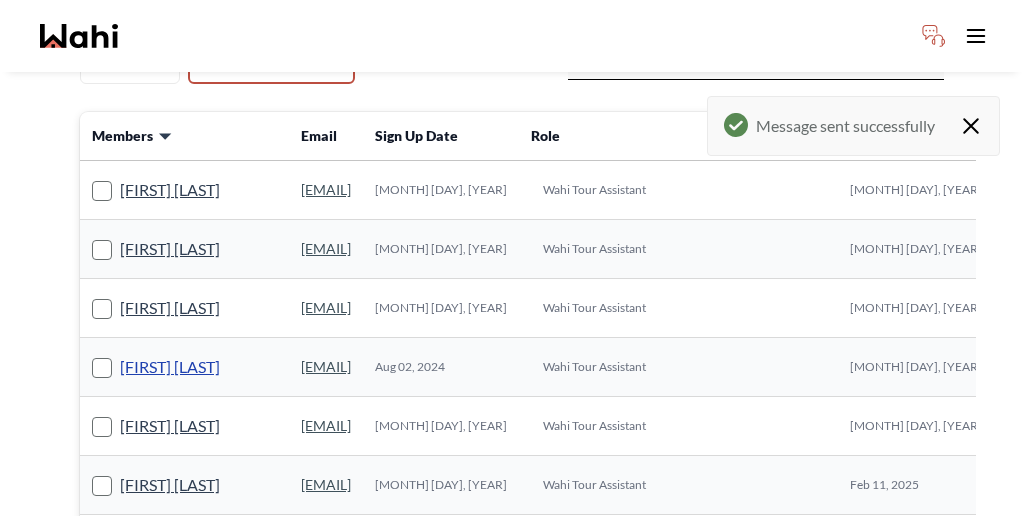 click on "Ana Reburiano" at bounding box center (170, 367) 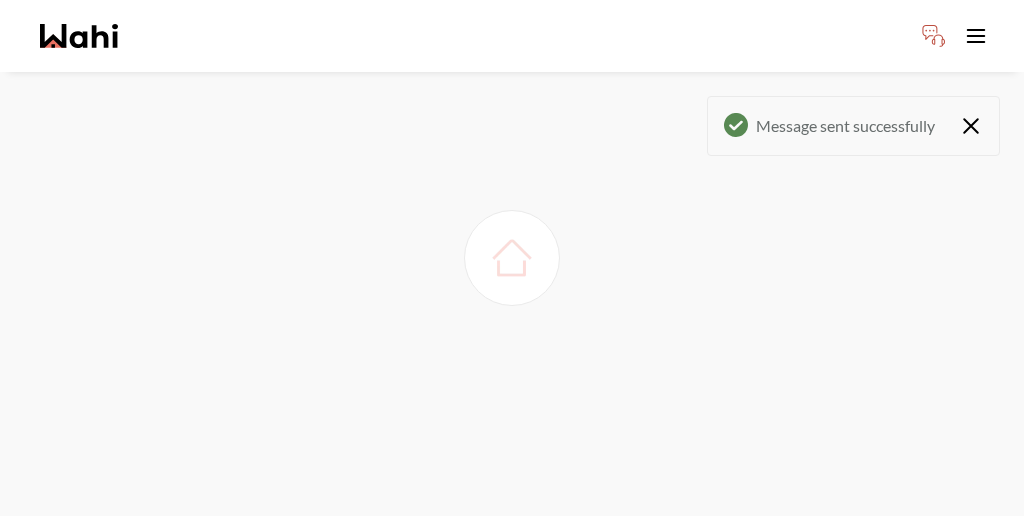 scroll, scrollTop: 54, scrollLeft: 0, axis: vertical 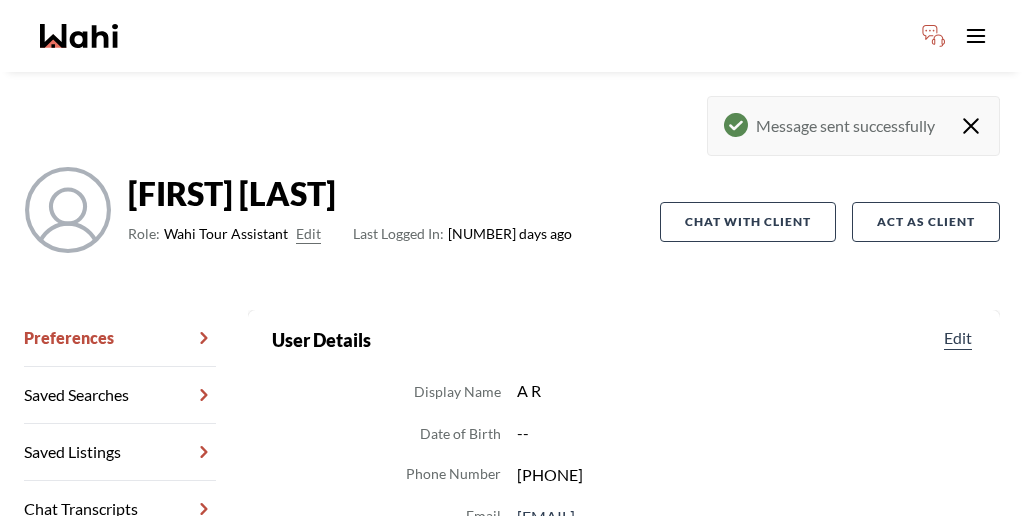 click on "Chat Transcripts" at bounding box center (120, 509) 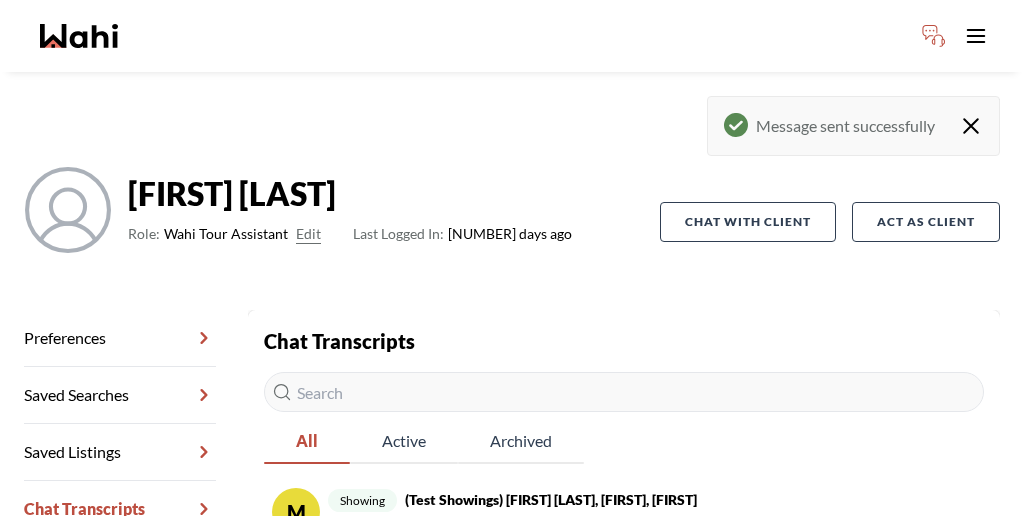 click on "outbound Ana Reburiano, Alicia" at bounding box center (602, 592) 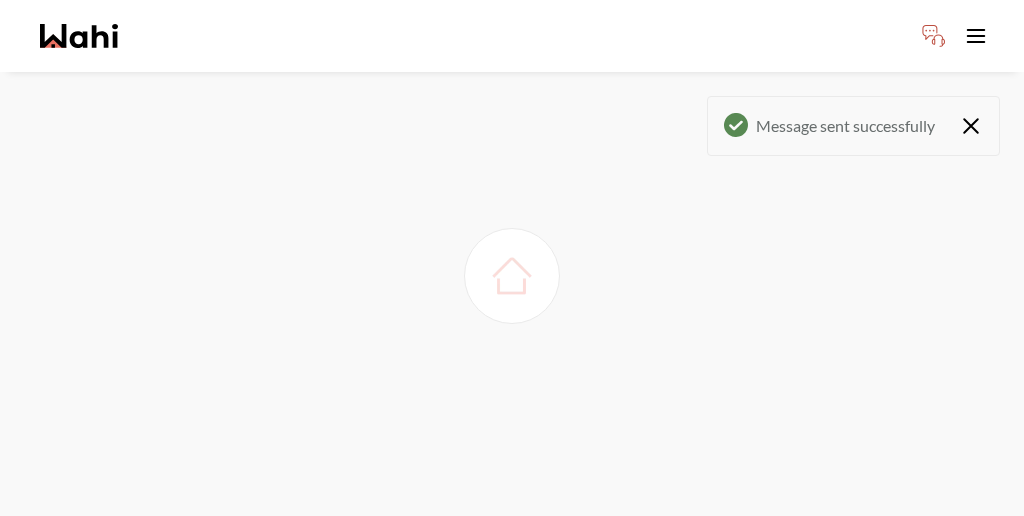 scroll, scrollTop: 0, scrollLeft: 0, axis: both 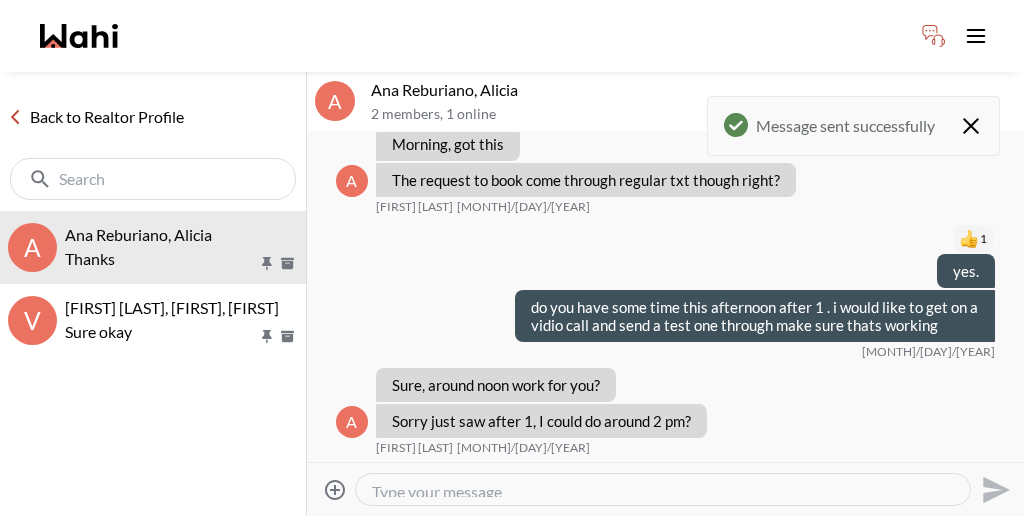 click at bounding box center [663, 489] 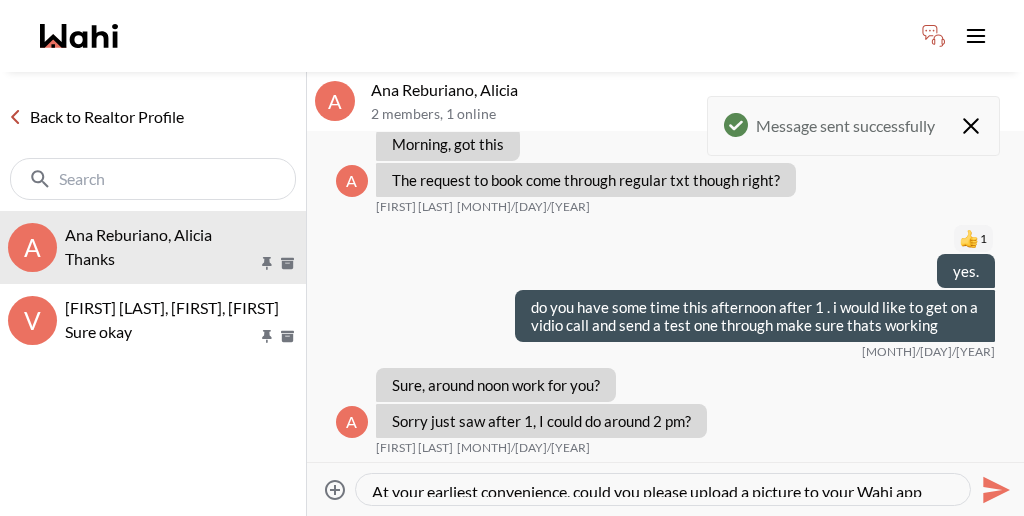 click 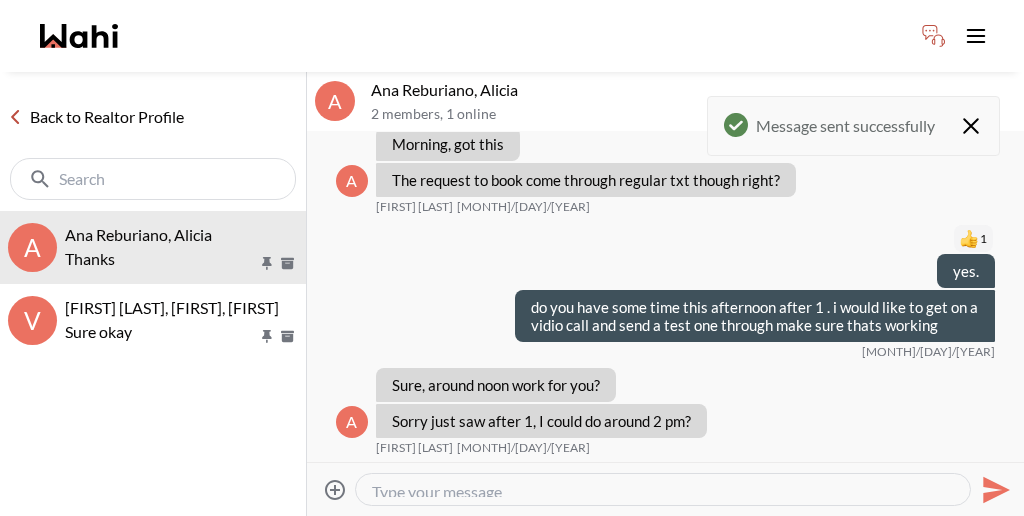 scroll, scrollTop: 299, scrollLeft: 0, axis: vertical 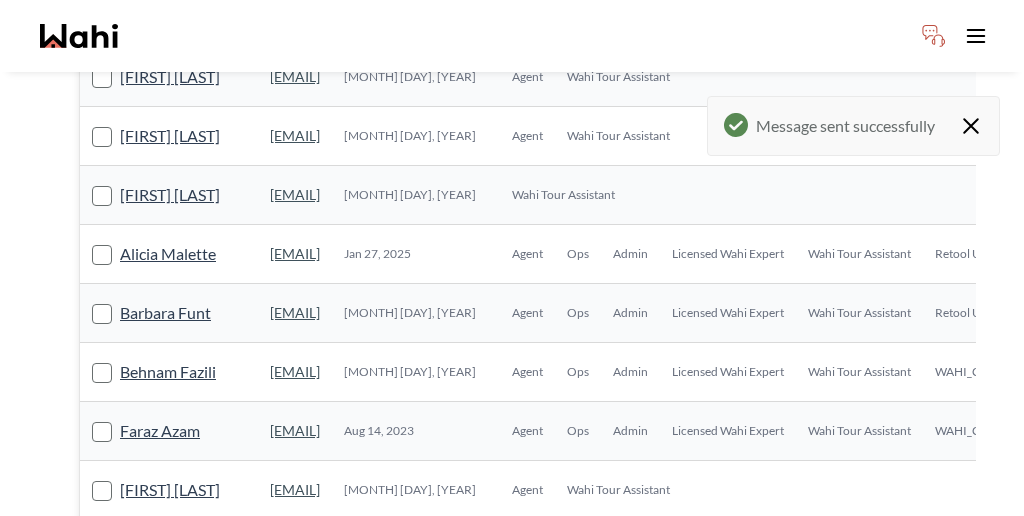 click 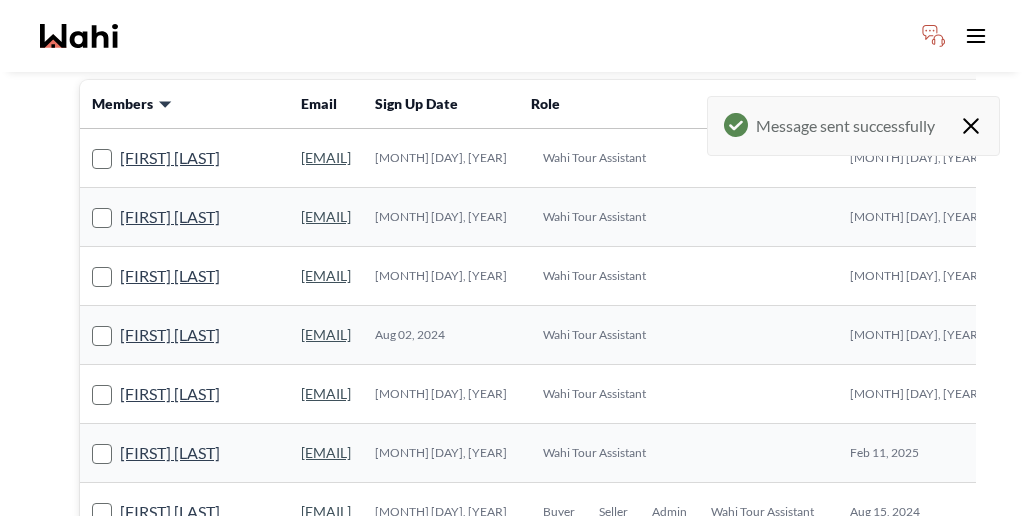 scroll, scrollTop: 186, scrollLeft: 0, axis: vertical 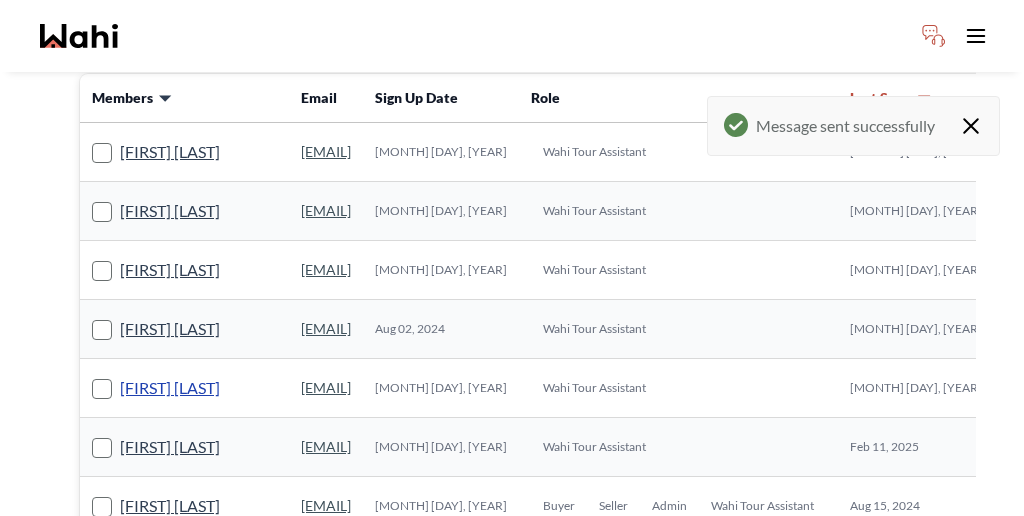 click on "Mike Safaei" at bounding box center (170, 388) 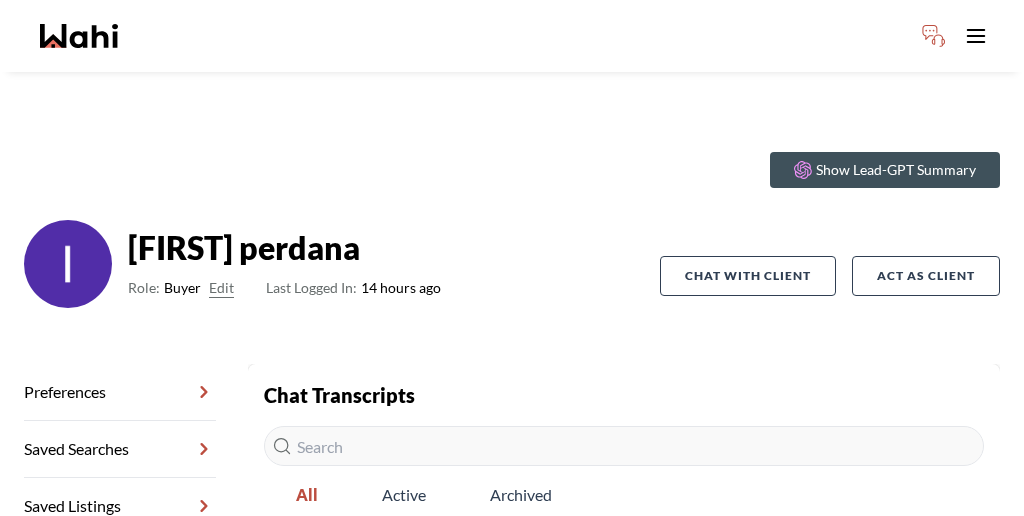 scroll, scrollTop: 0, scrollLeft: 0, axis: both 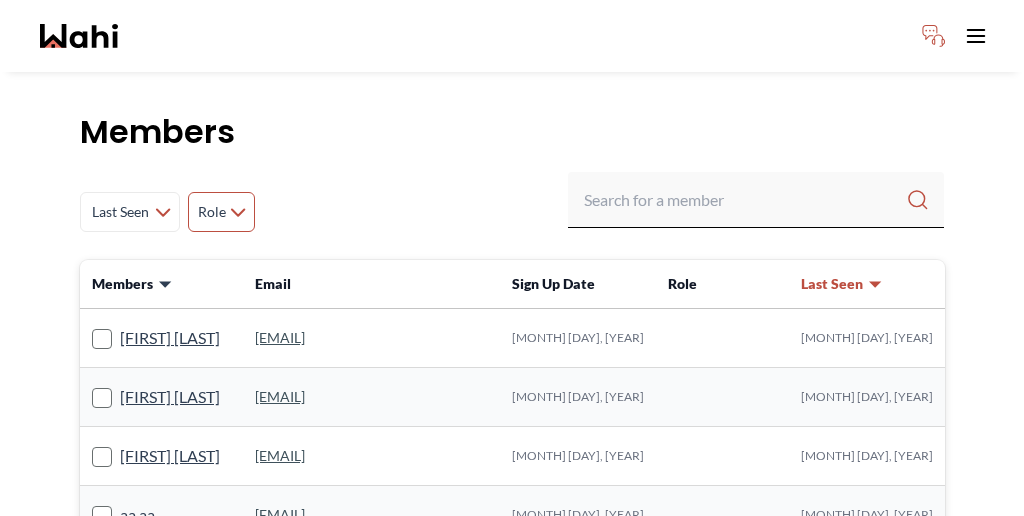 click on "Role" at bounding box center [221, 212] 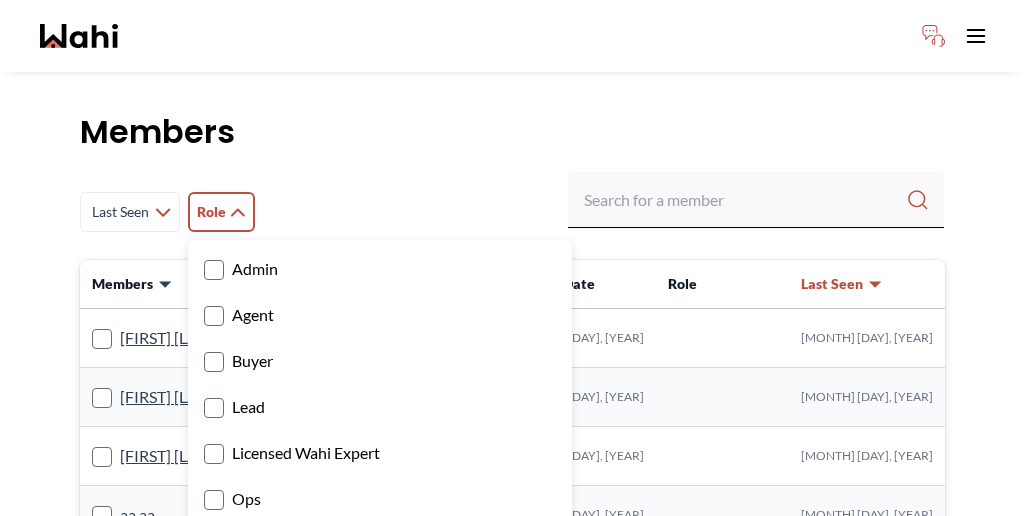 click on "Wahi Tour Assistant" at bounding box center (380, 591) 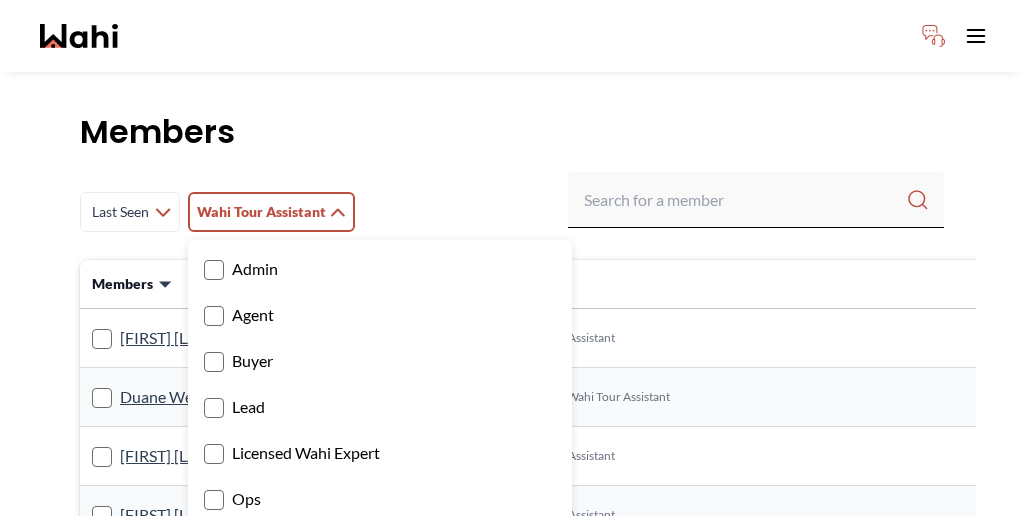 click on "Last Seen Less day than 1 day ago 1 day ago - 3 days ago 3 days ago - 1 week ago 1 week ago - 1 month ago 1 month ago - 6 months ago 6 months ago - 1 year ago More than 1 year ago Wahi Tour Assistant Admin Agent Buyer Lead Licensed Wahi Expert Ops Seller Wahi Tour Assistant Retool User" at bounding box center (512, 212) 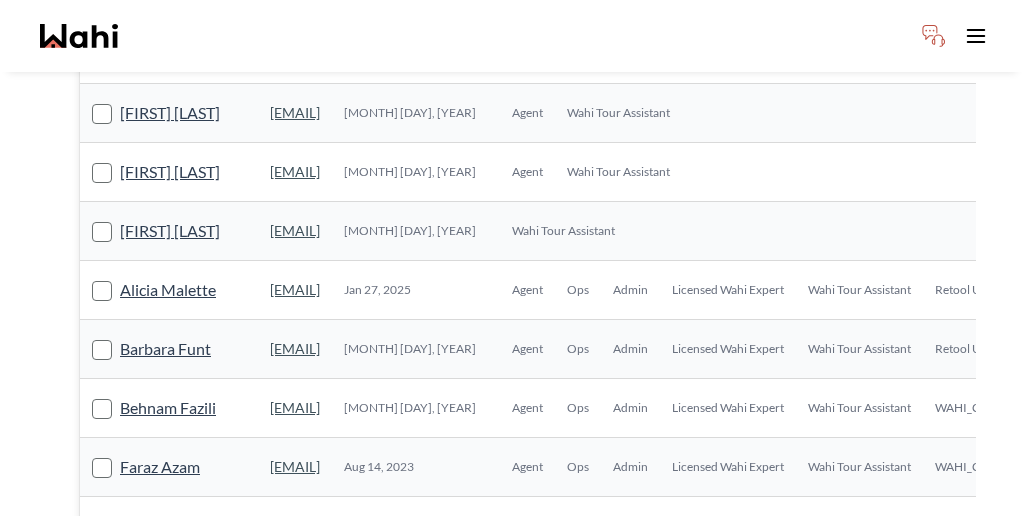 scroll, scrollTop: 1264, scrollLeft: 0, axis: vertical 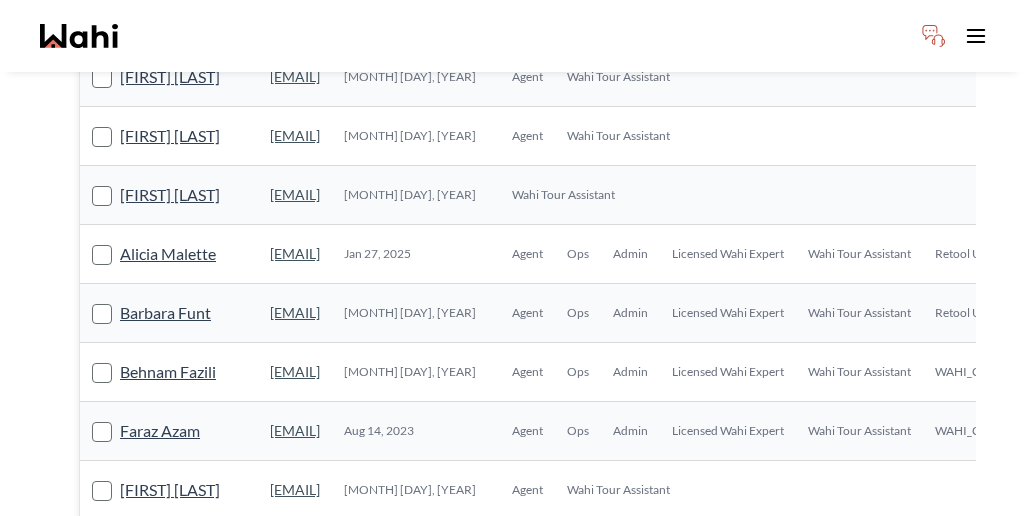 click at bounding box center (586, 899) 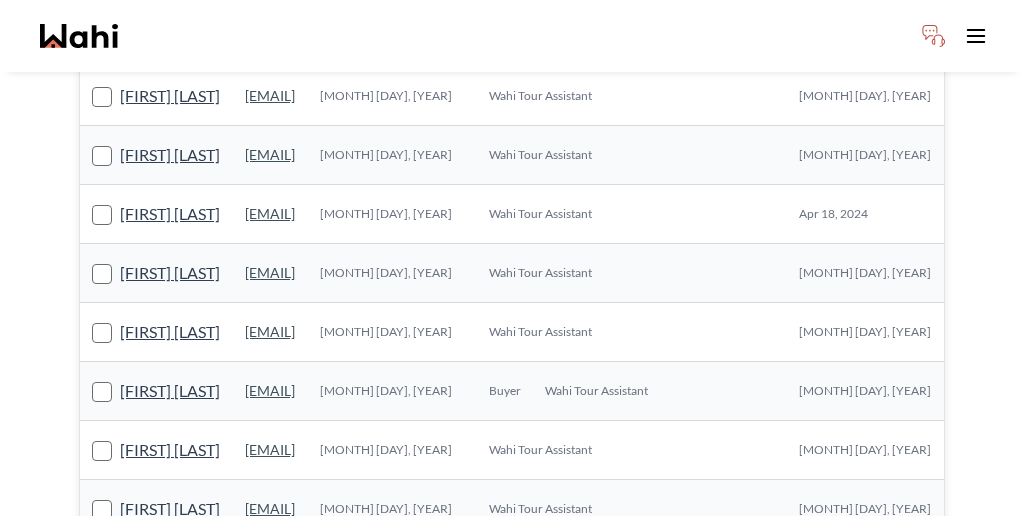 scroll, scrollTop: 1082, scrollLeft: 0, axis: vertical 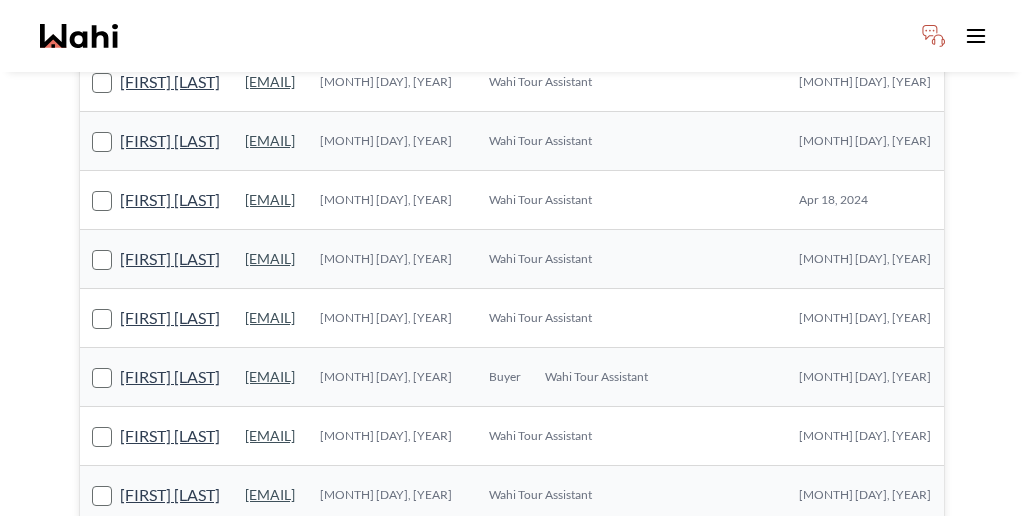 click on "[FIRST] [LAST]" at bounding box center (170, 613) 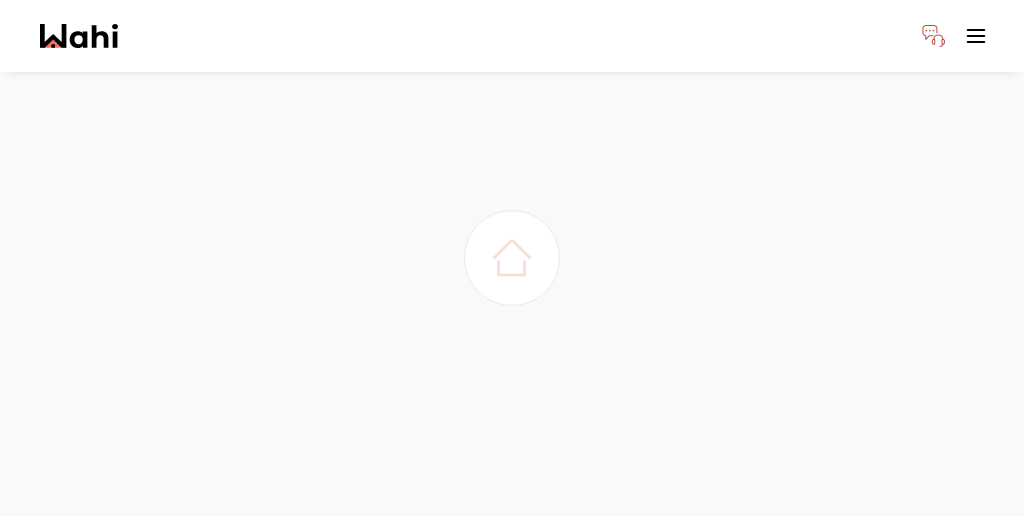 scroll, scrollTop: 54, scrollLeft: 0, axis: vertical 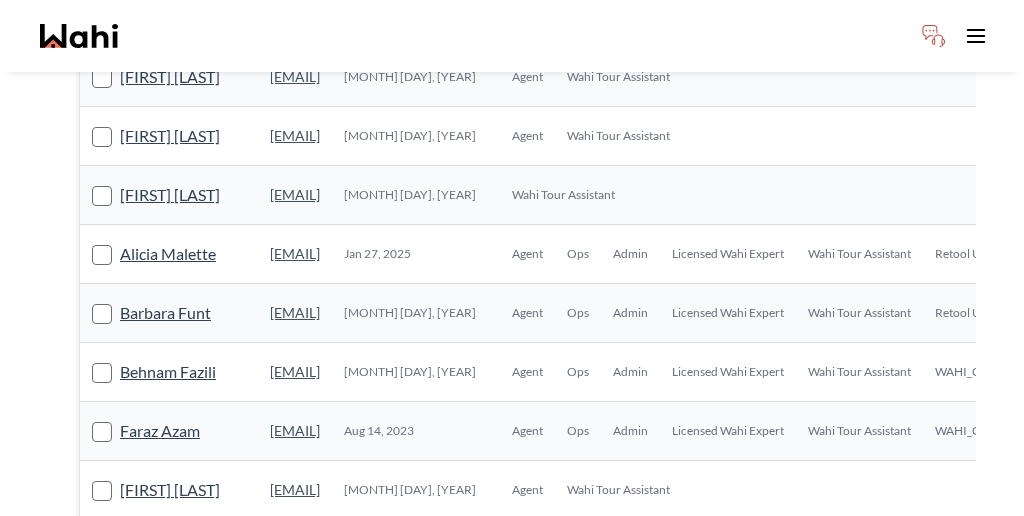click at bounding box center [586, 899] 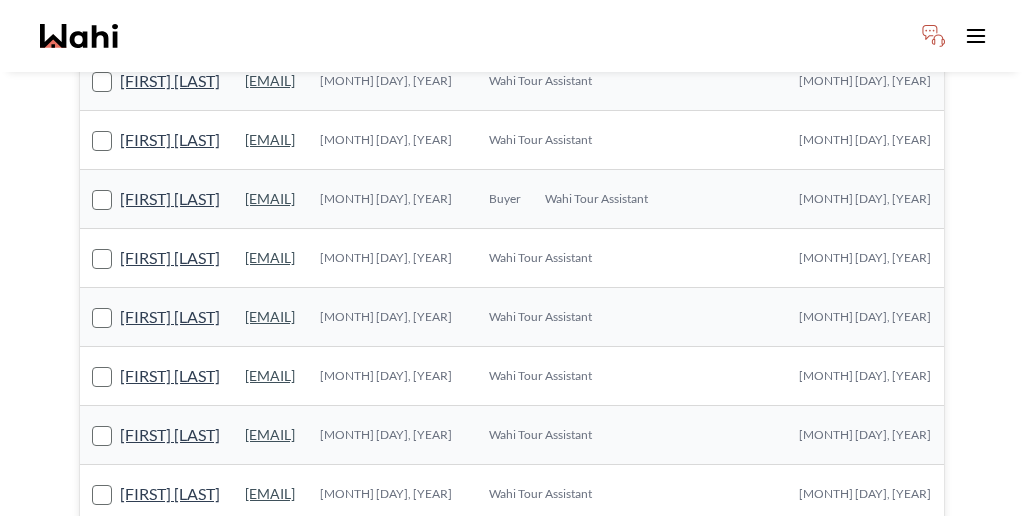 scroll, scrollTop: 1264, scrollLeft: 0, axis: vertical 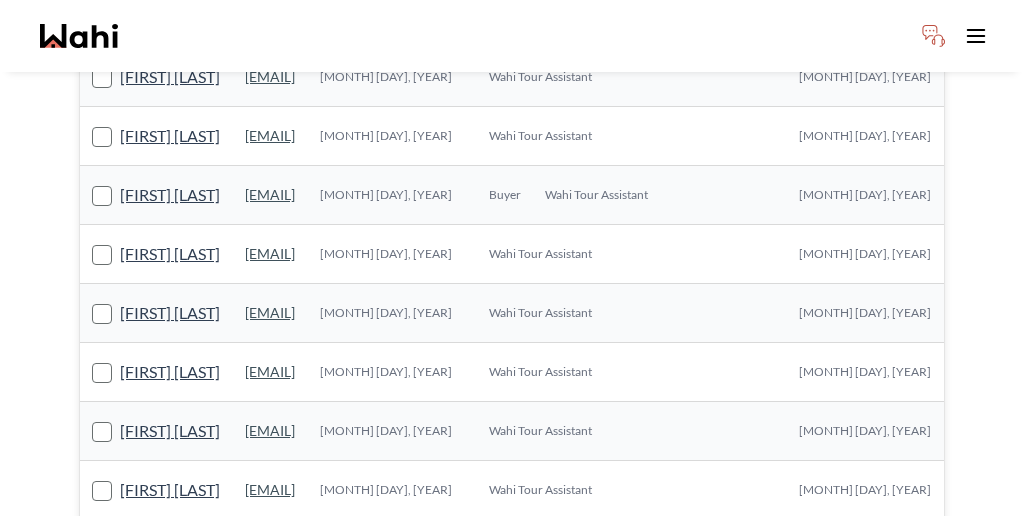 click 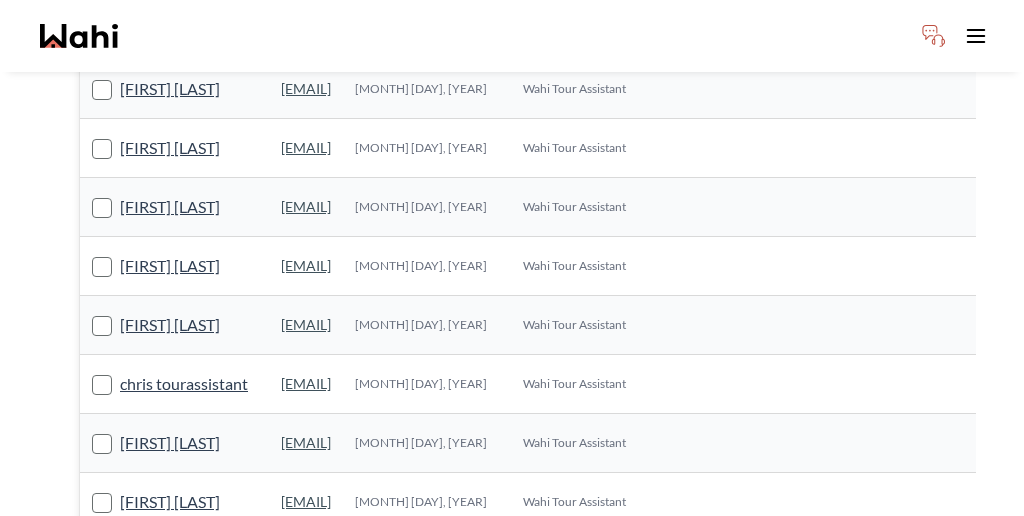 scroll, scrollTop: 1264, scrollLeft: 0, axis: vertical 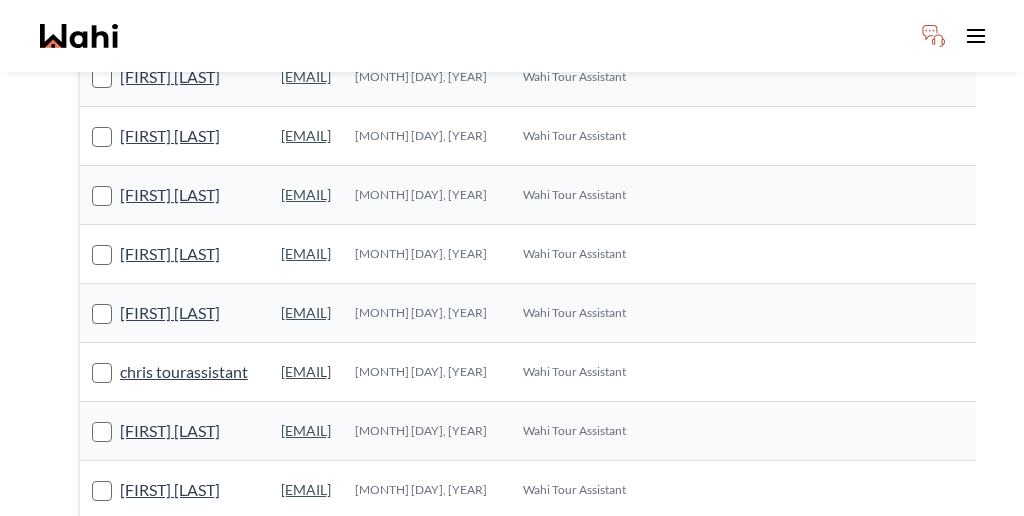 click 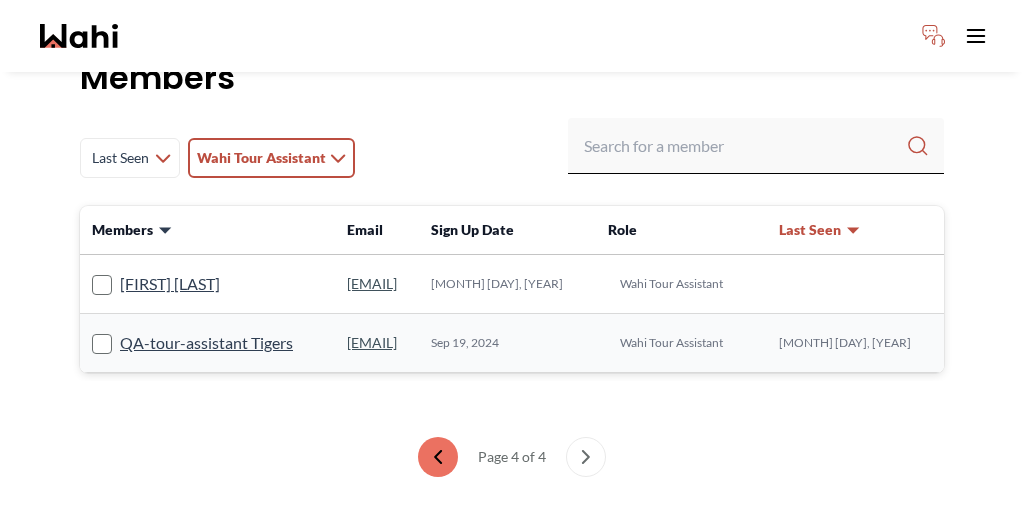 scroll, scrollTop: 0, scrollLeft: 0, axis: both 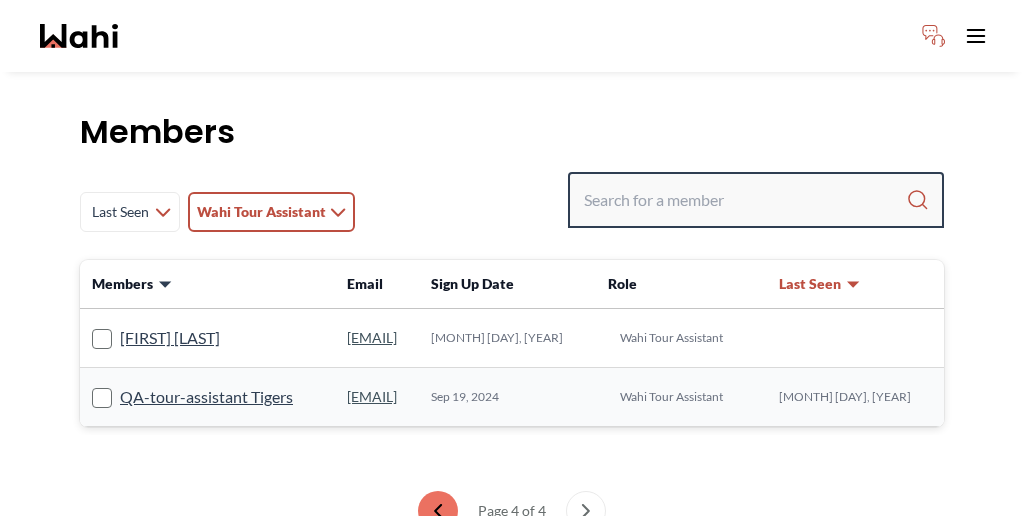 click at bounding box center [745, 200] 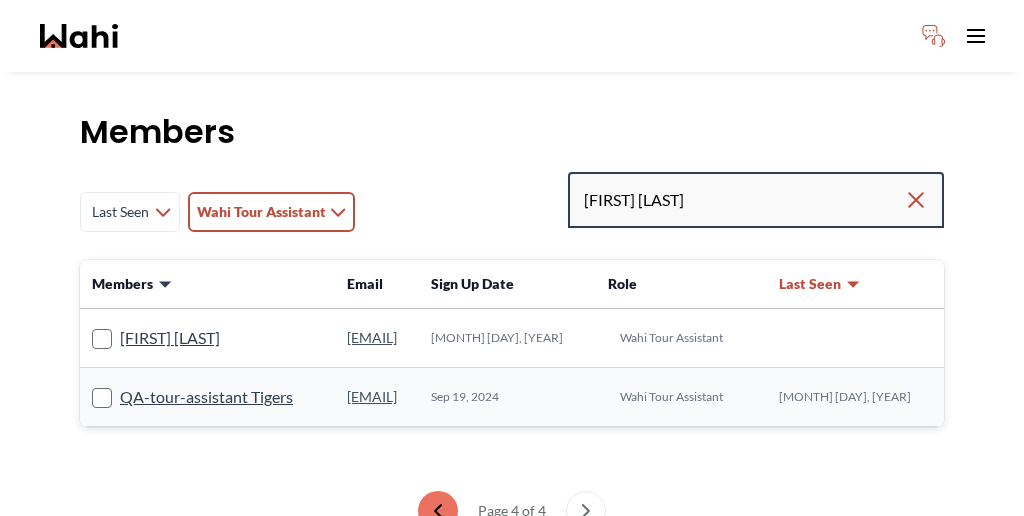 type on "Alicia MAlette" 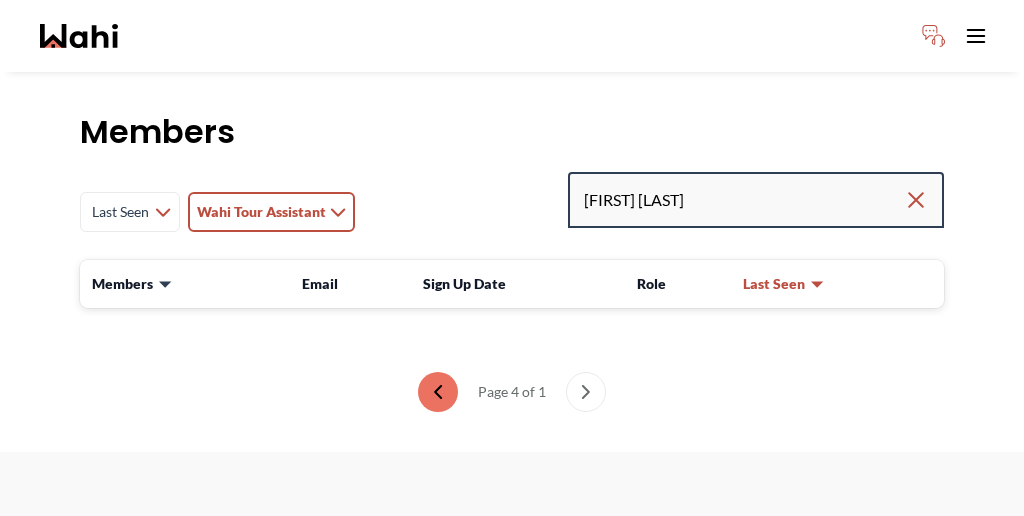 click on "Alicia MAlette" at bounding box center [744, 200] 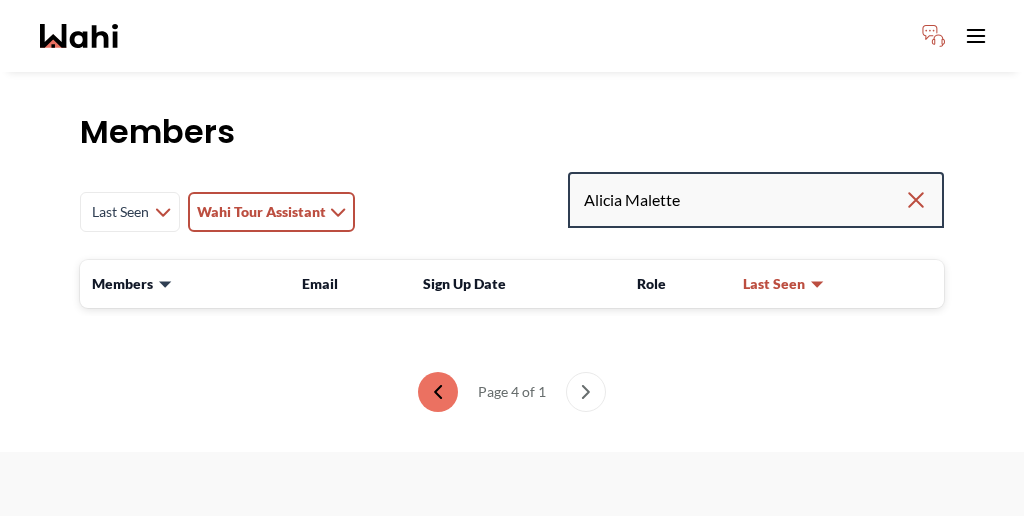 type on "Alicia Malette" 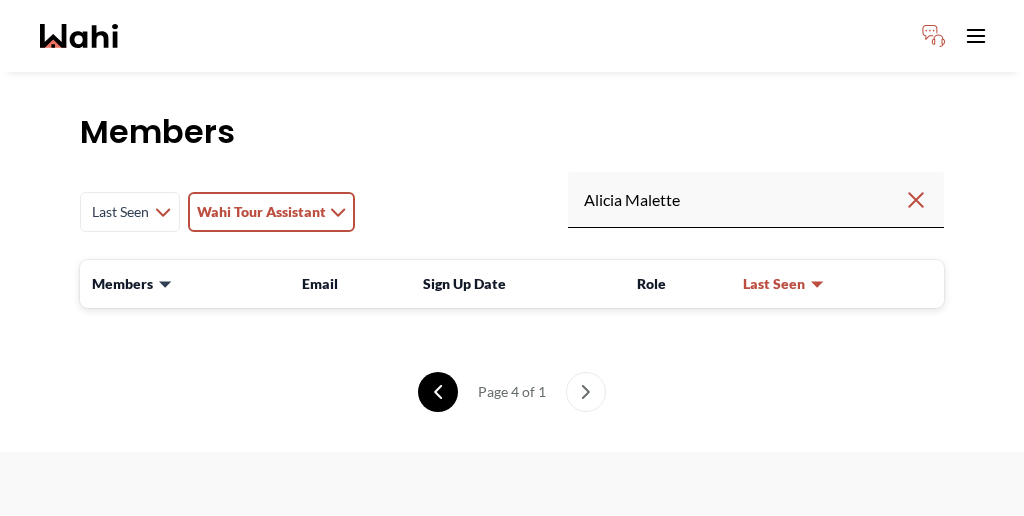 click 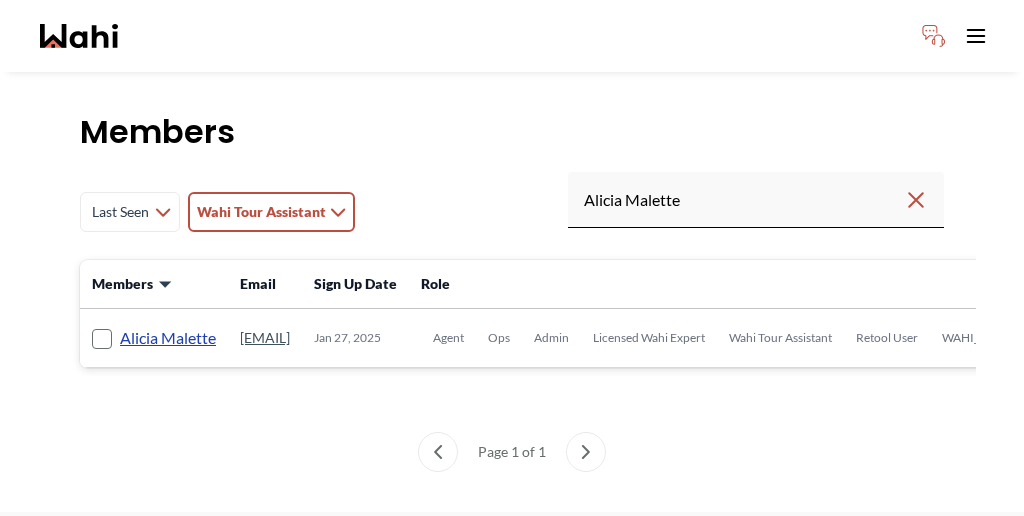 click on "Alicia Malette" at bounding box center [168, 338] 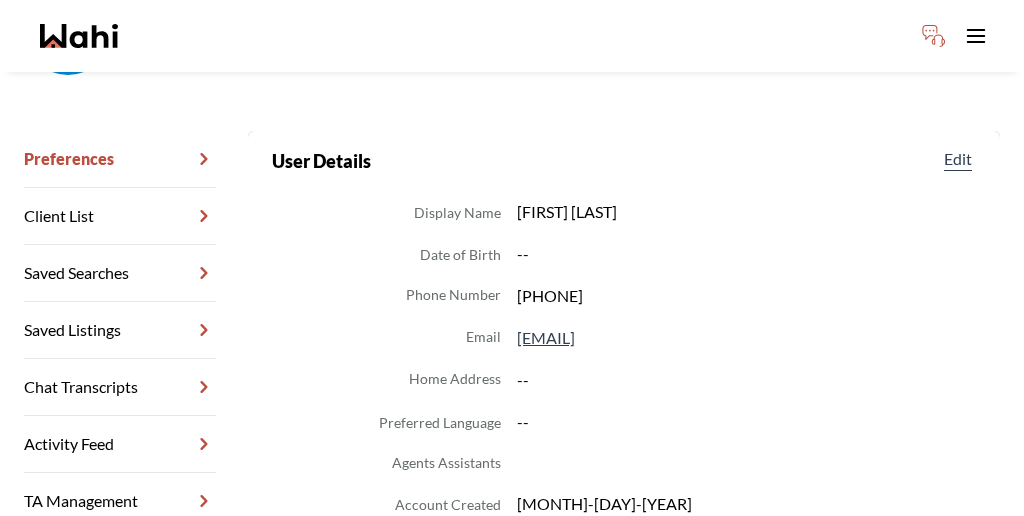 click on "Chat Transcripts" at bounding box center [120, 387] 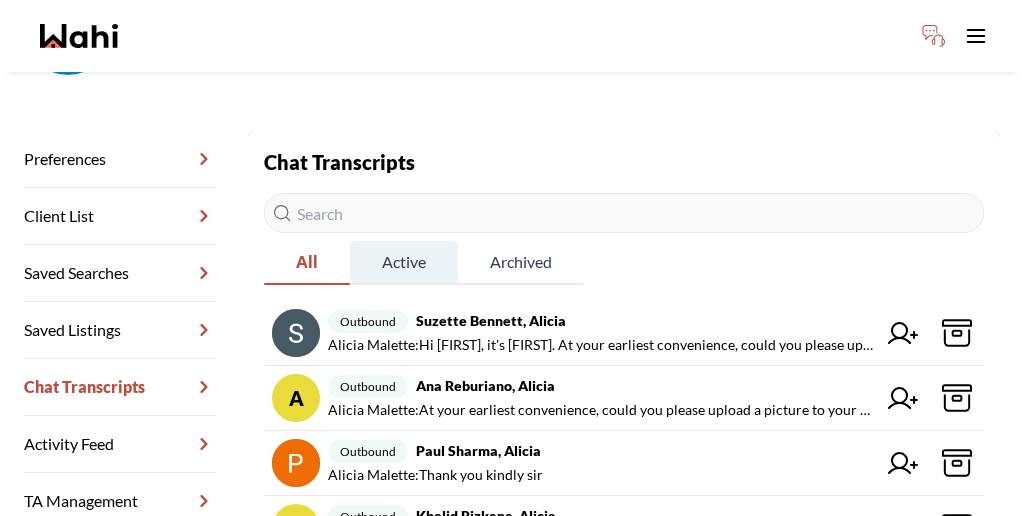 click on "Active" at bounding box center (404, 262) 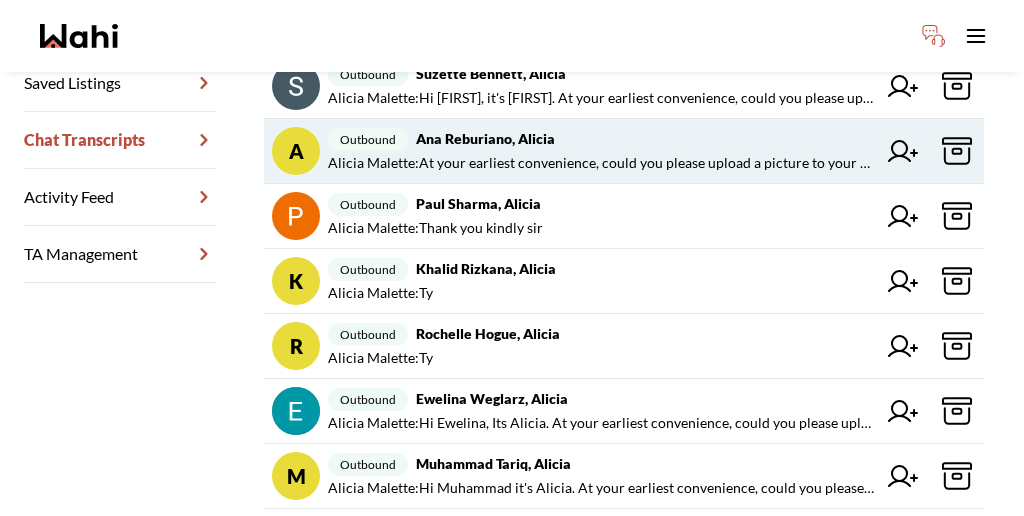 scroll, scrollTop: 491, scrollLeft: 0, axis: vertical 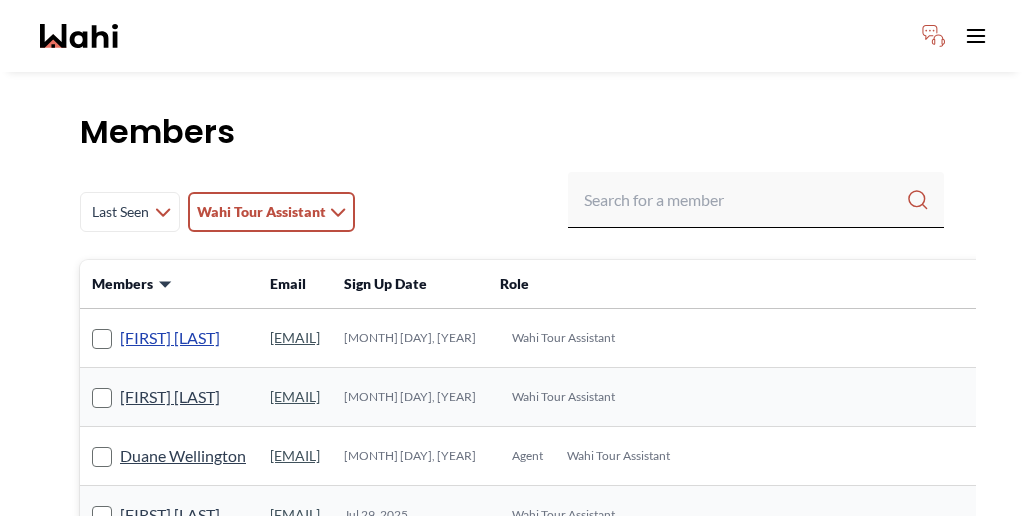 click on "[FIRST] [LAST]" at bounding box center (170, 338) 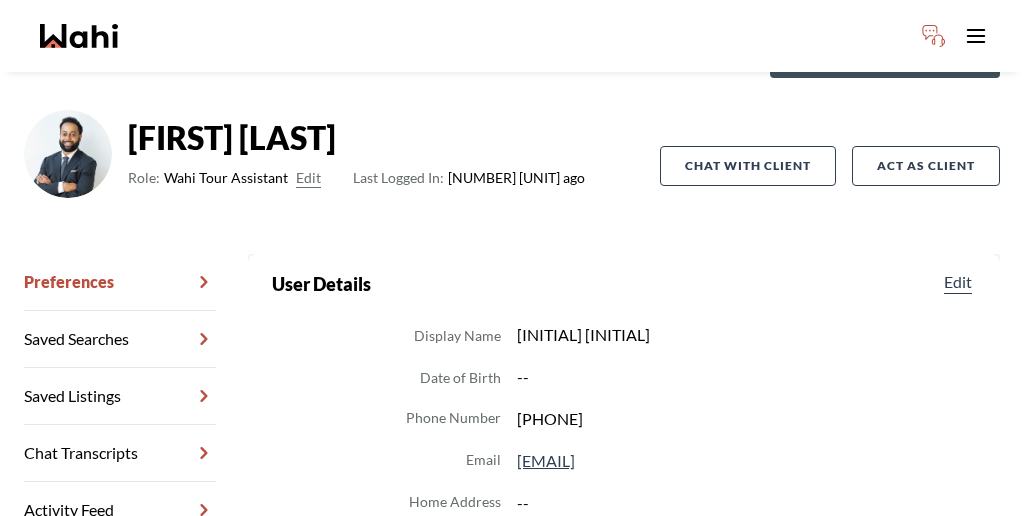 scroll, scrollTop: 0, scrollLeft: 0, axis: both 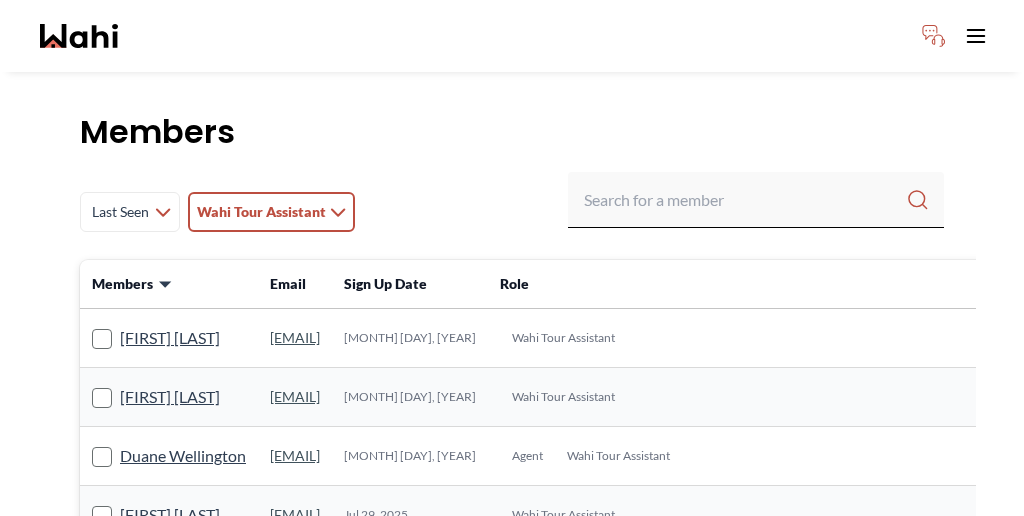 click on "Wahi Tour Assistant" at bounding box center (261, 212) 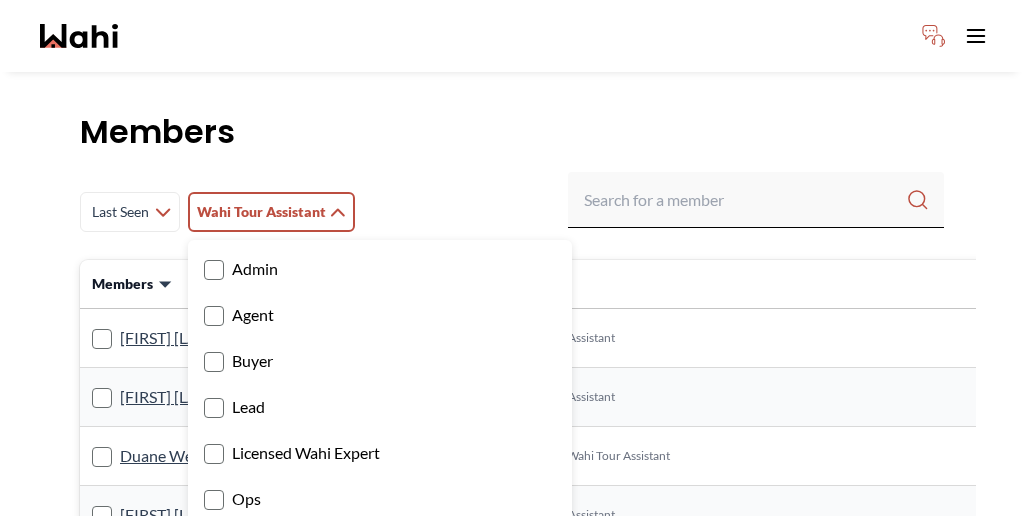 click 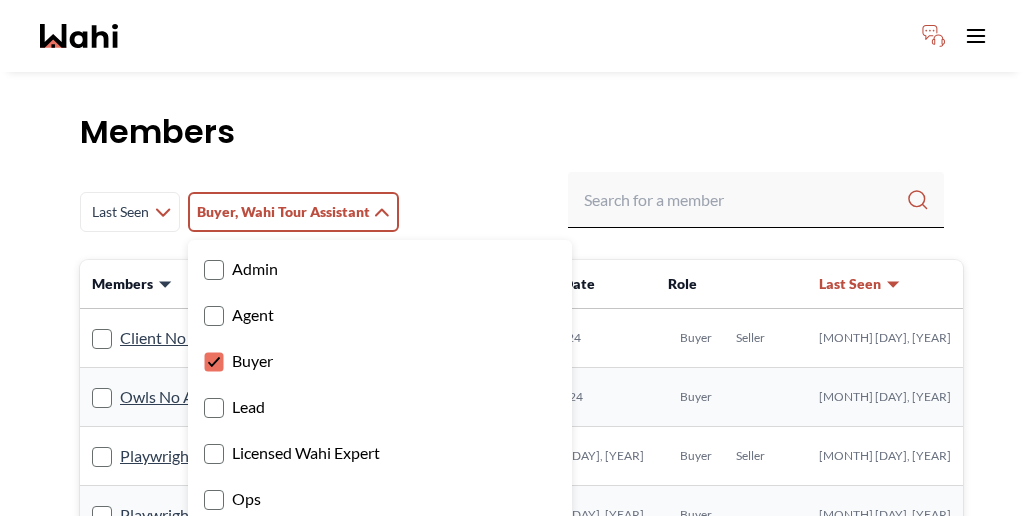 click 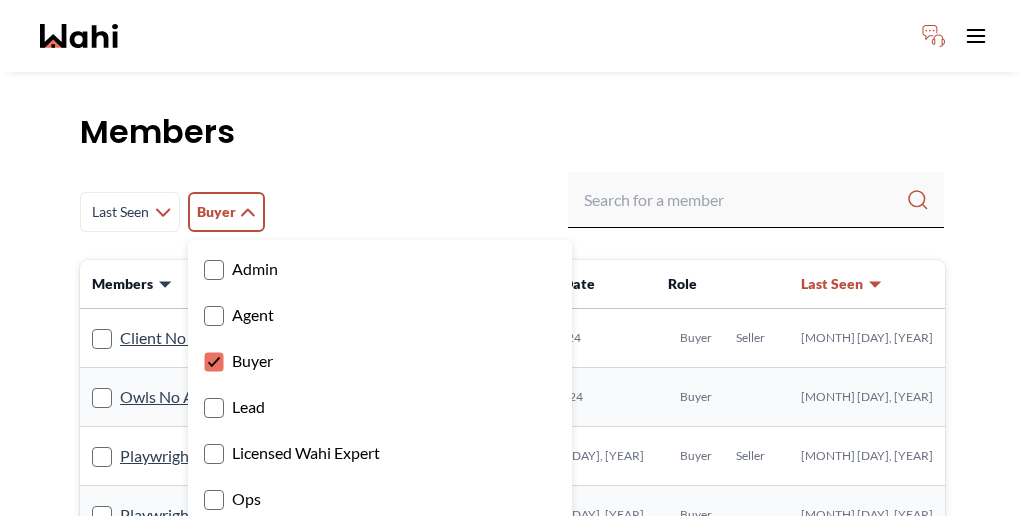 click 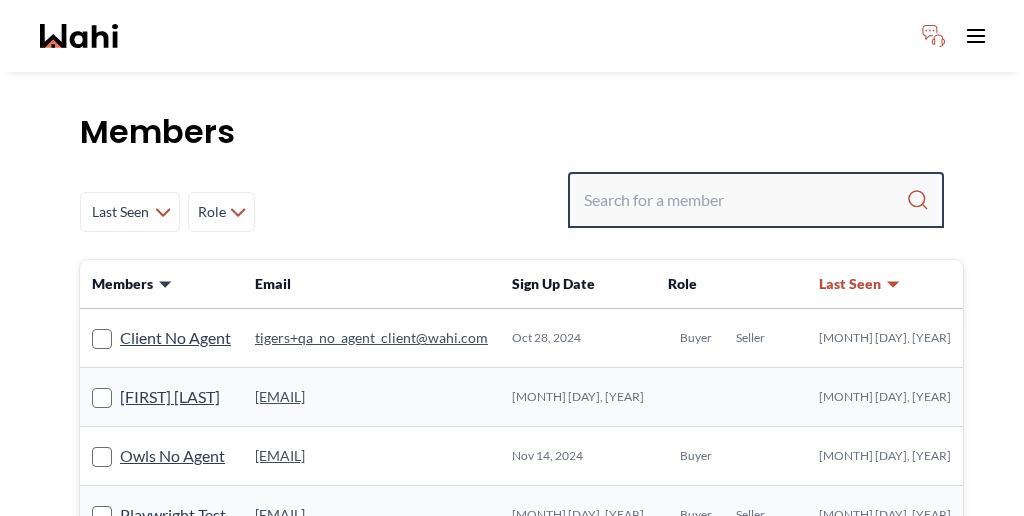 click at bounding box center (745, 200) 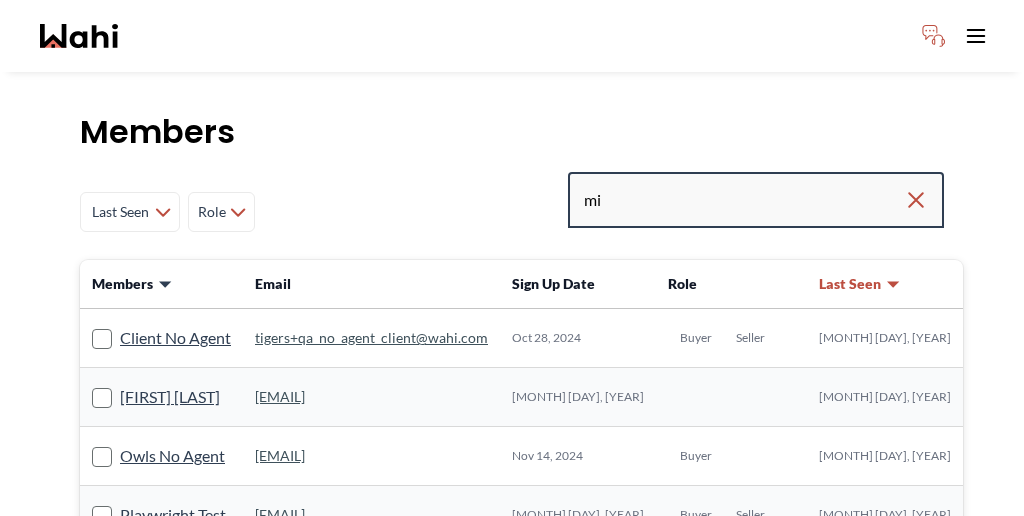 type on "mi" 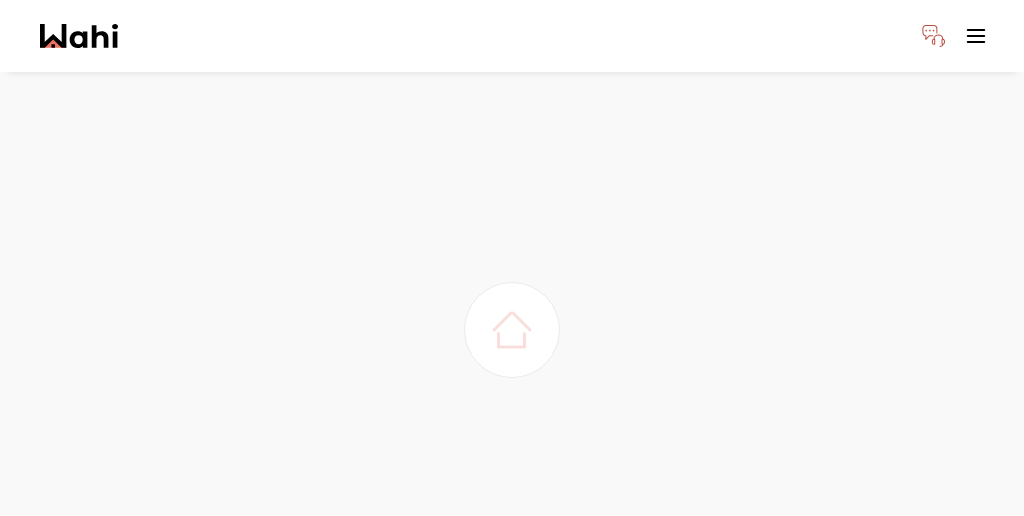 scroll, scrollTop: 0, scrollLeft: 0, axis: both 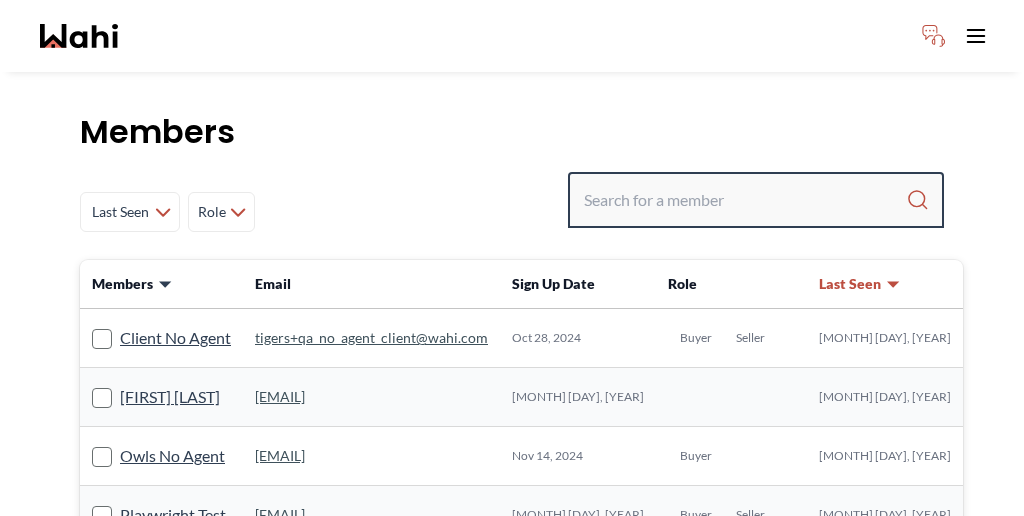 click at bounding box center [745, 200] 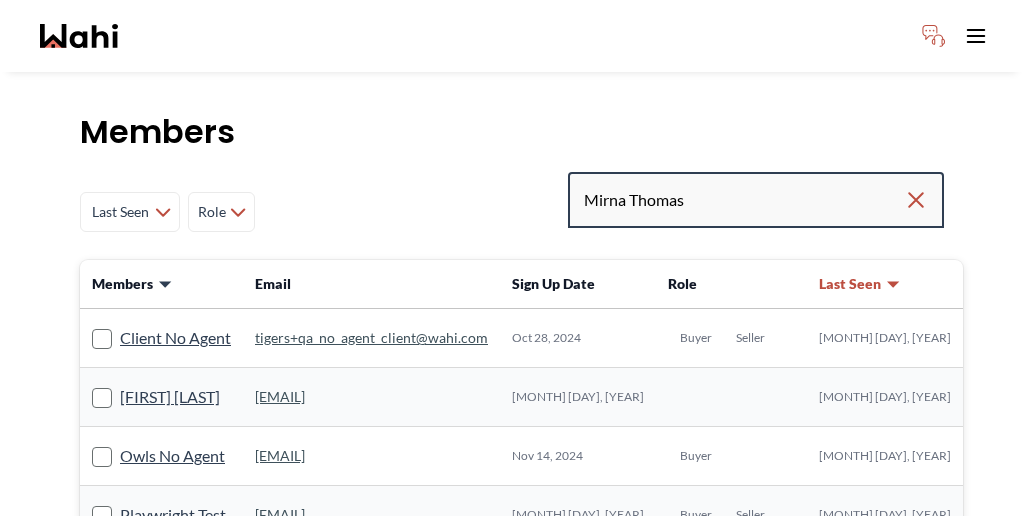 type on "Mirna Thomas" 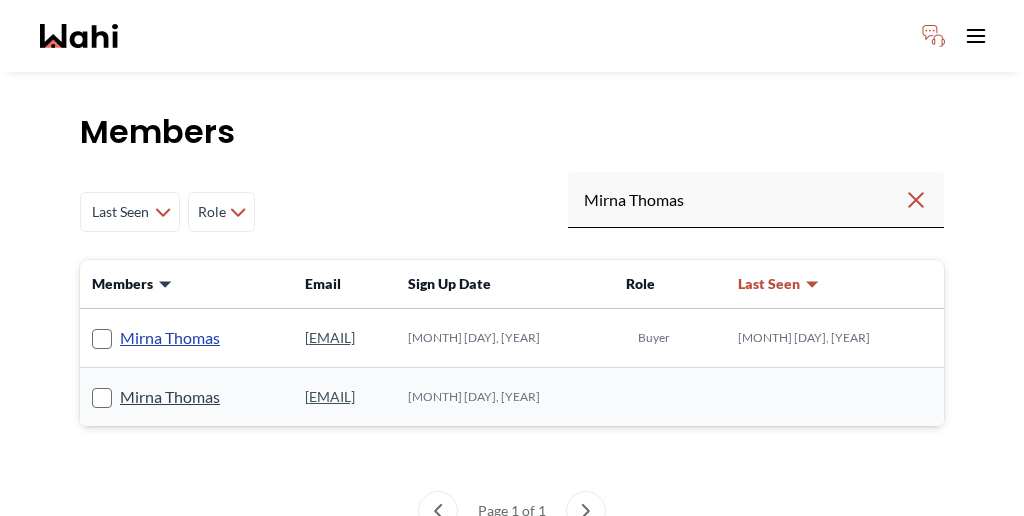 click on "Mirna Thomas" at bounding box center (170, 338) 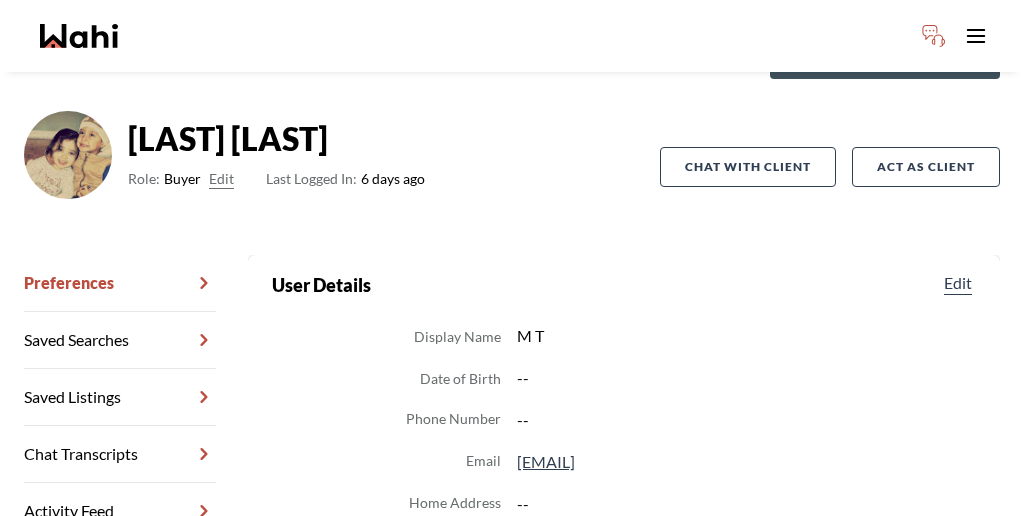 click on "TA Management" at bounding box center [120, 568] 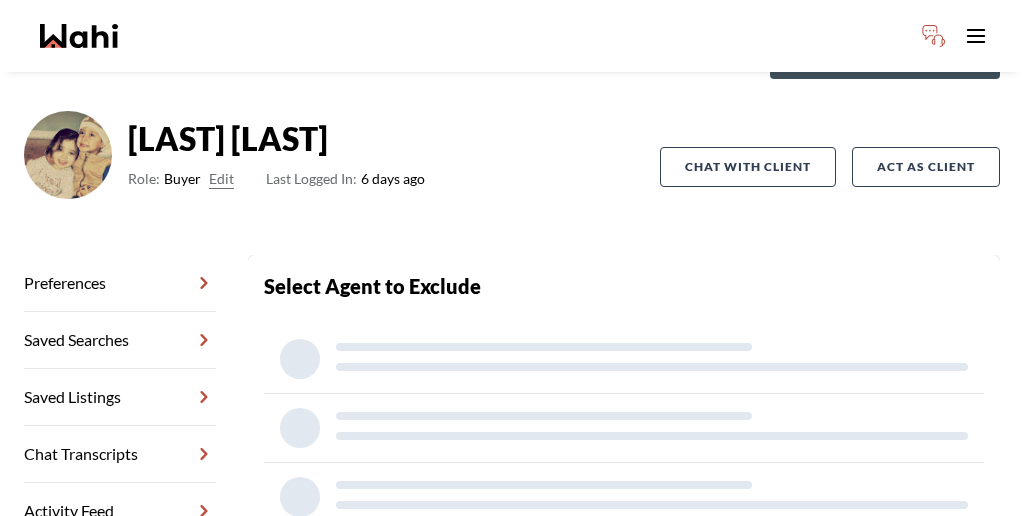 scroll, scrollTop: 66, scrollLeft: 0, axis: vertical 